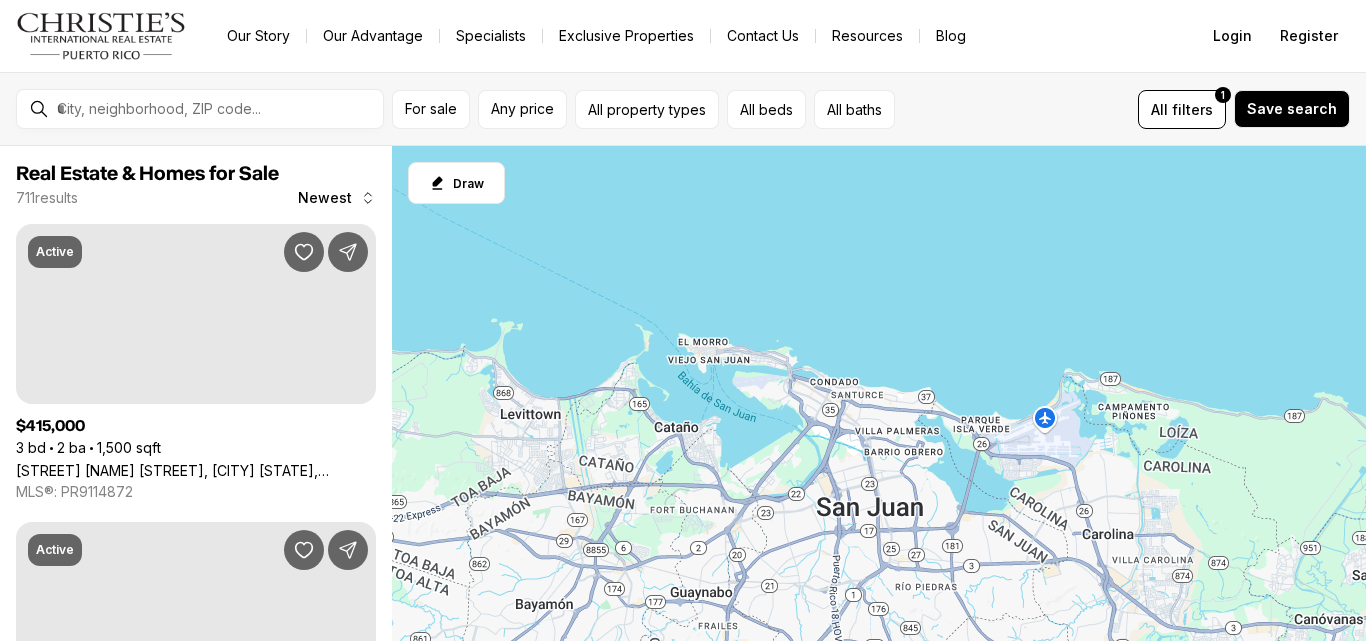 scroll, scrollTop: 0, scrollLeft: 0, axis: both 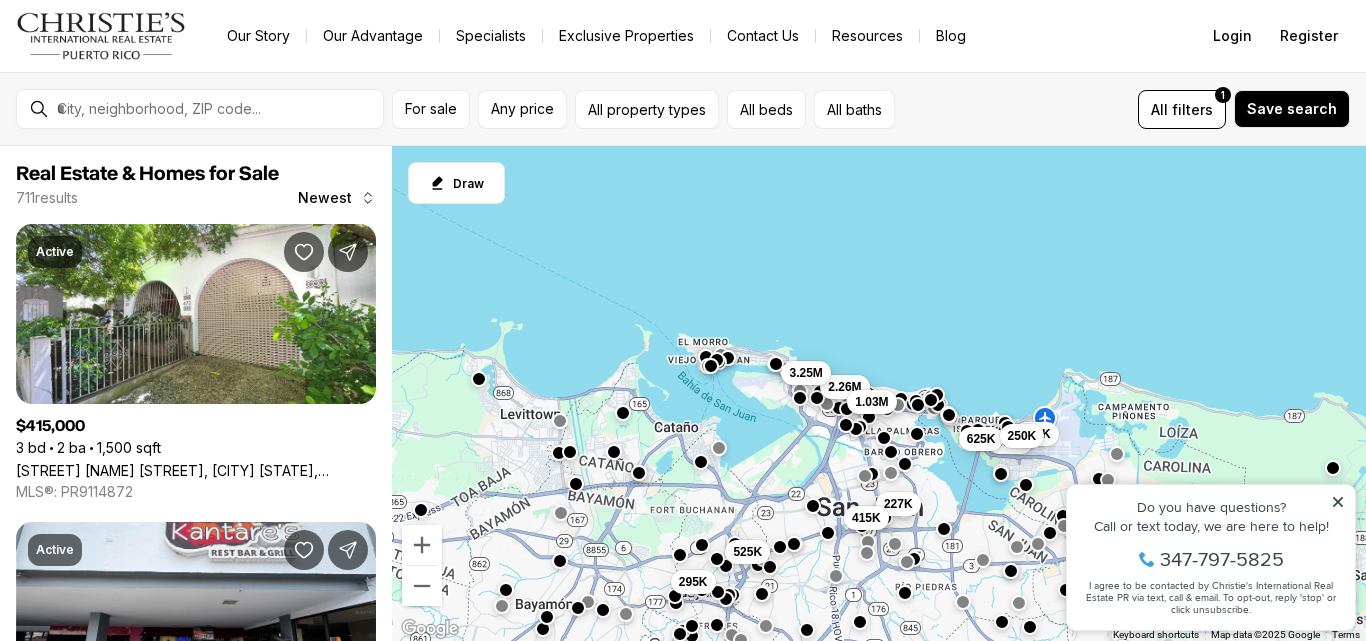 click 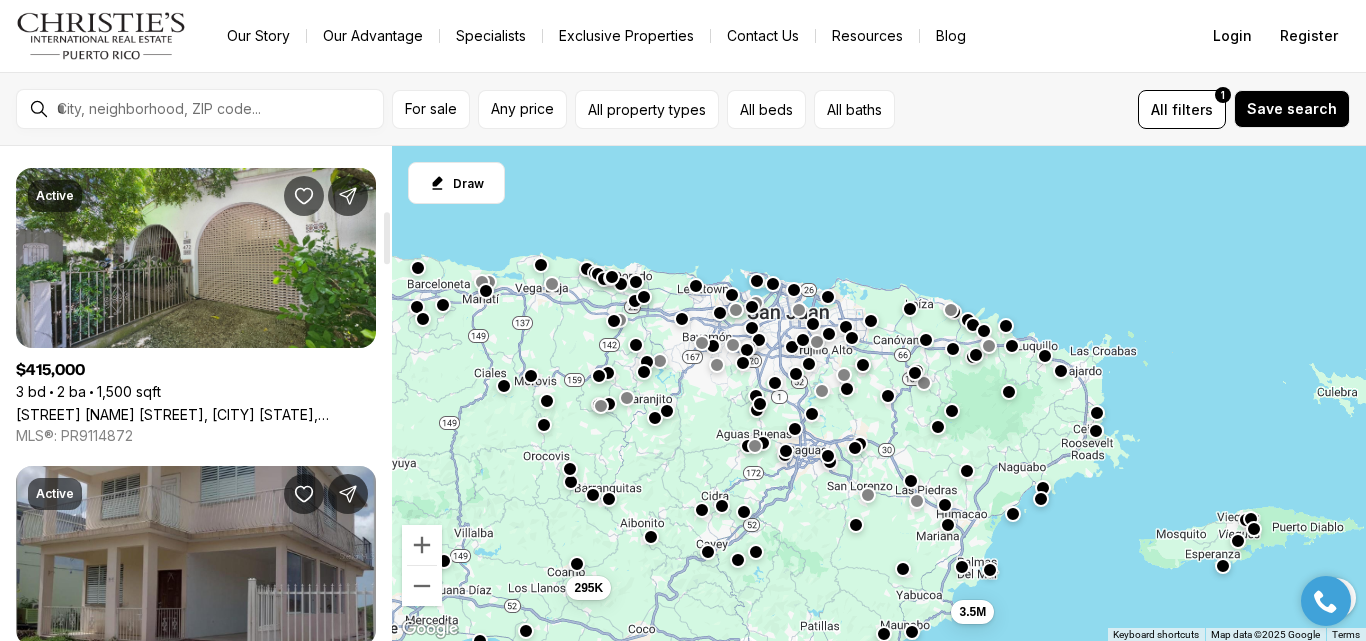 scroll, scrollTop: 689, scrollLeft: 0, axis: vertical 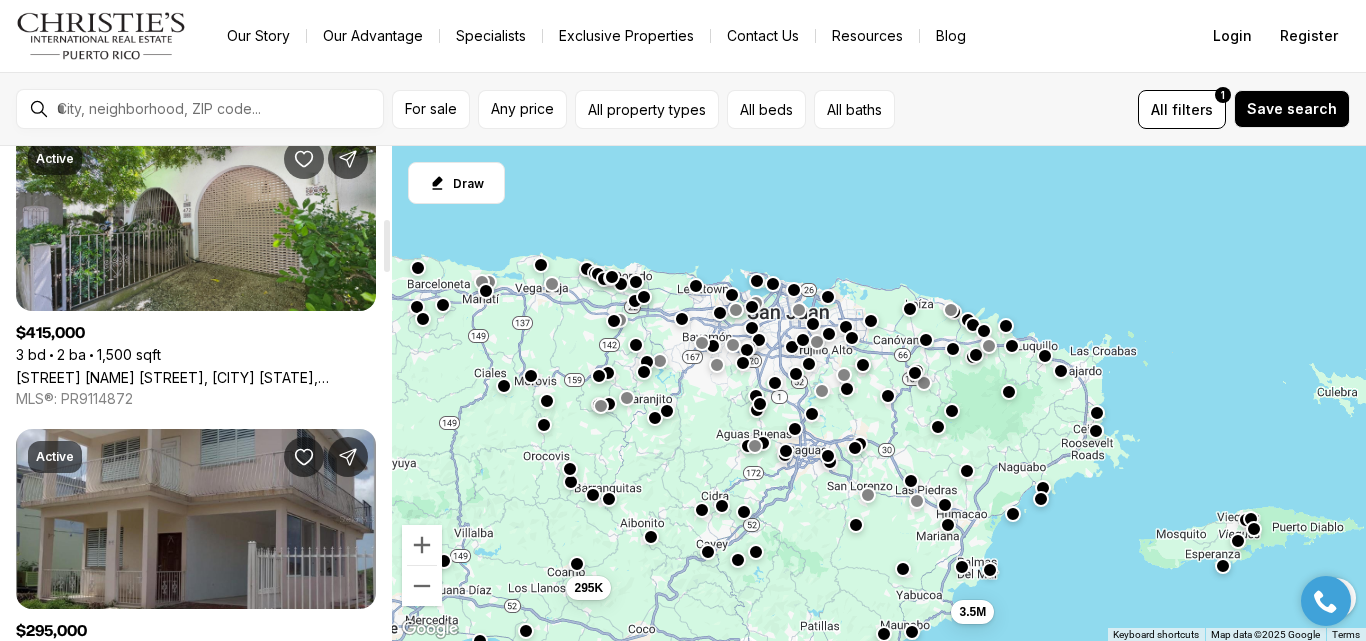 click on "Calle Alverio EXT. ROOSVELT, SAN JUAN PR, 00918" at bounding box center [196, 377] 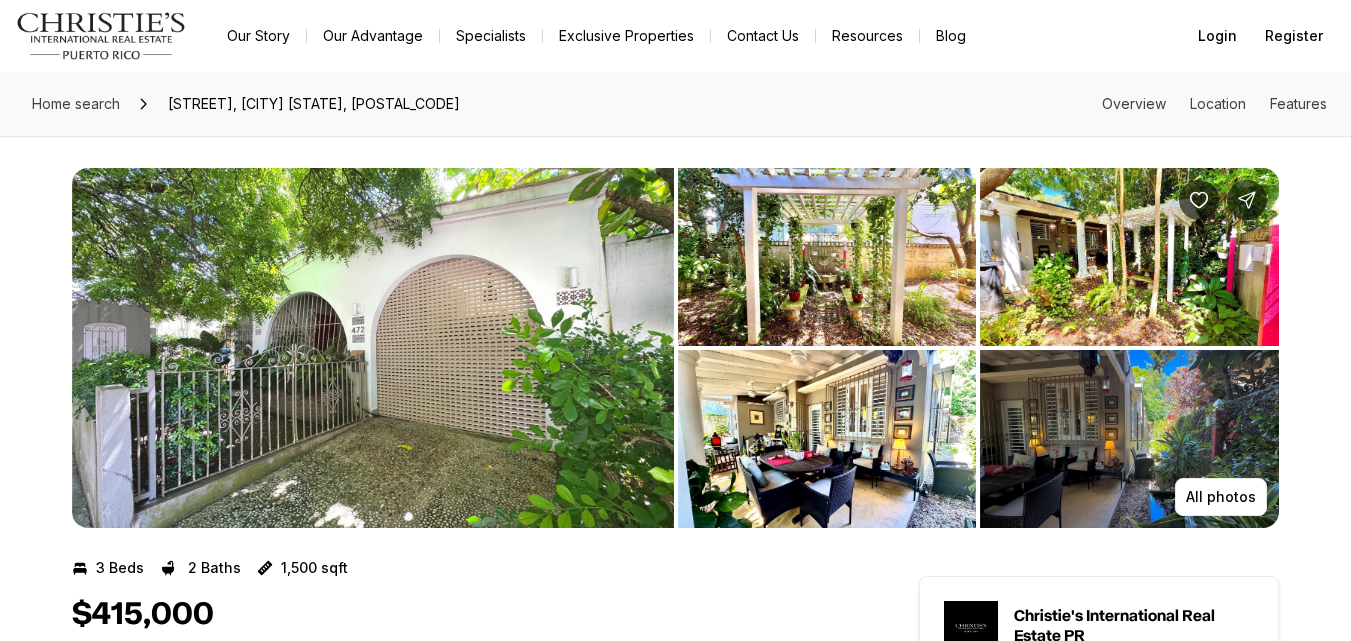 scroll, scrollTop: 0, scrollLeft: 0, axis: both 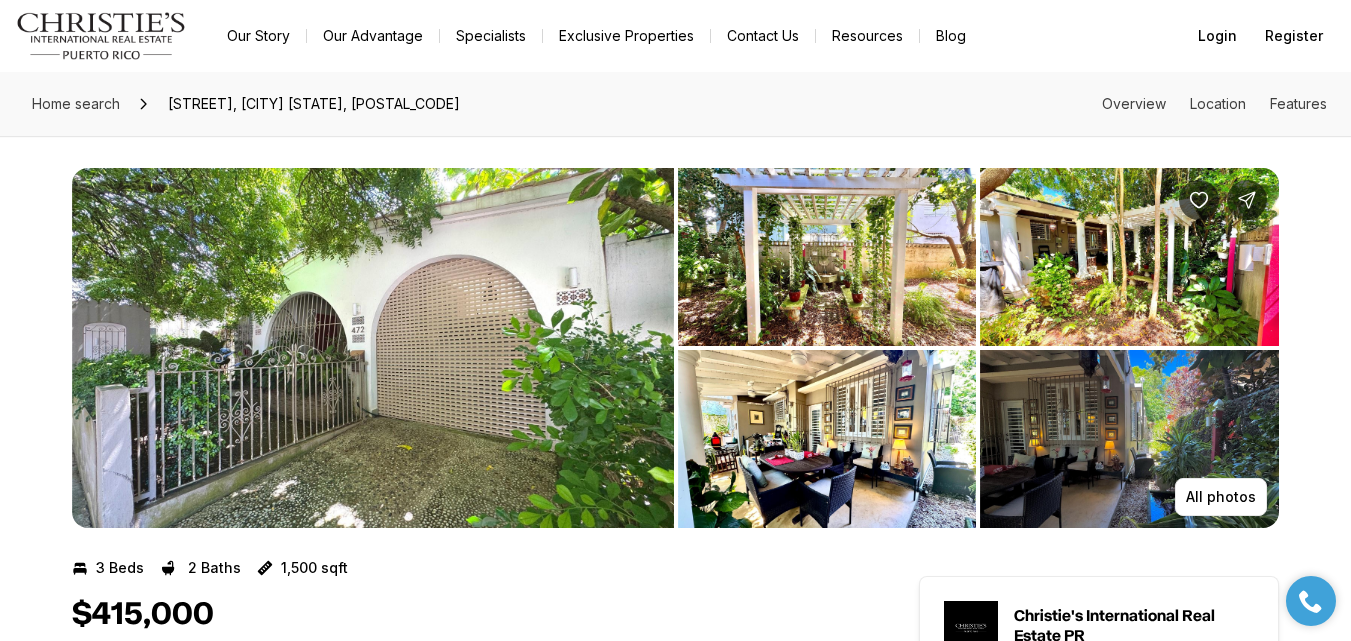 click at bounding box center [827, 439] 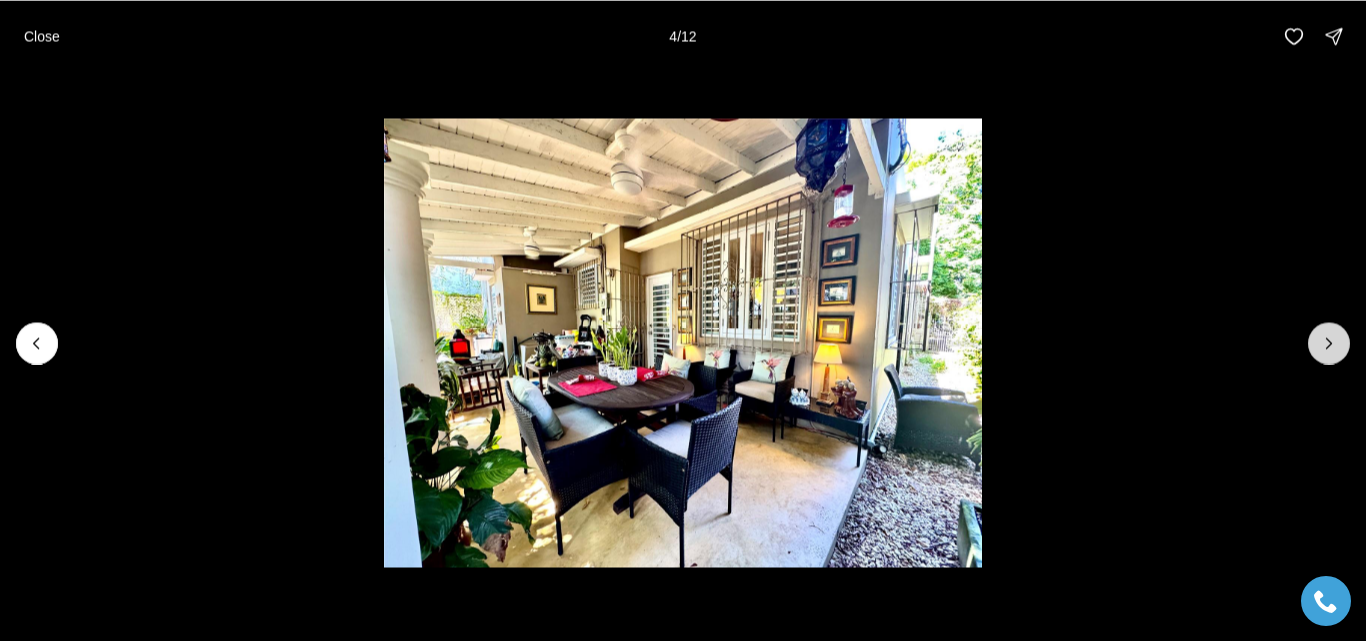 click 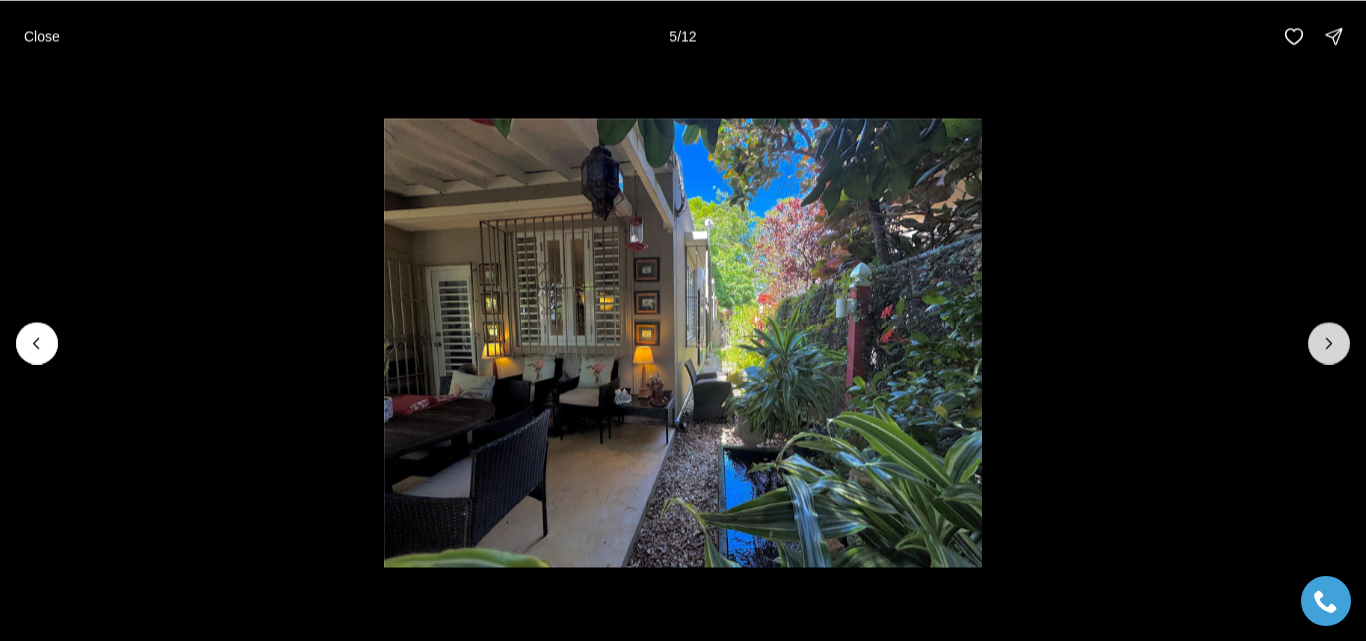 click 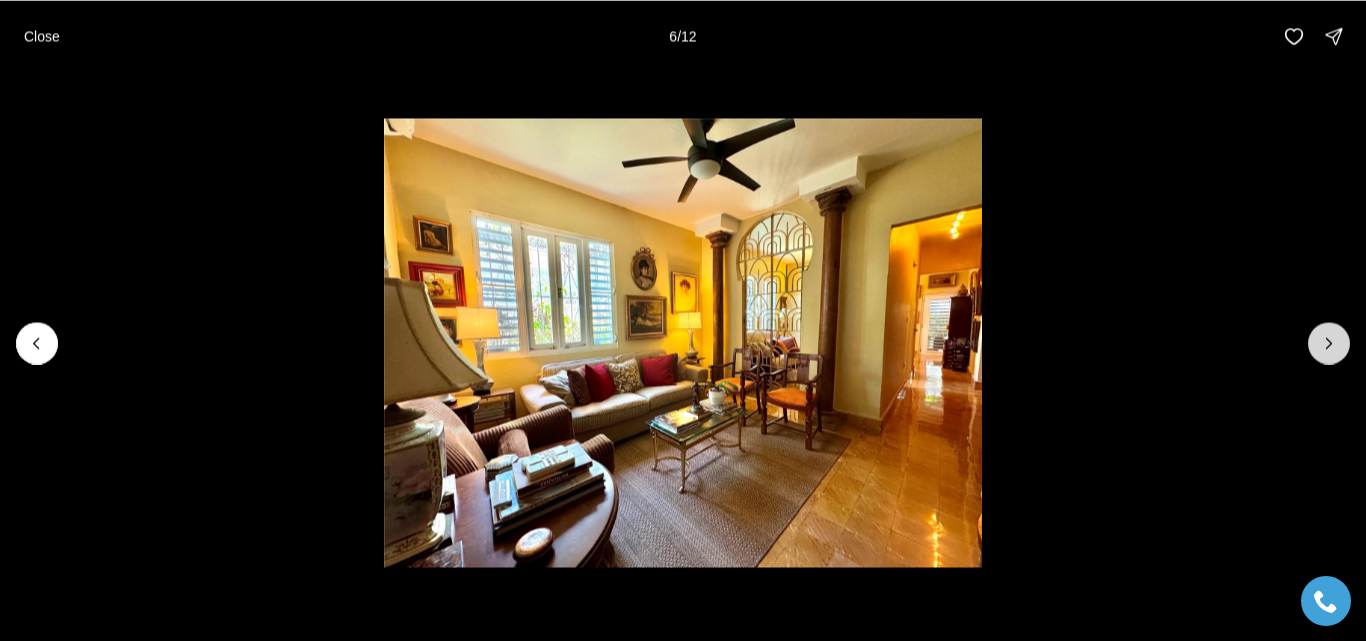 click 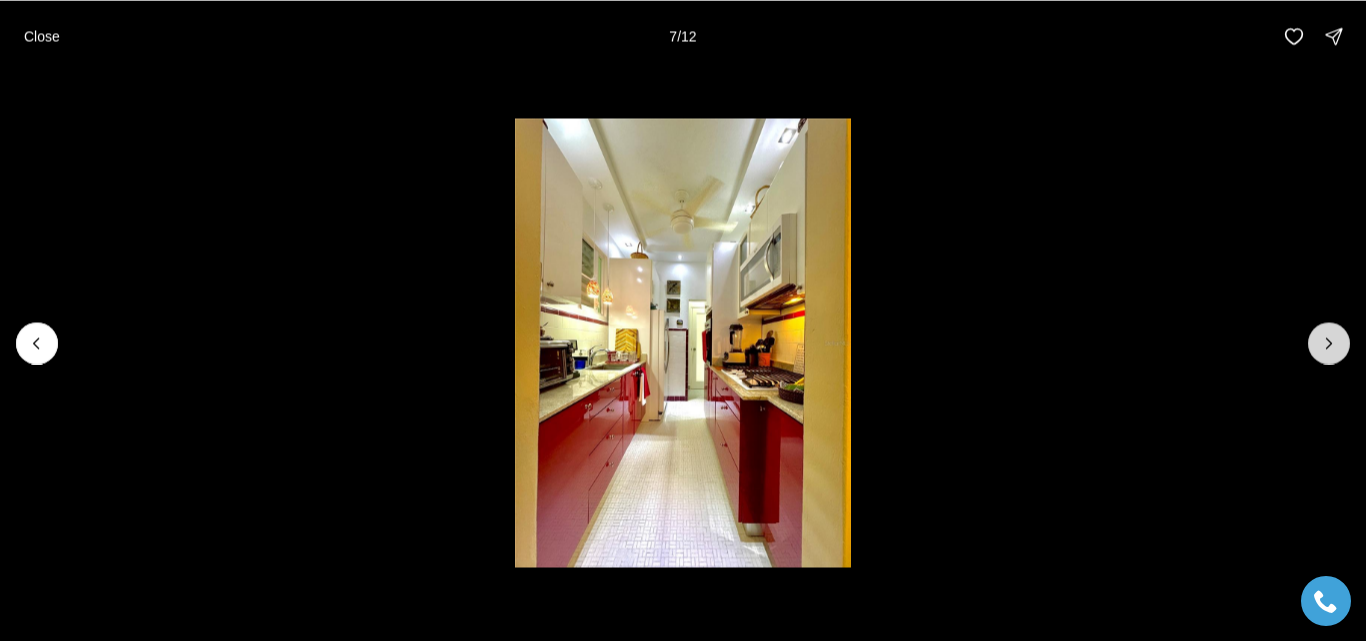 click 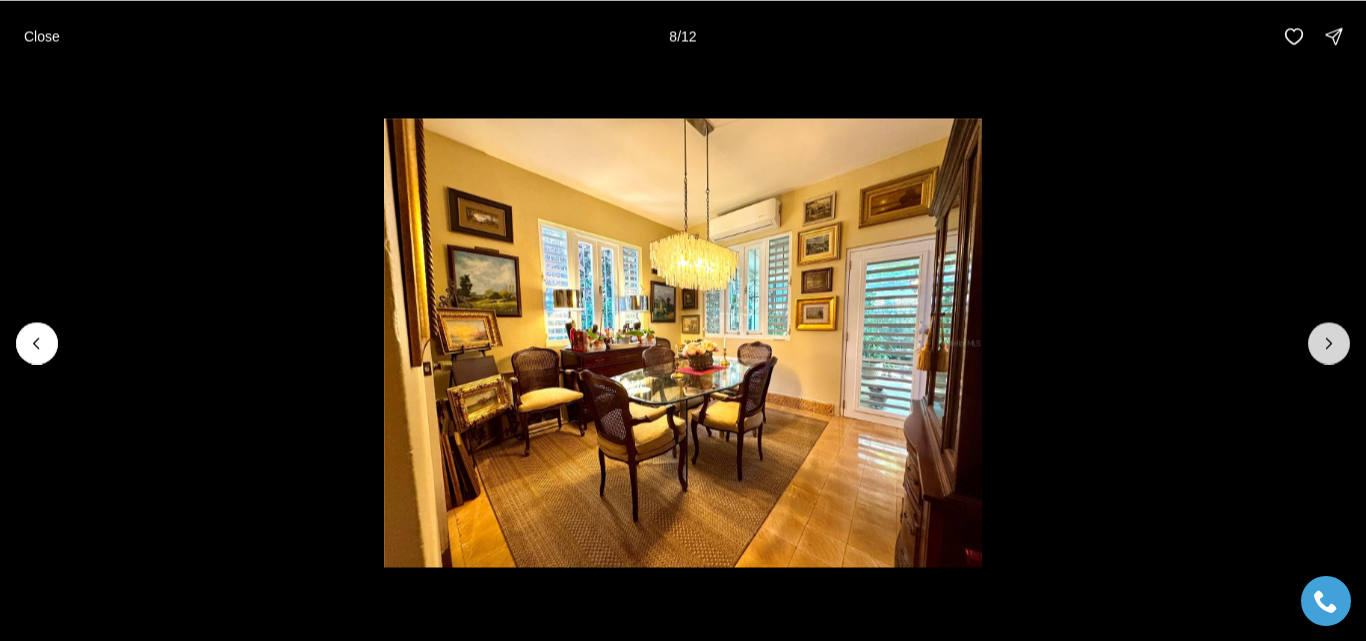 click 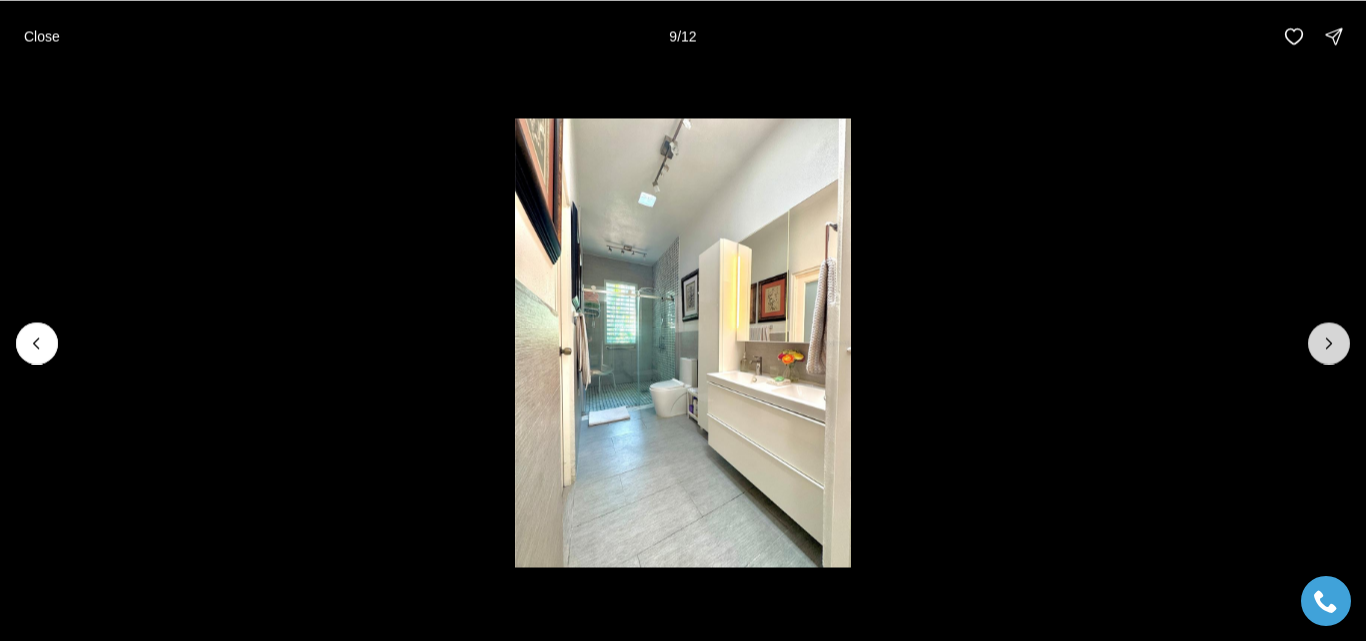 click 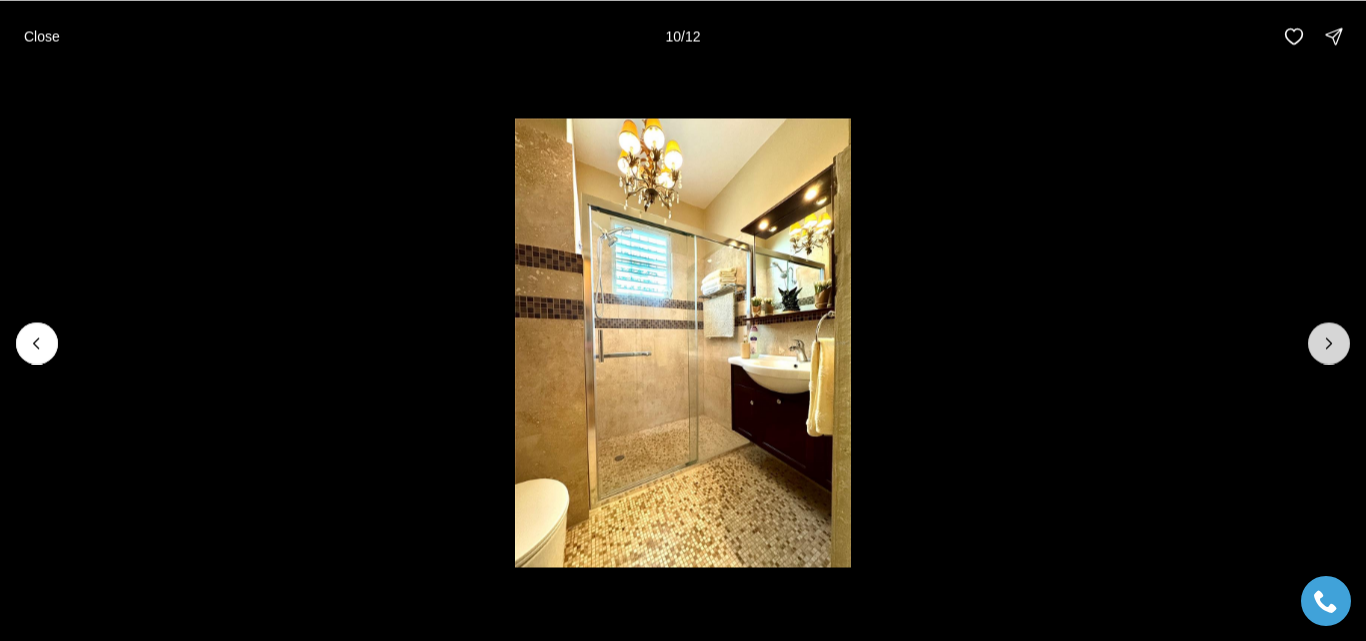 click 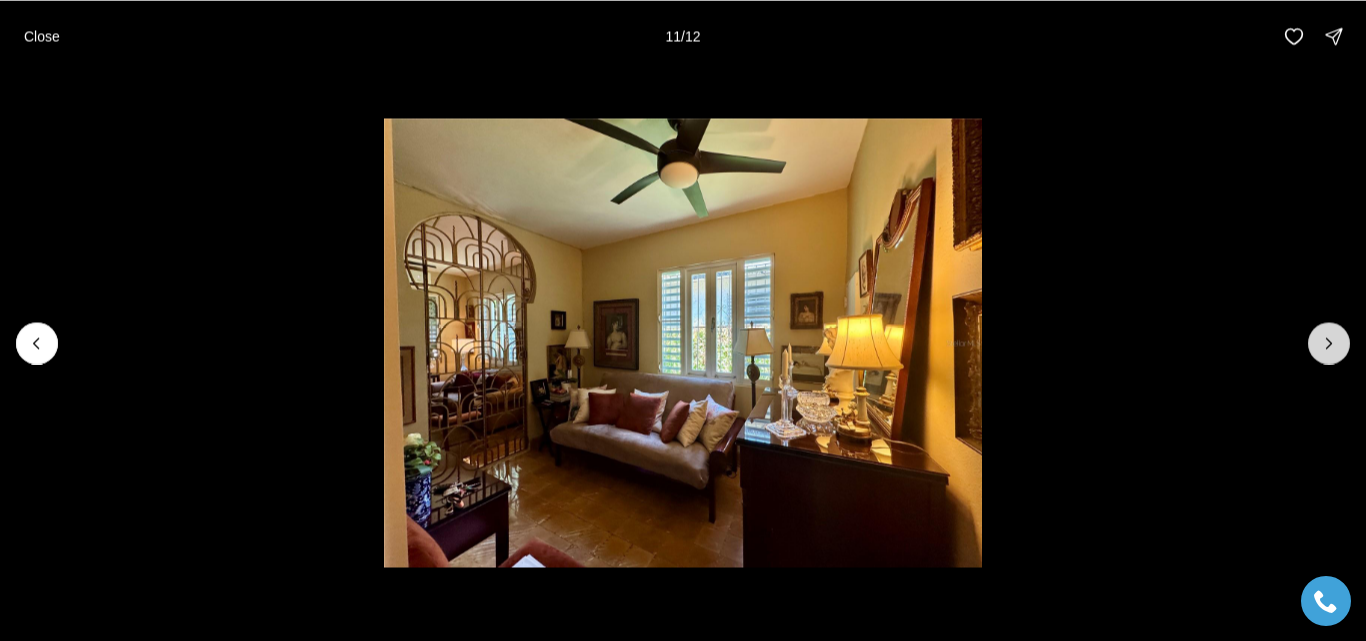 click 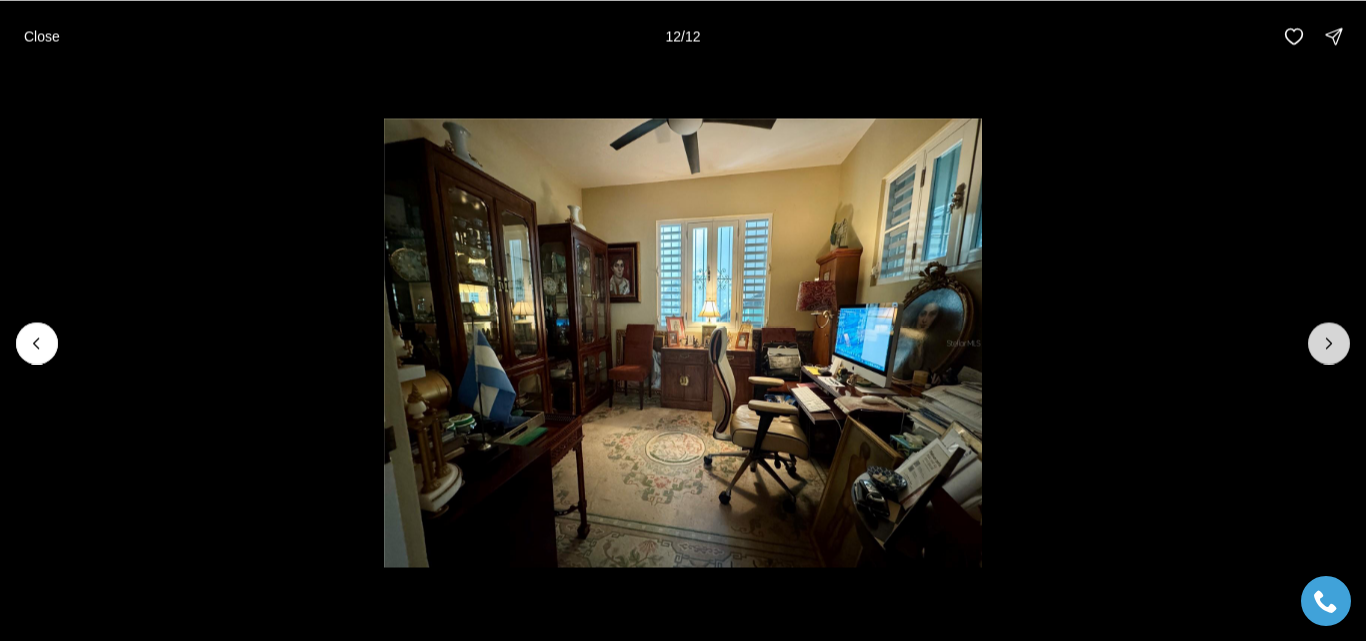 click at bounding box center [1329, 343] 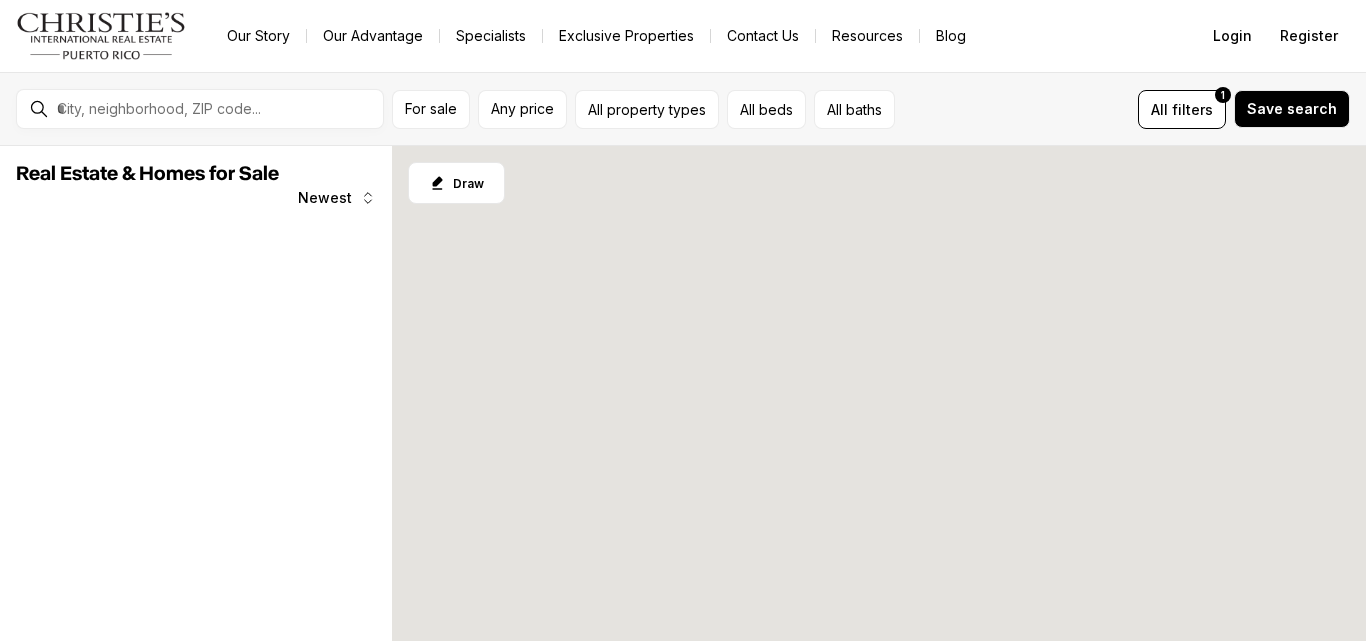scroll, scrollTop: 0, scrollLeft: 0, axis: both 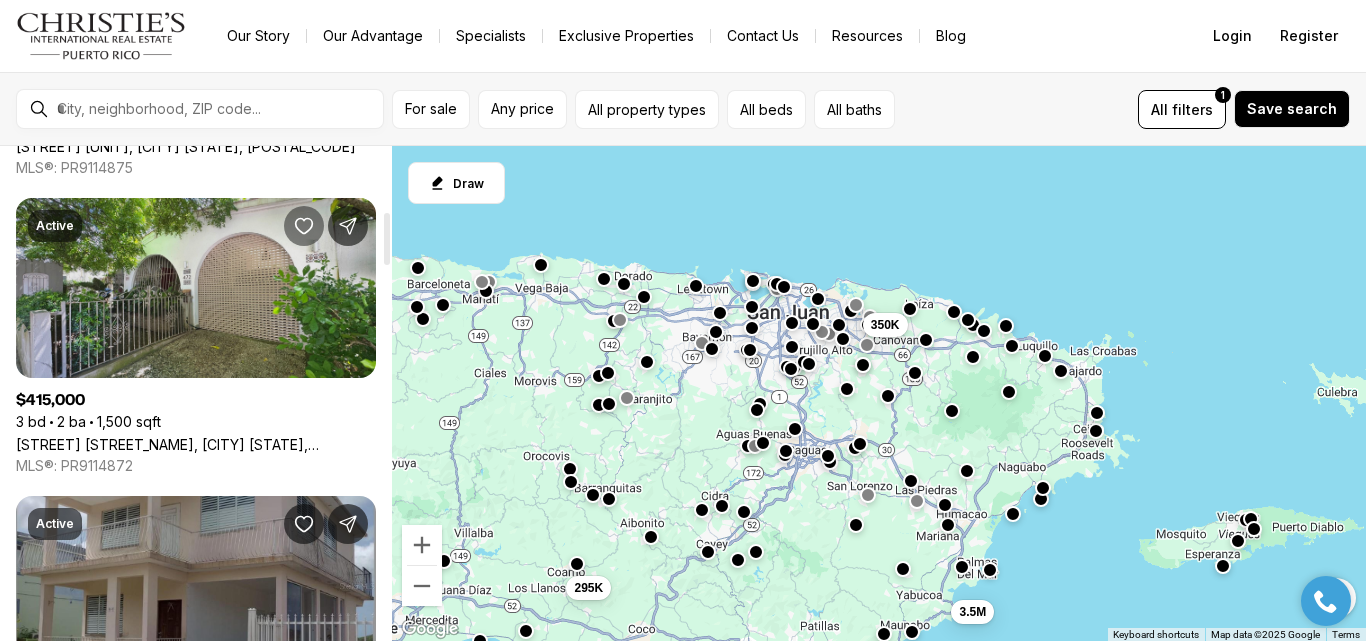 click at bounding box center (304, 226) 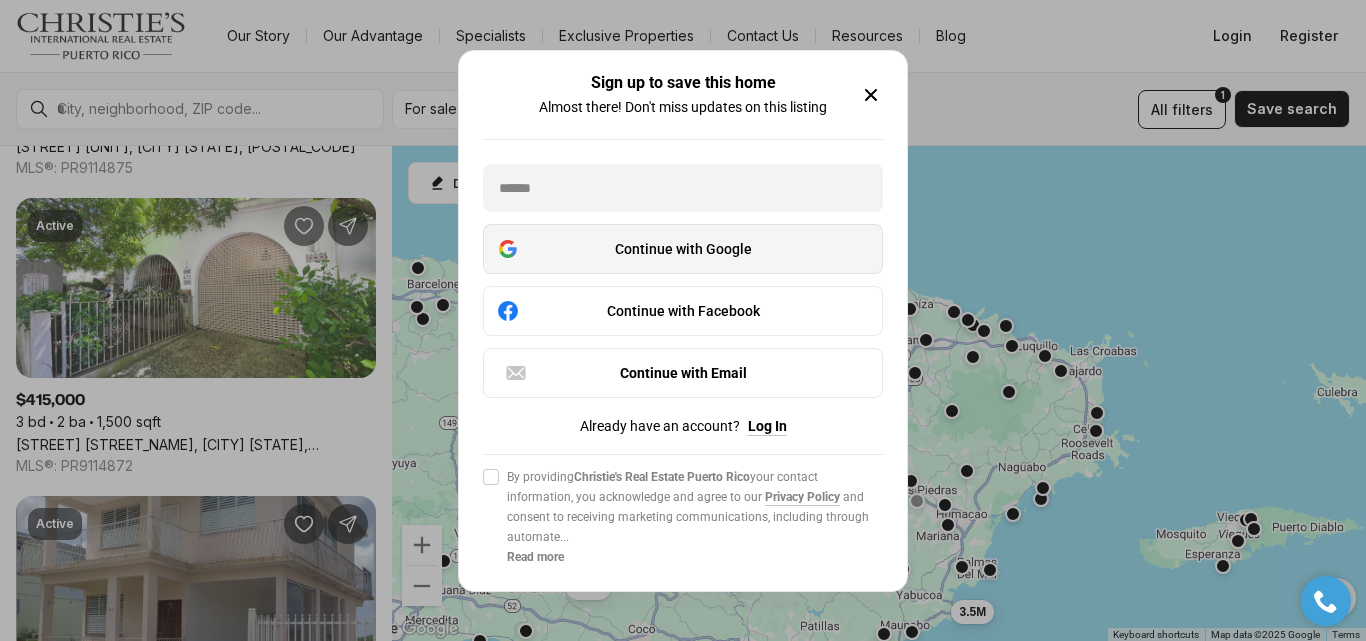click on "Continue with Google" at bounding box center [683, 249] 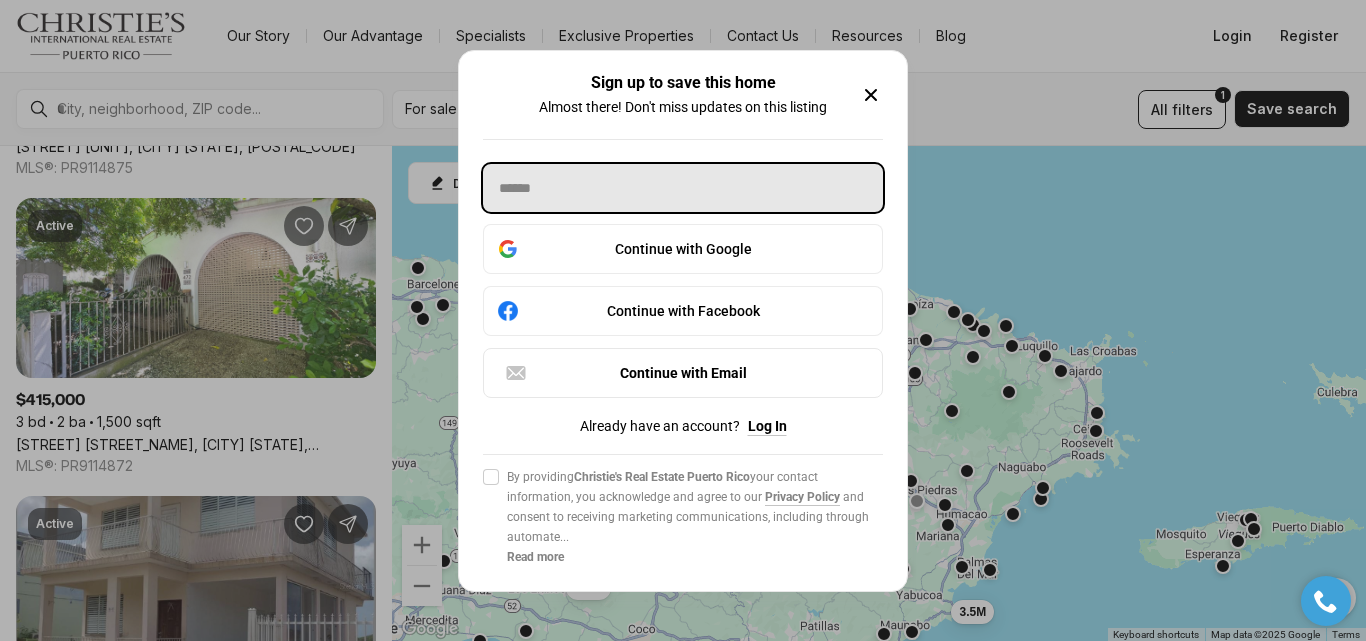 click at bounding box center [683, 188] 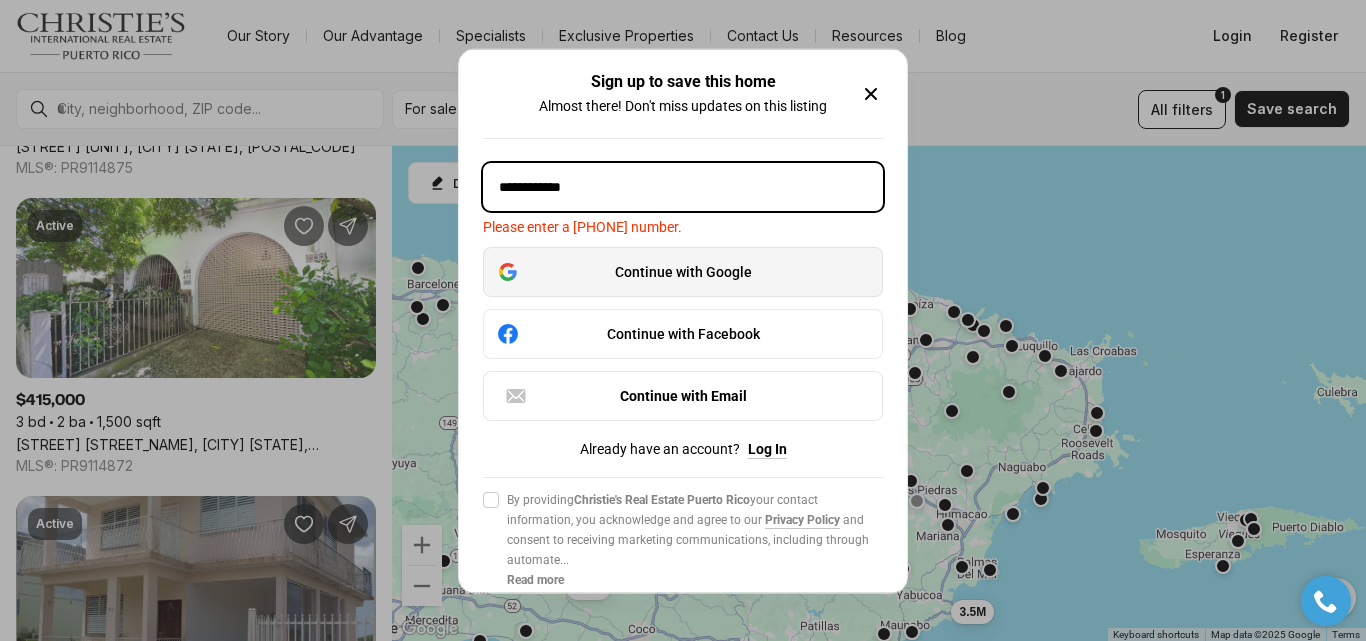 type on "**********" 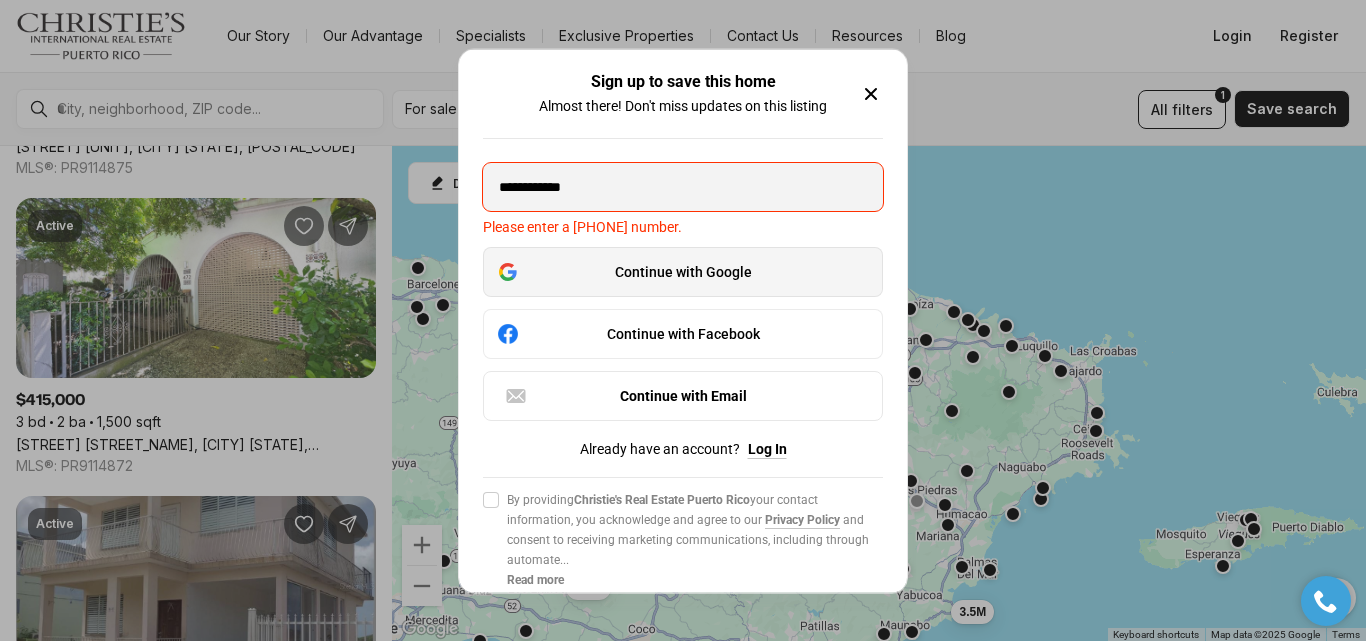 click on "Continue with Google" at bounding box center [683, 271] 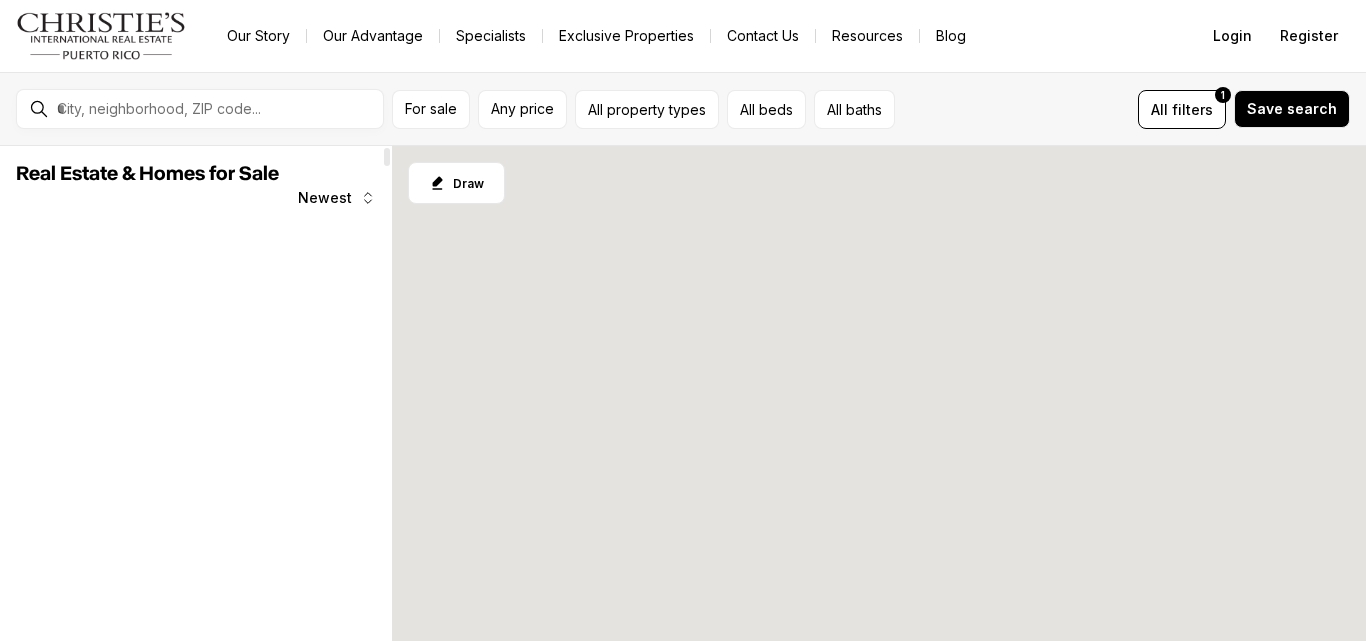 scroll, scrollTop: 0, scrollLeft: 0, axis: both 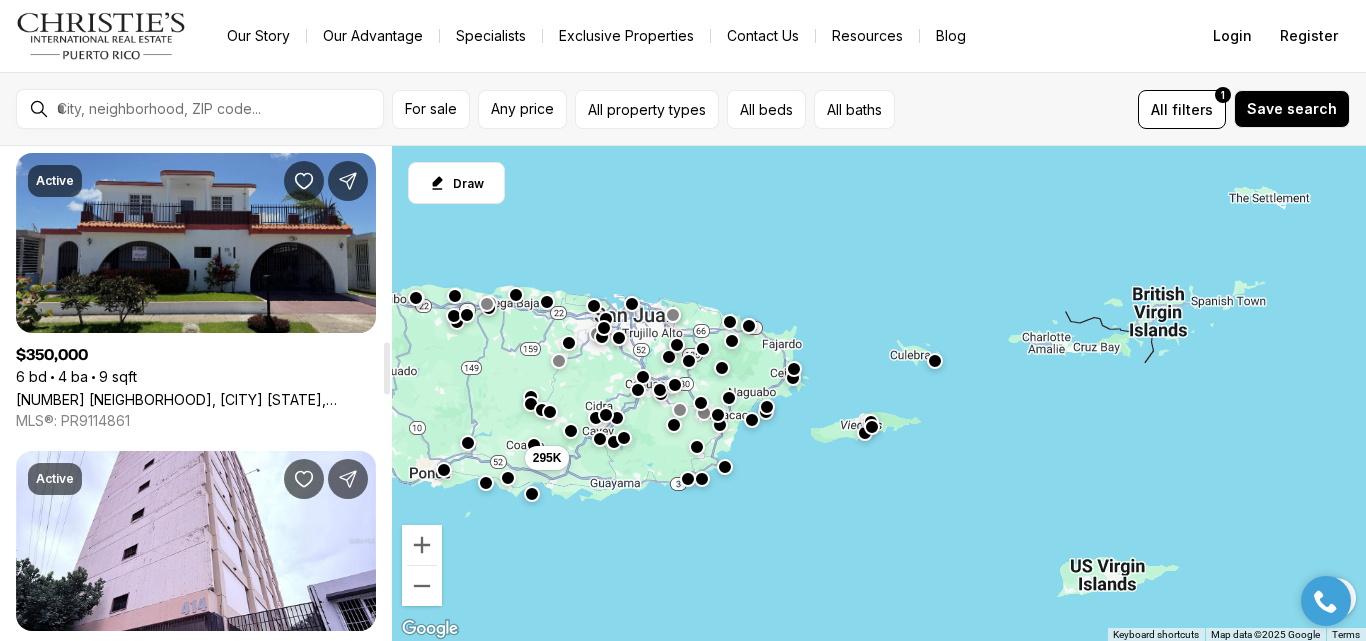 click on "[NUMBER] [NEIGHBORHOOD], [CITY] [STATE], [POSTAL_CODE]" at bounding box center [196, 399] 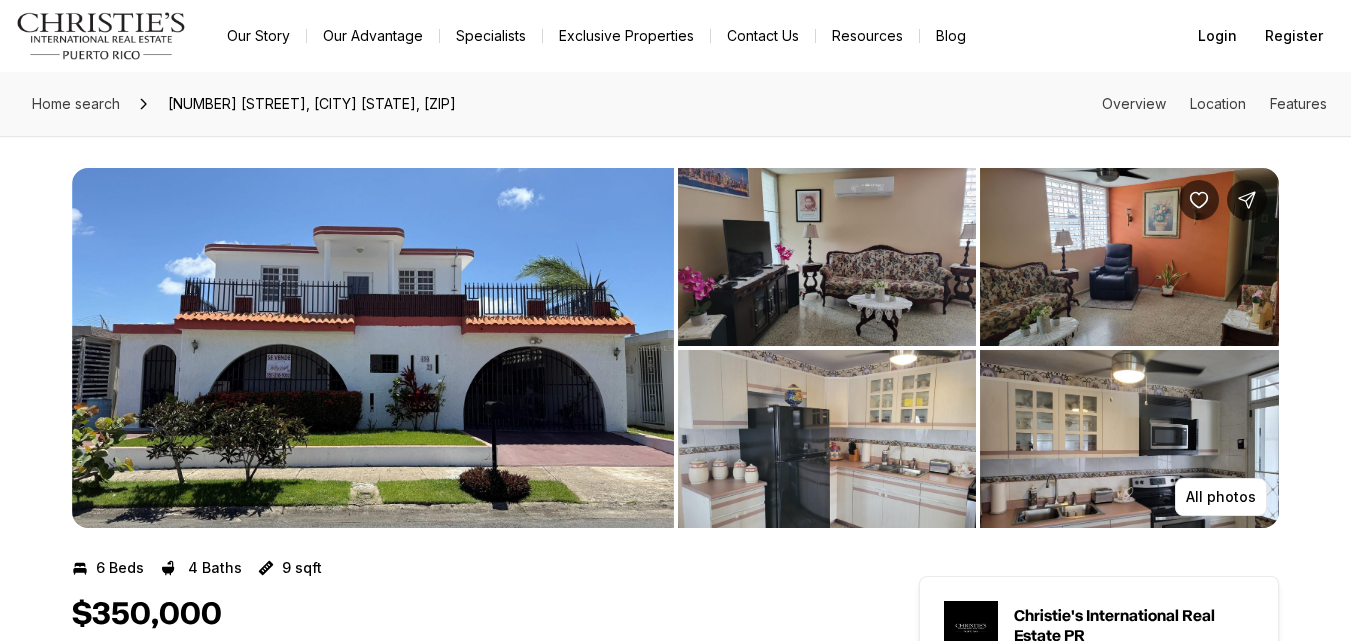 scroll, scrollTop: 0, scrollLeft: 0, axis: both 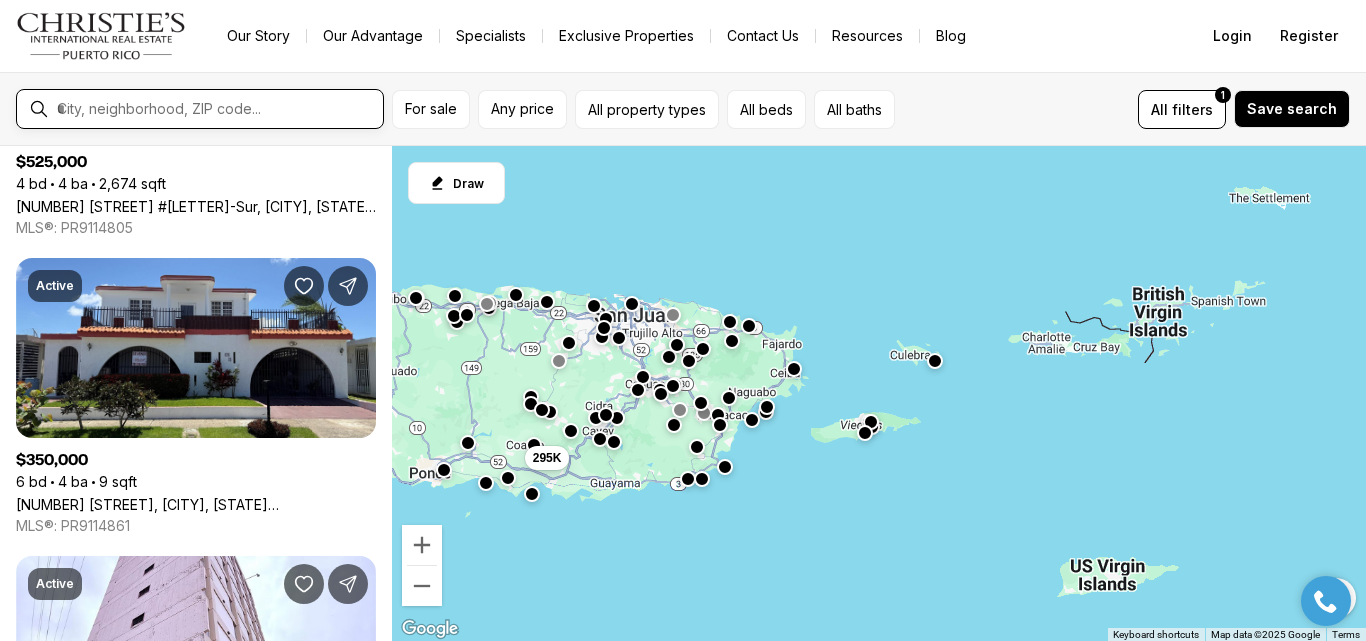 click at bounding box center (216, 109) 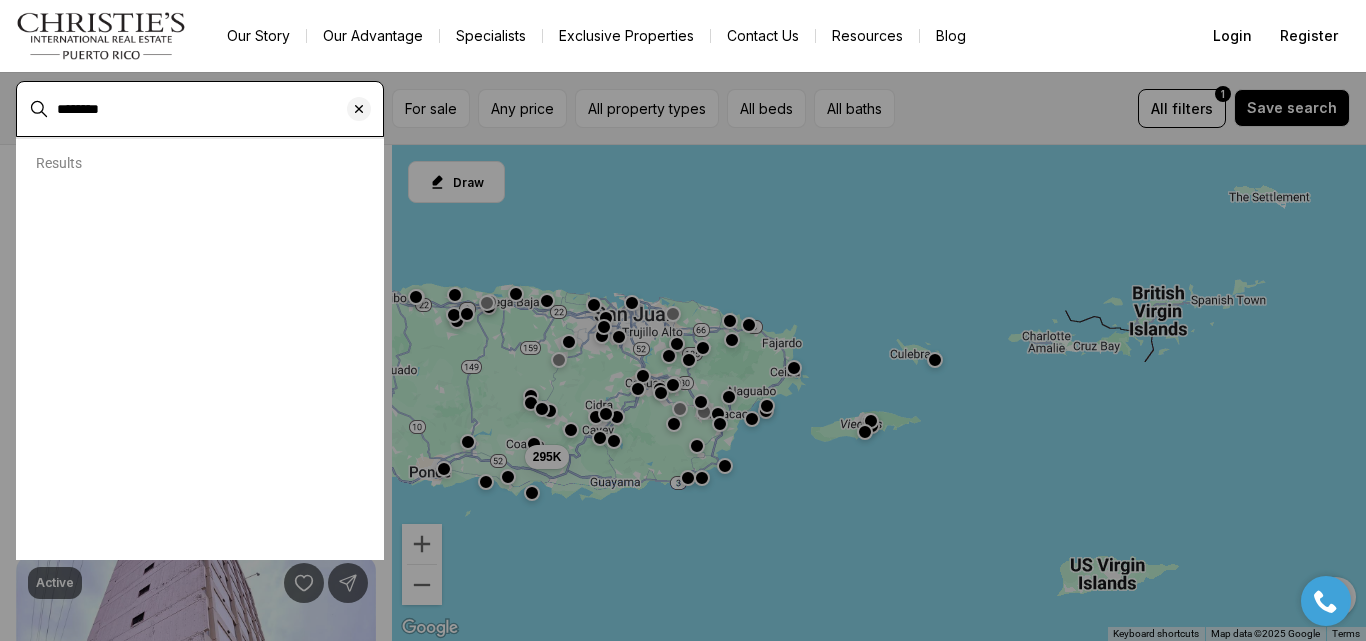 type on "********" 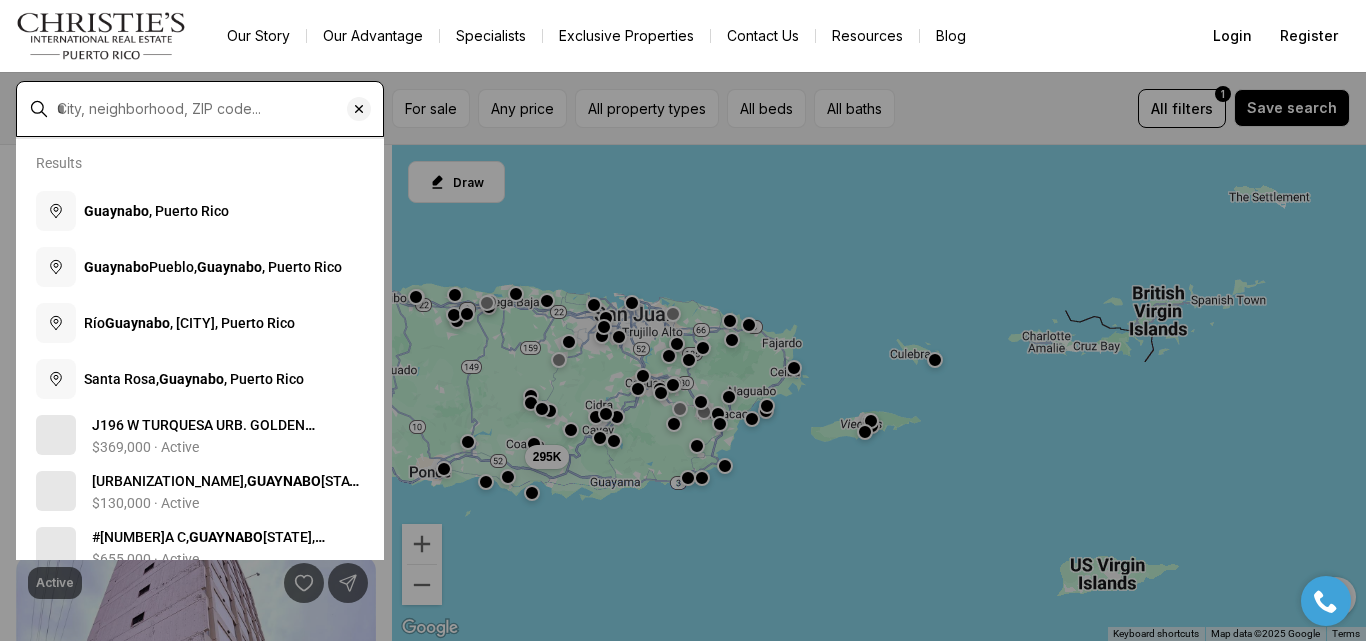 click at bounding box center [216, 109] 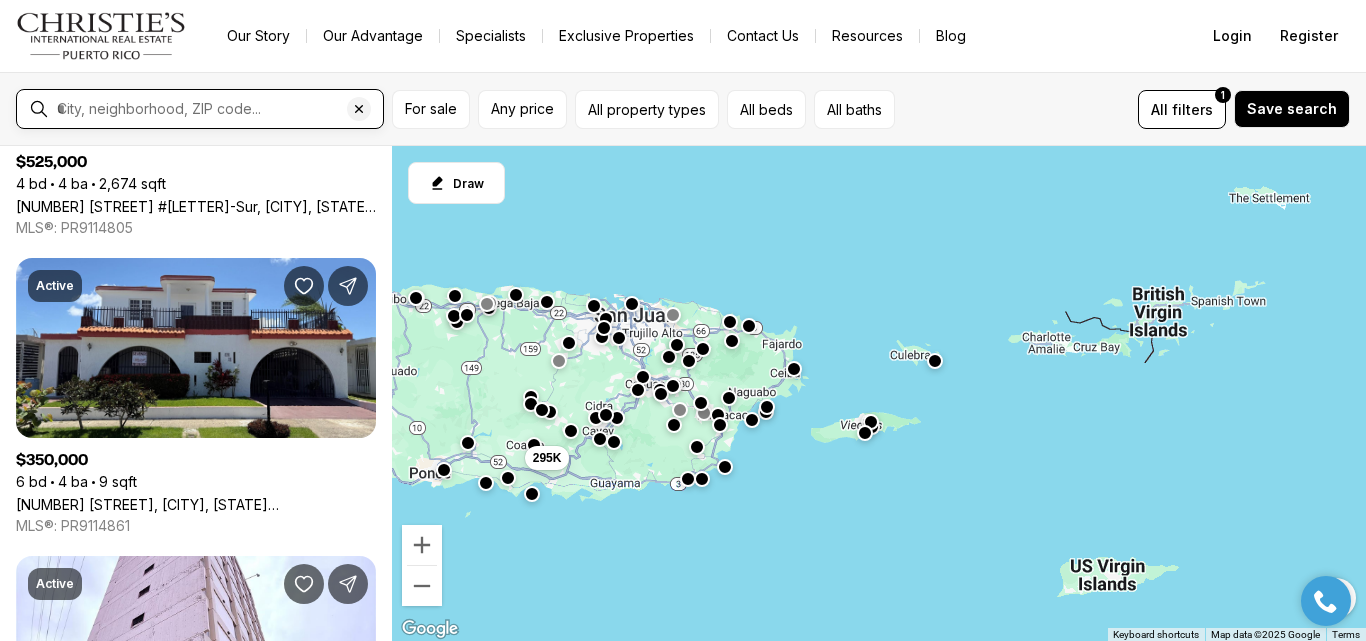 click at bounding box center (216, 109) 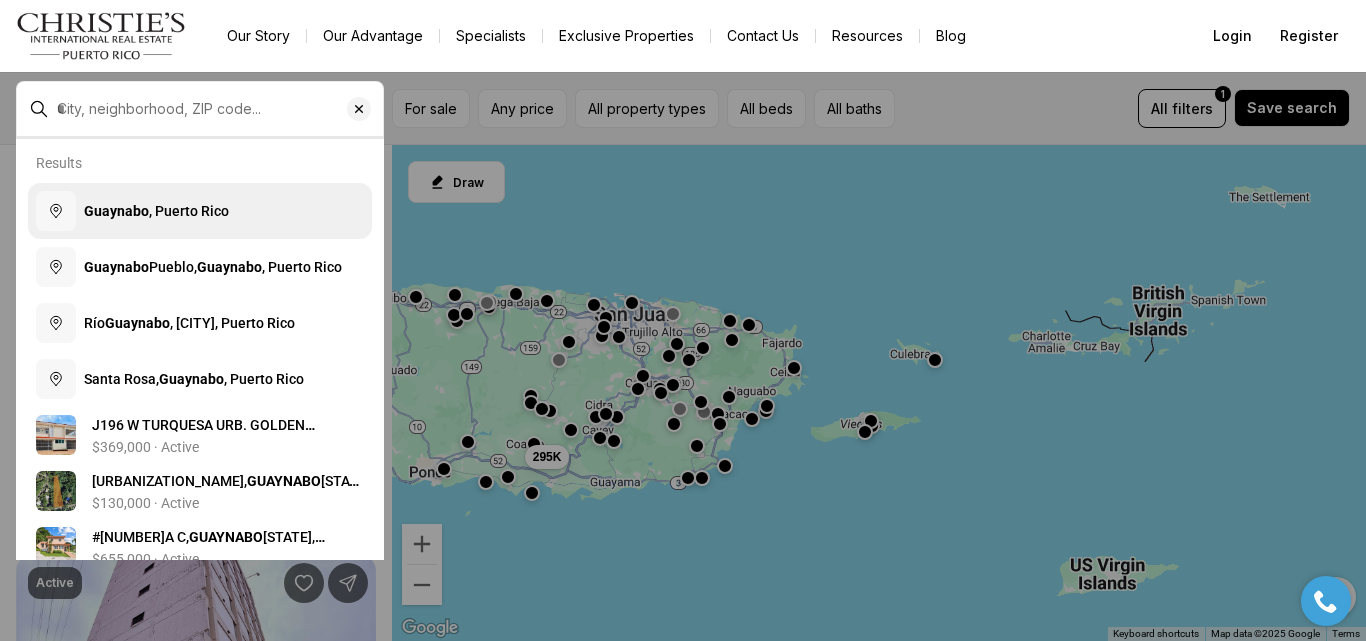 click on "Guaynabo" at bounding box center (116, 211) 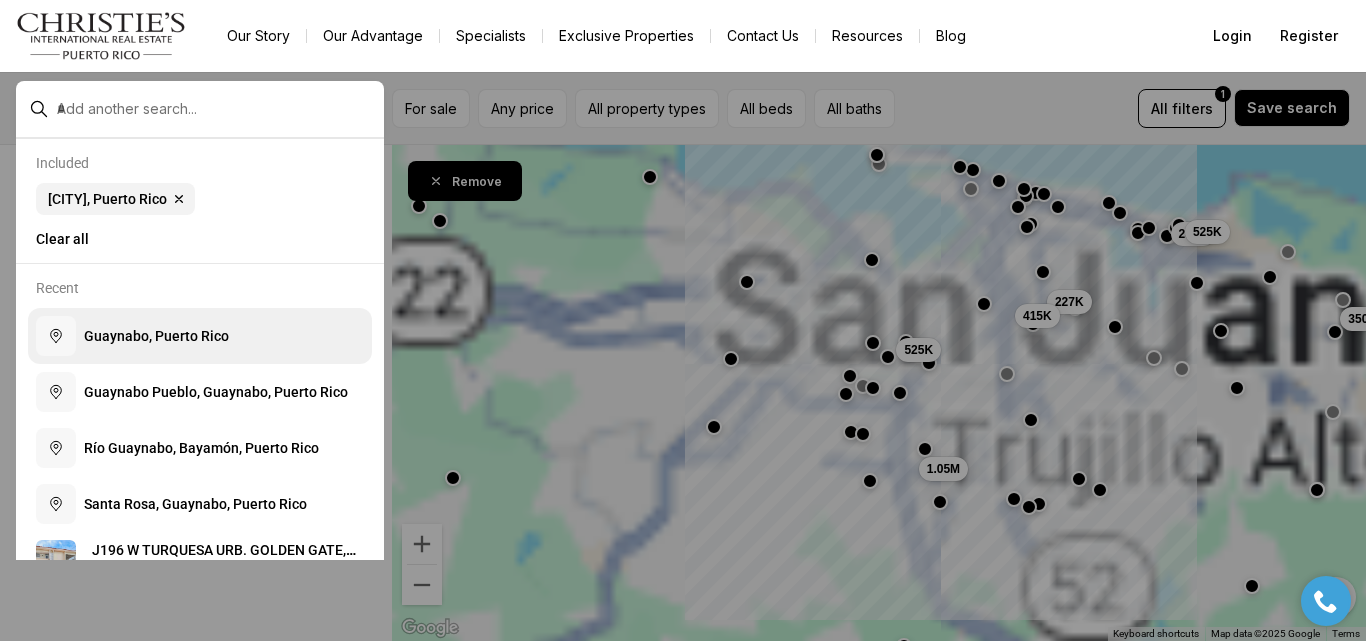 scroll, scrollTop: 0, scrollLeft: 0, axis: both 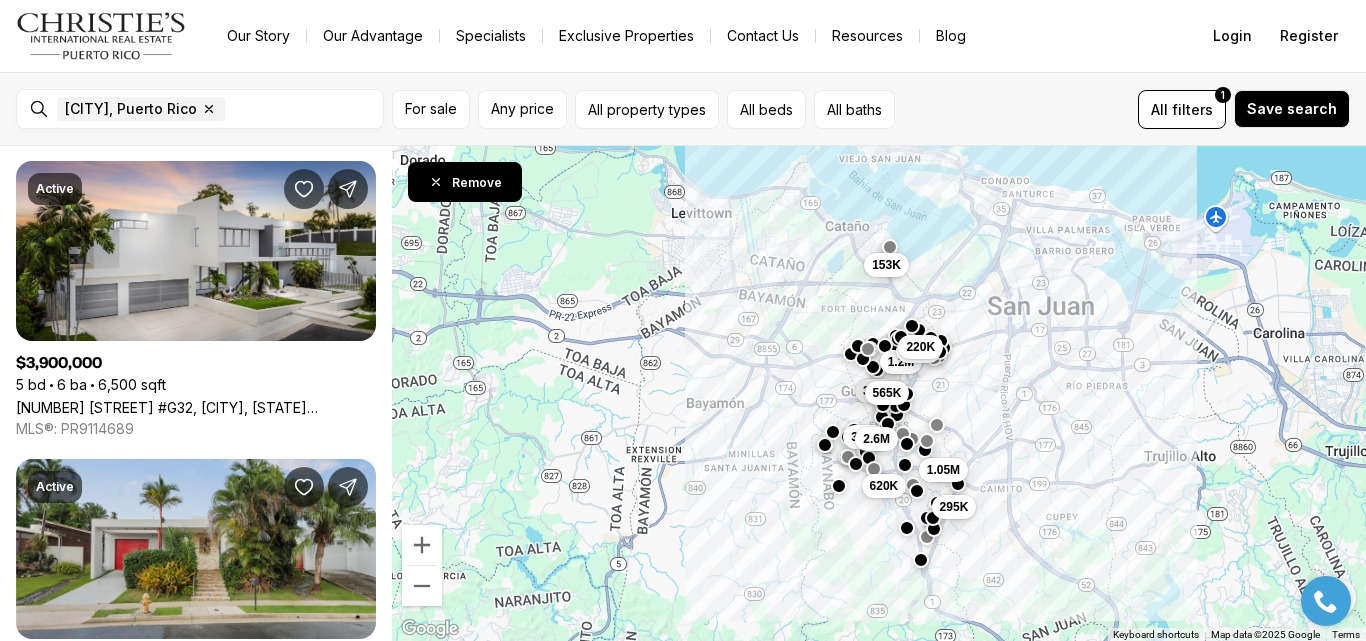 click on "[NUMBER] VALENCIA, GUAYNABO [STATE], [POSTAL_CODE]" at bounding box center (196, 705) 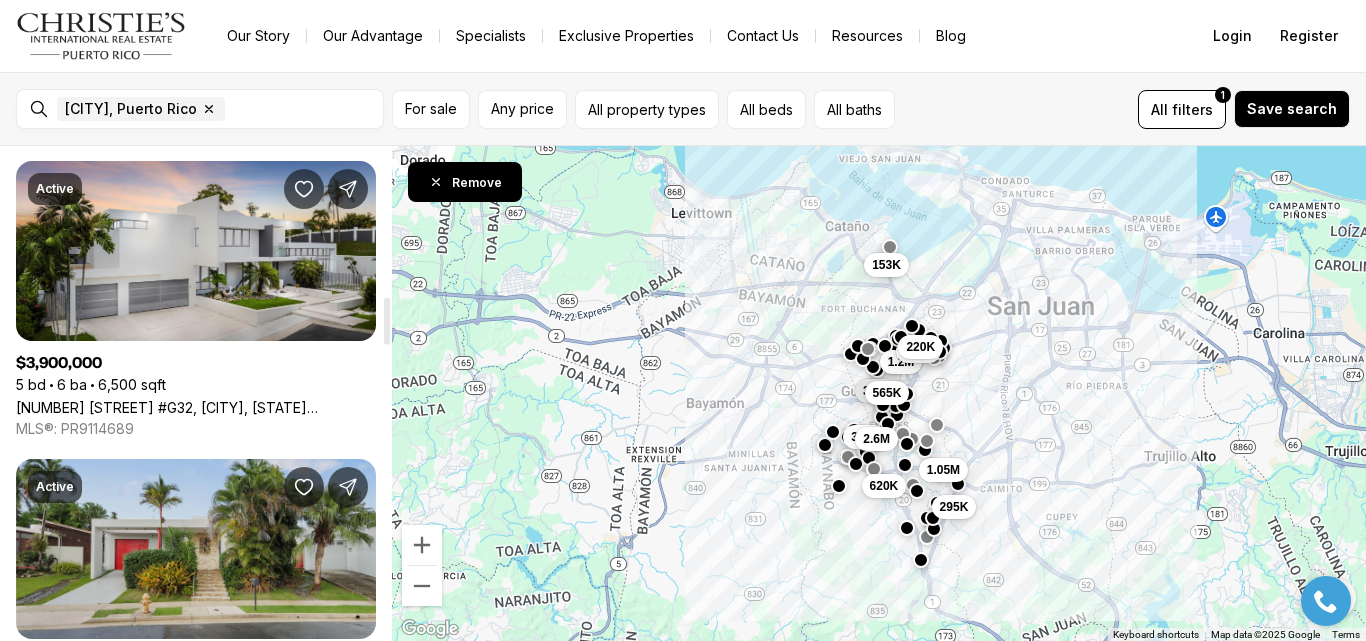click on "[NUMBER] VALENCIA, GUAYNABO [STATE], [POSTAL_CODE]" at bounding box center (196, 705) 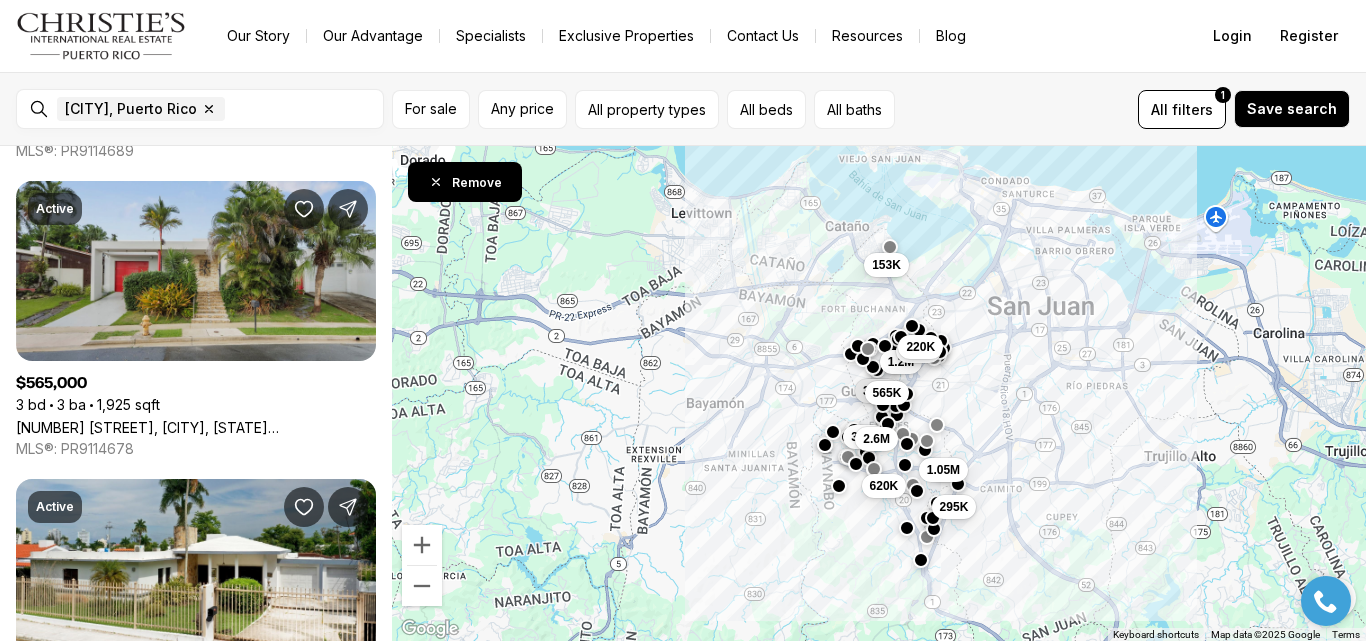 scroll, scrollTop: 1865, scrollLeft: 0, axis: vertical 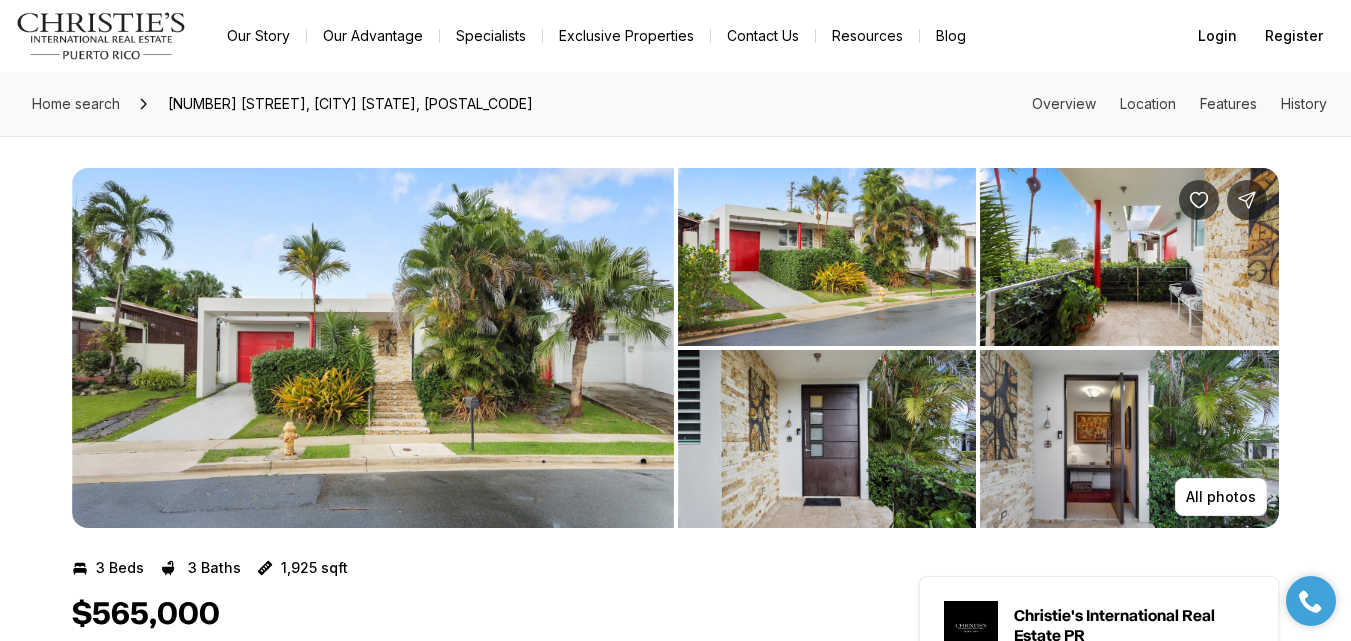 click at bounding box center (827, 257) 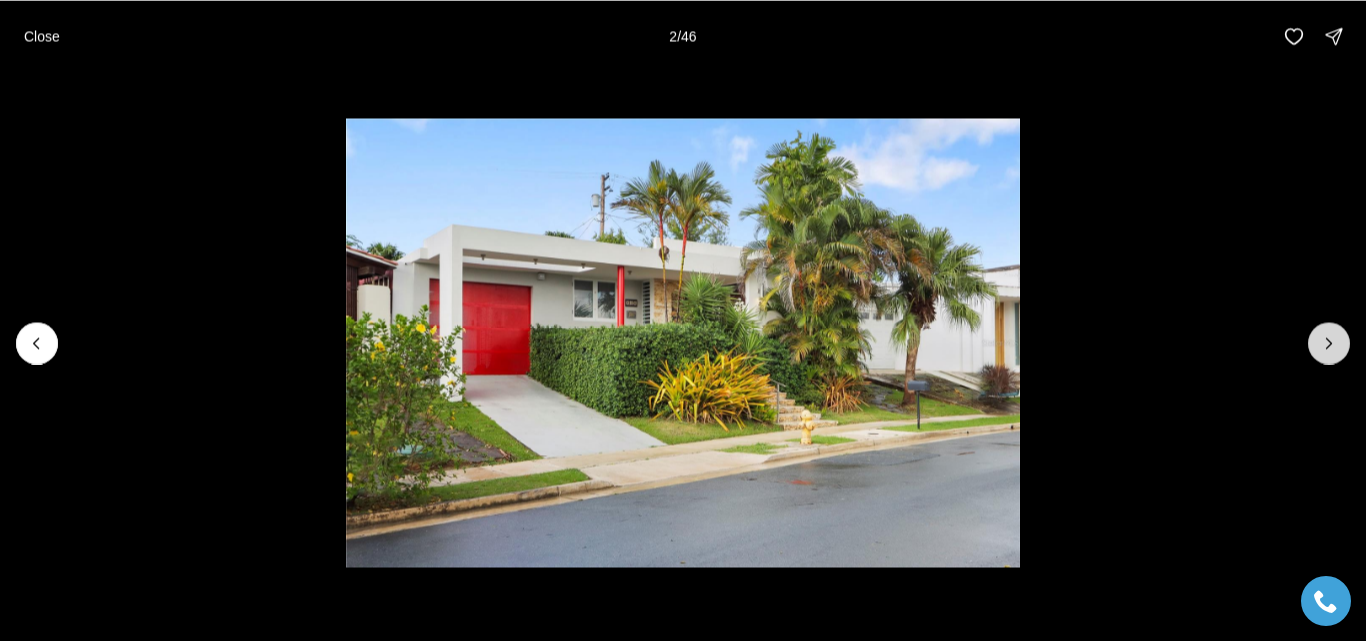 click at bounding box center (1329, 343) 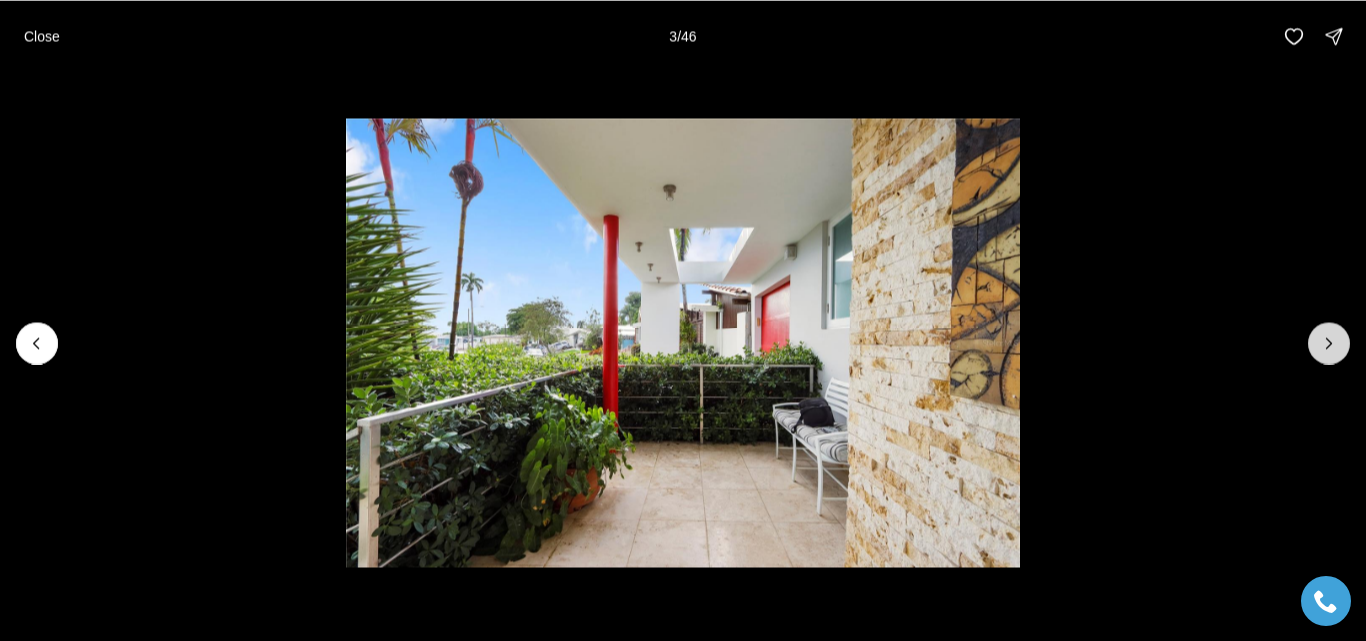 click at bounding box center (1329, 343) 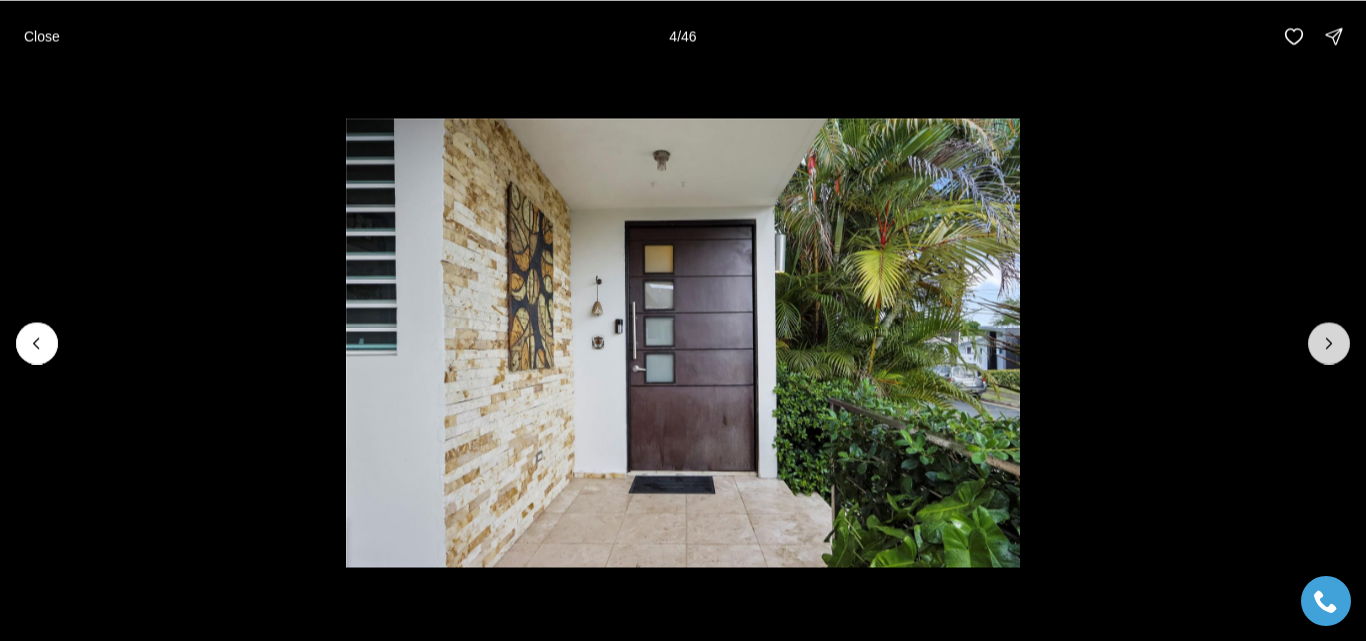 click at bounding box center [1329, 343] 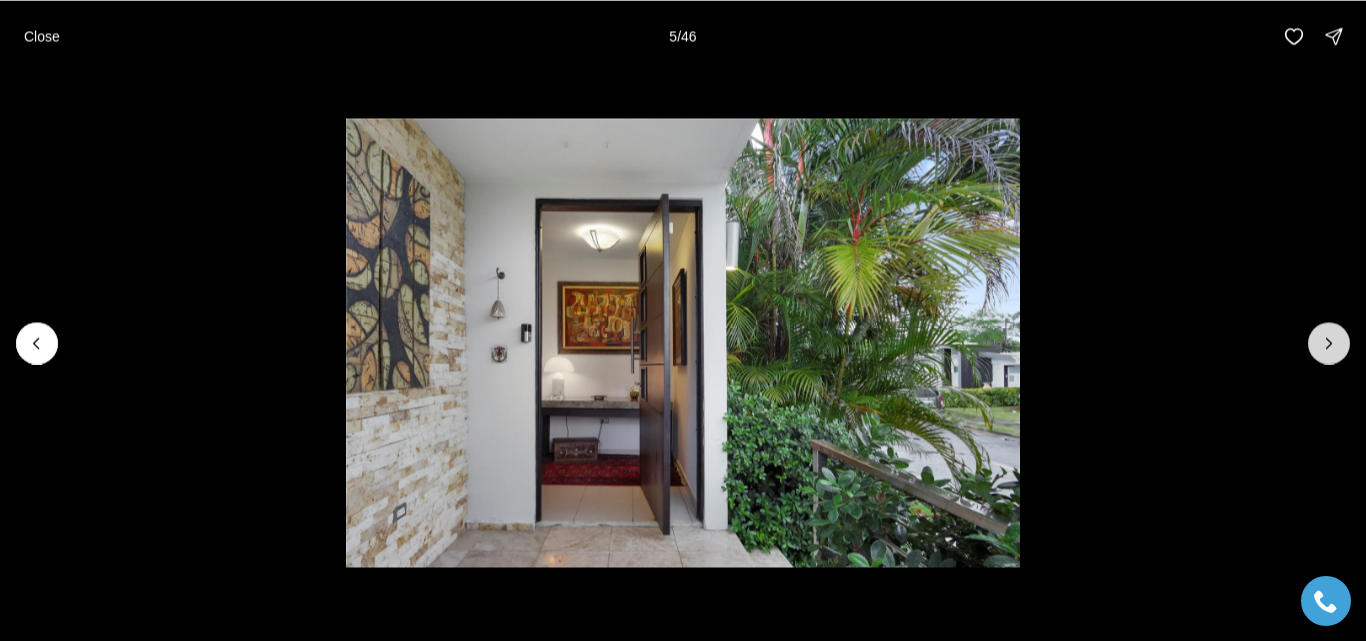 click at bounding box center [1329, 343] 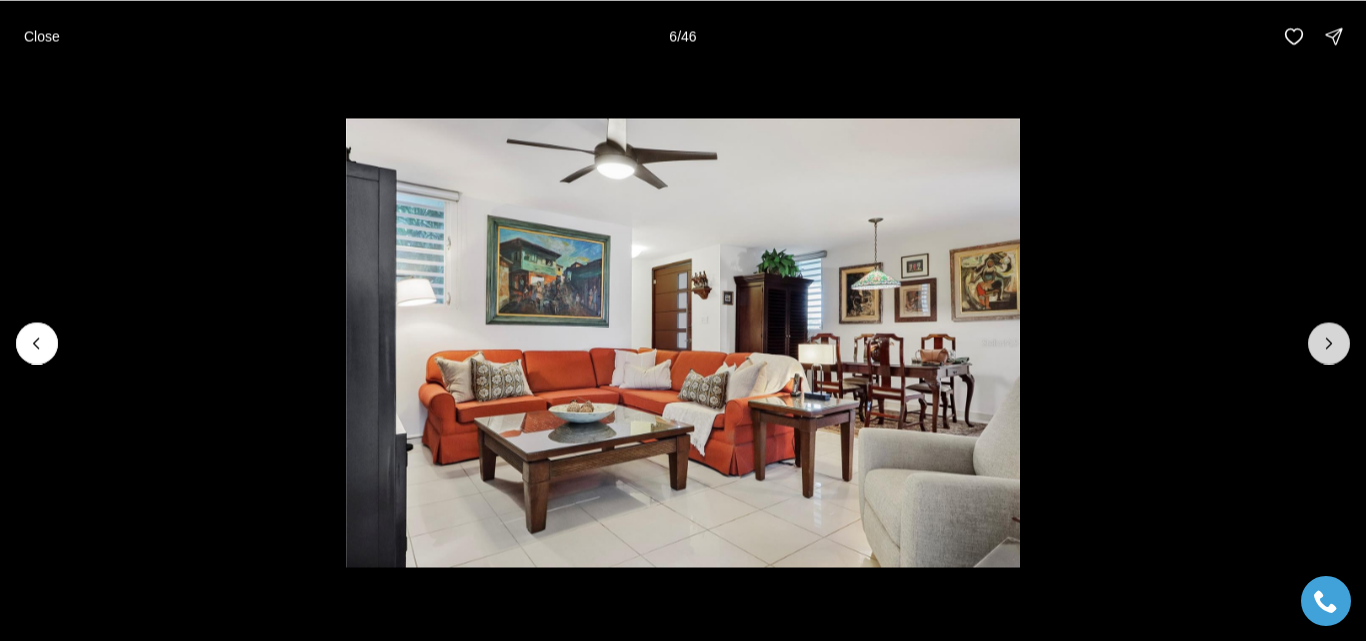 click at bounding box center (1329, 343) 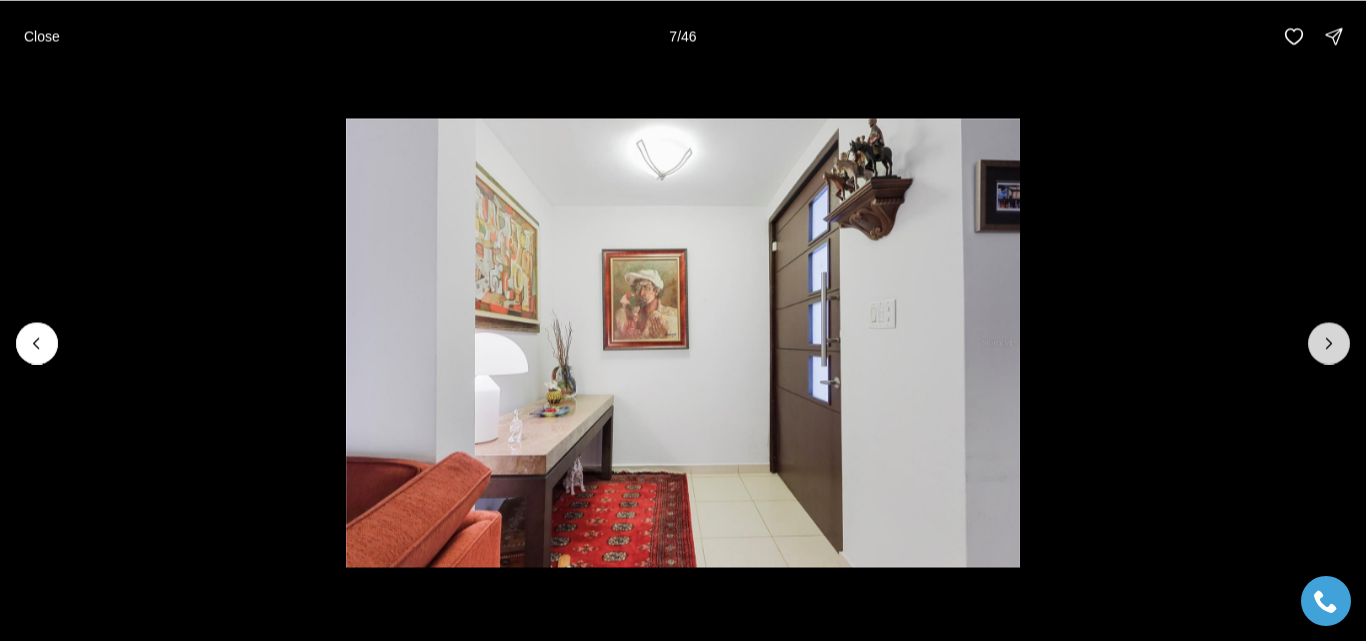 click at bounding box center (1329, 343) 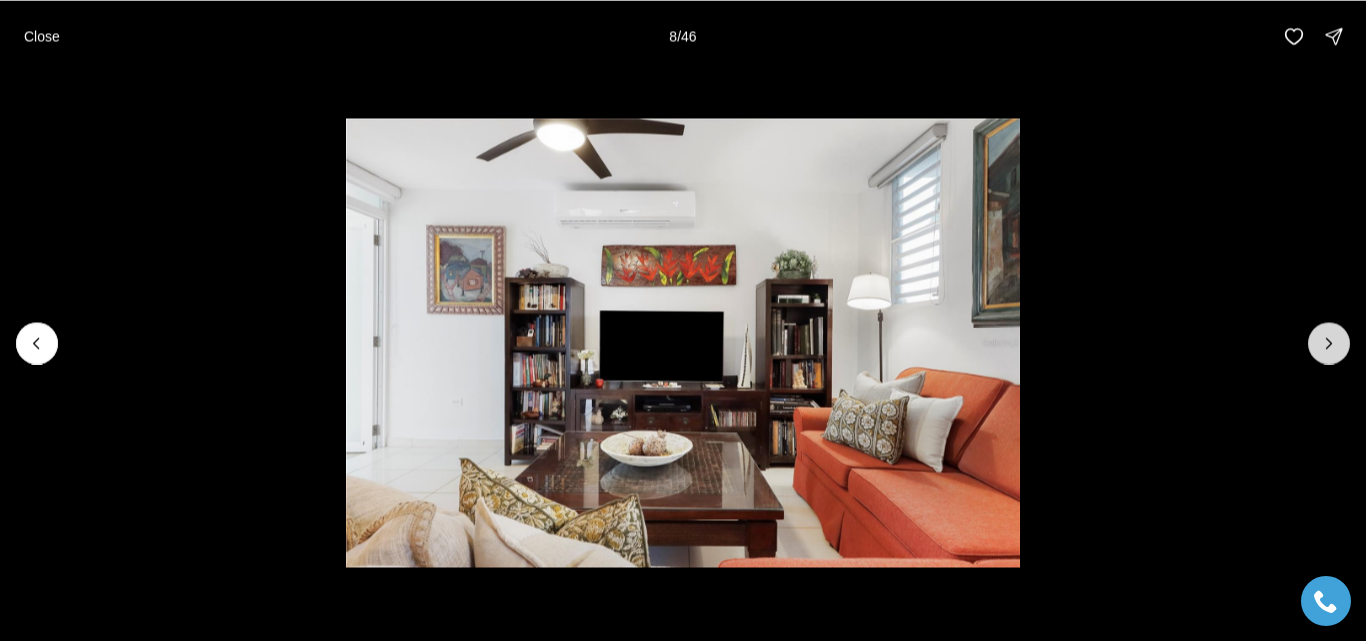 click at bounding box center [1329, 343] 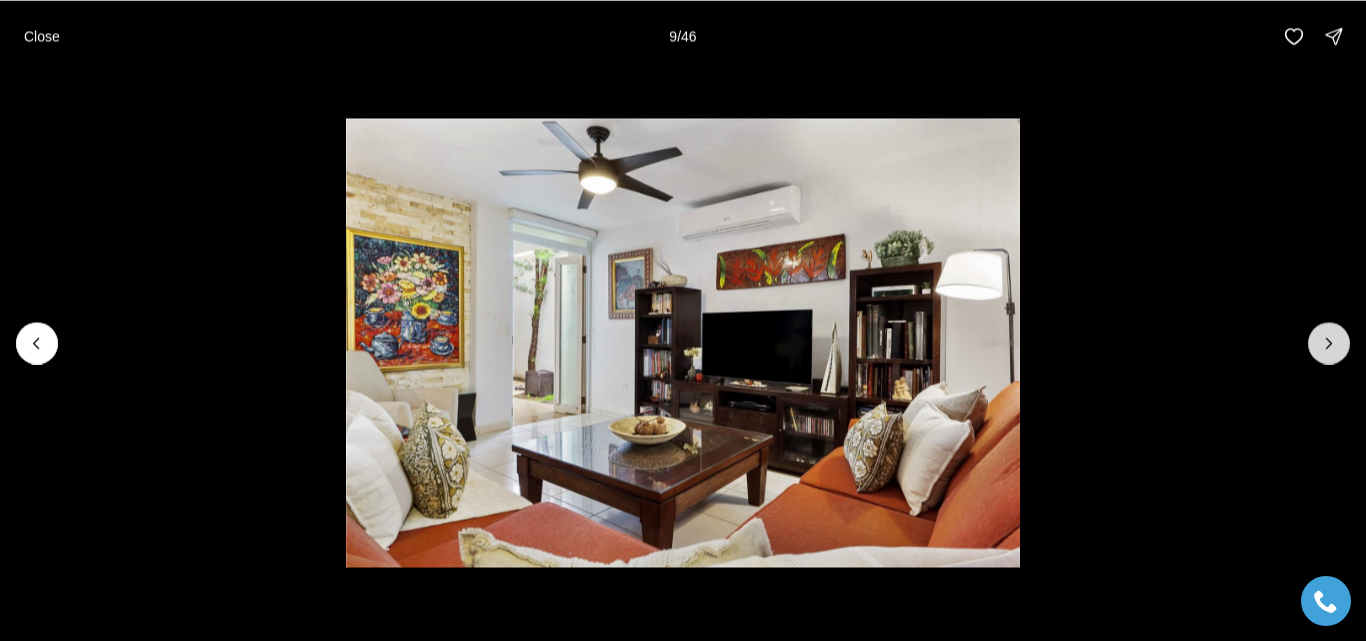 click at bounding box center (1329, 343) 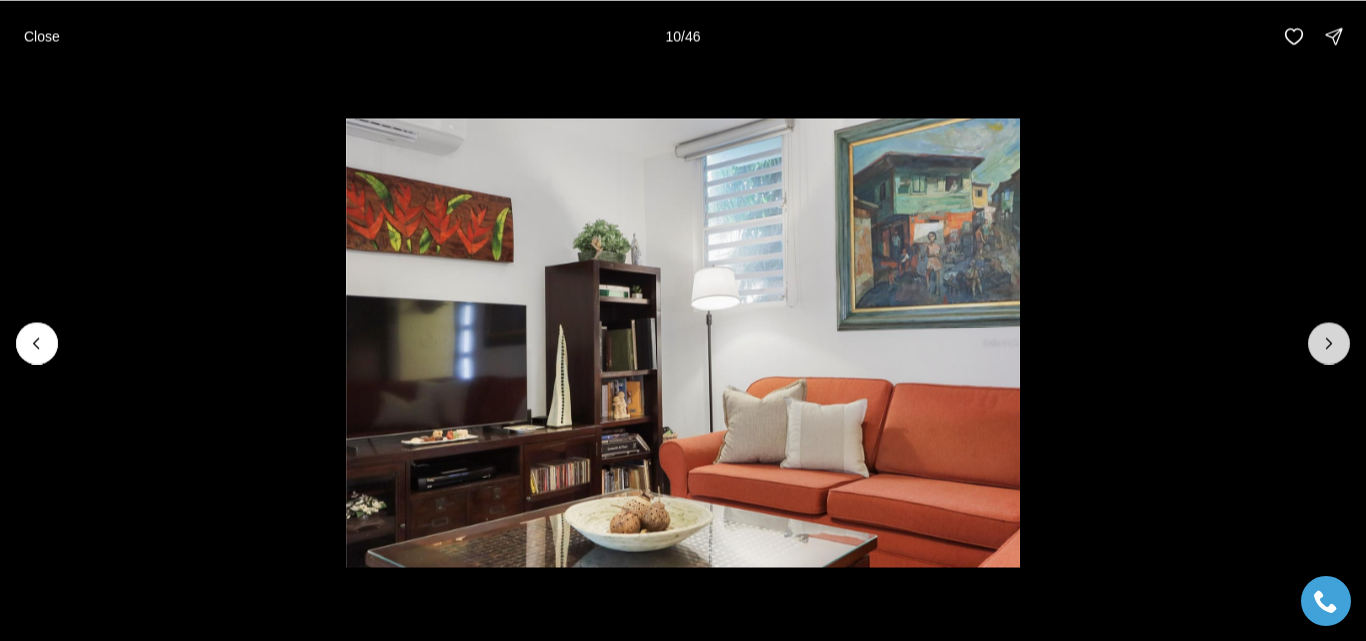 click at bounding box center (1329, 343) 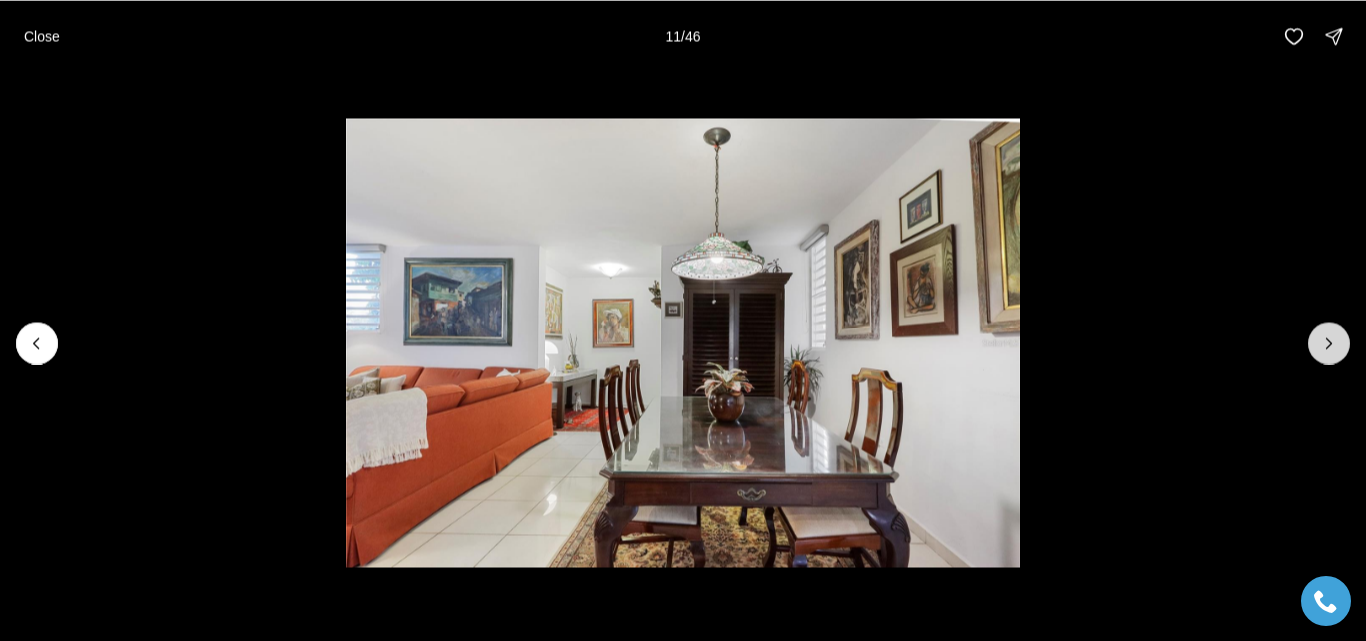 click at bounding box center (1329, 343) 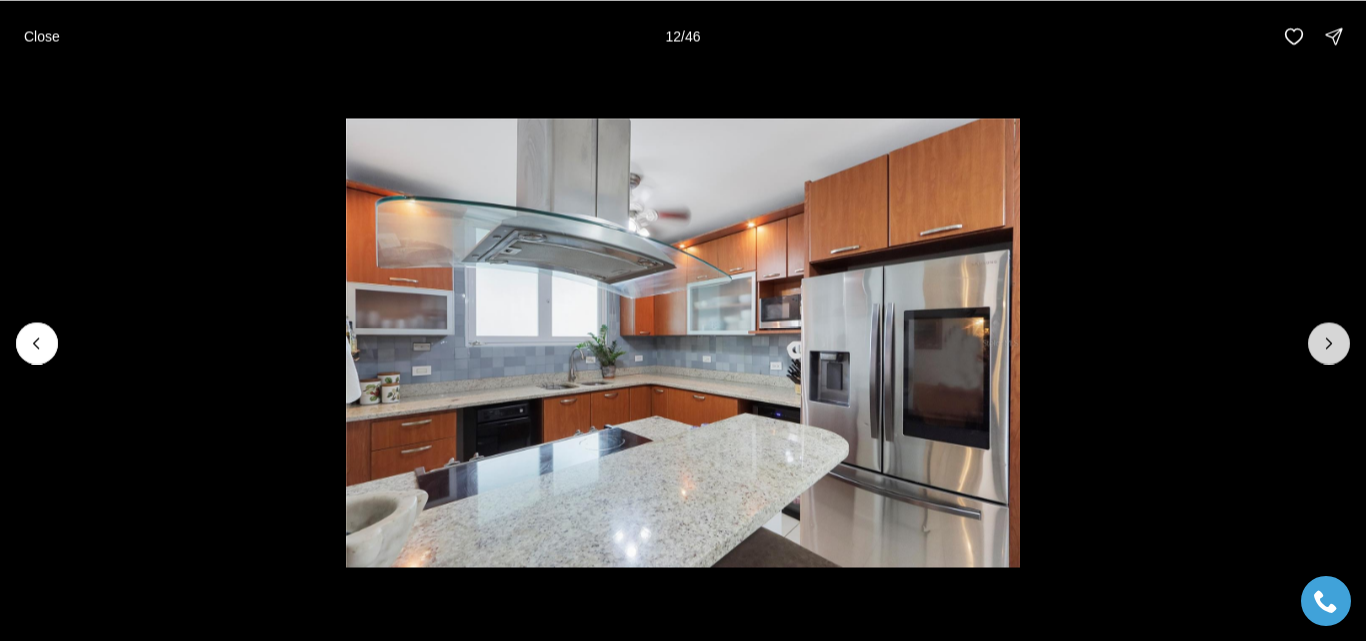 click at bounding box center [1329, 343] 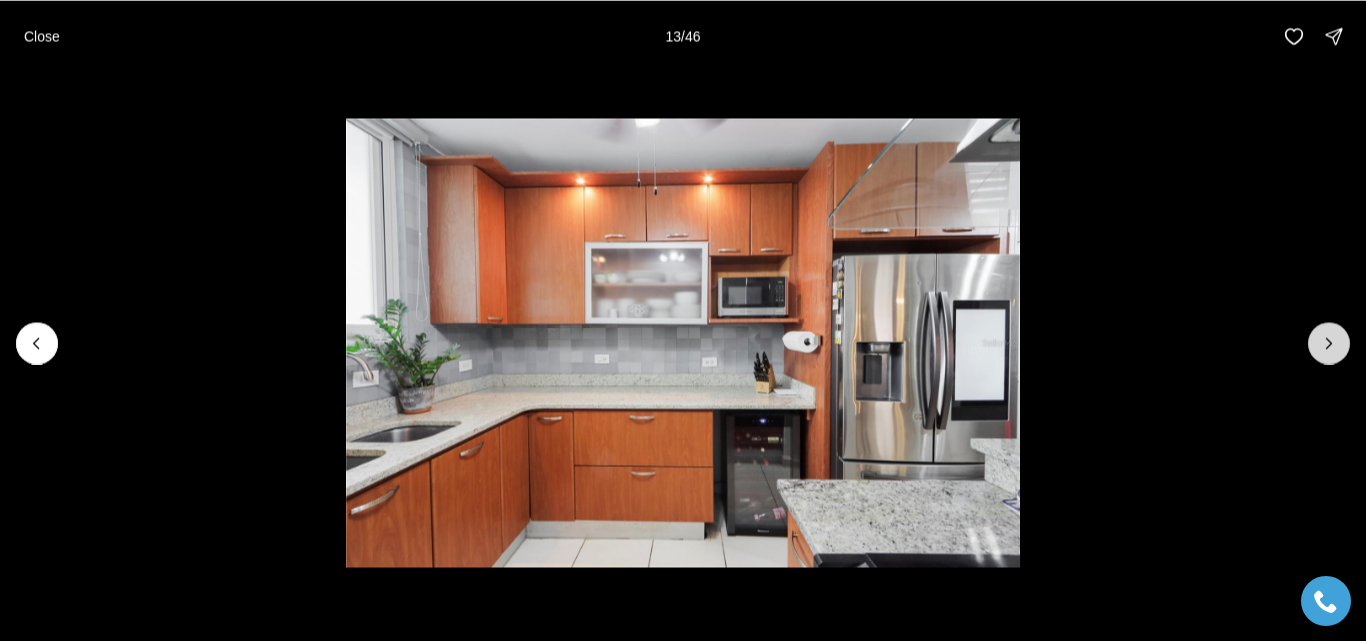 click at bounding box center (1329, 343) 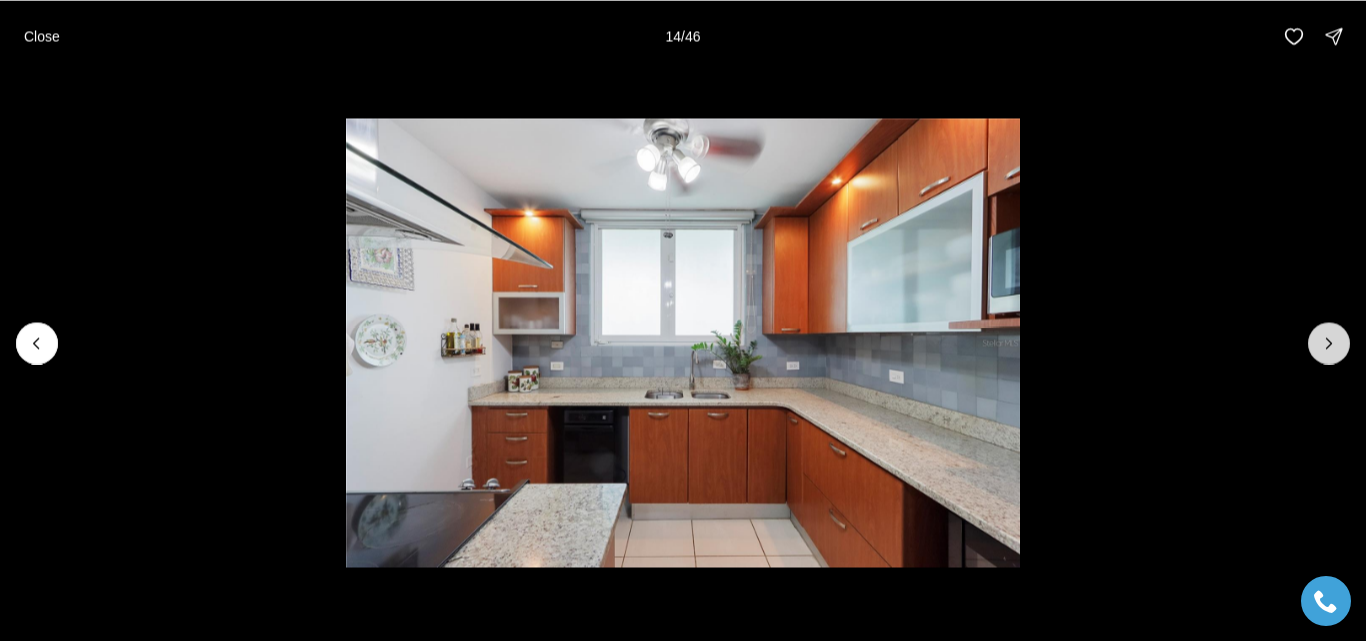click at bounding box center [1329, 343] 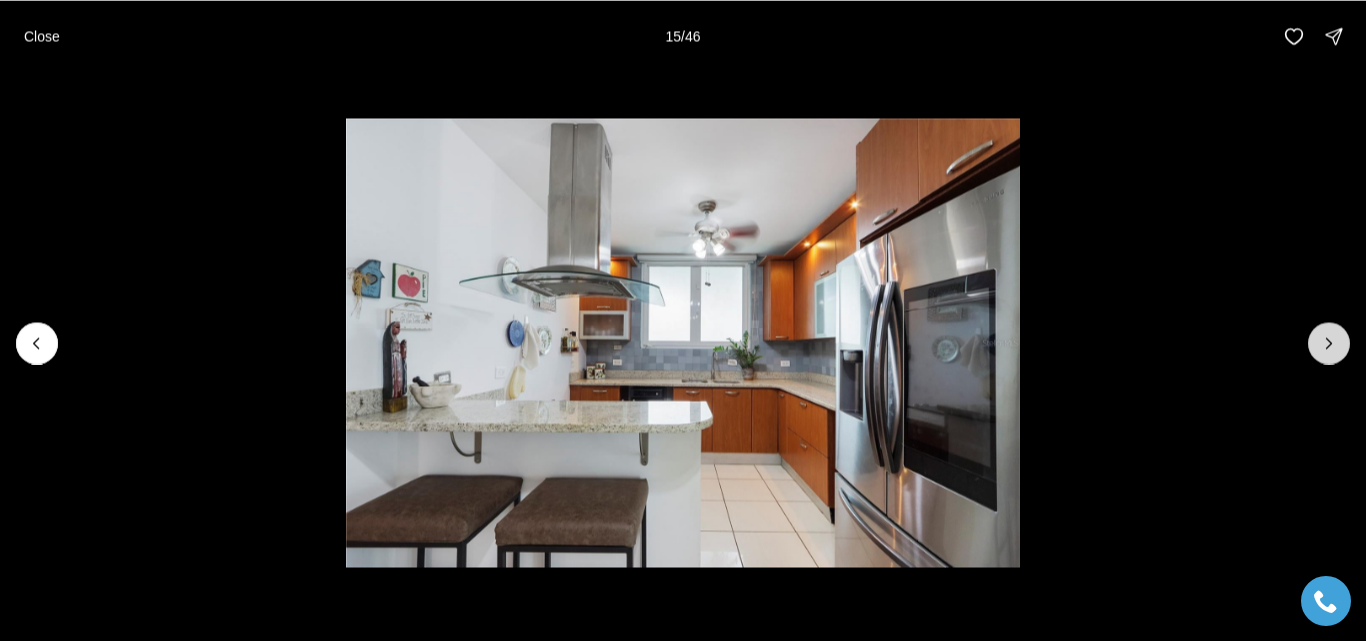 click at bounding box center (1329, 343) 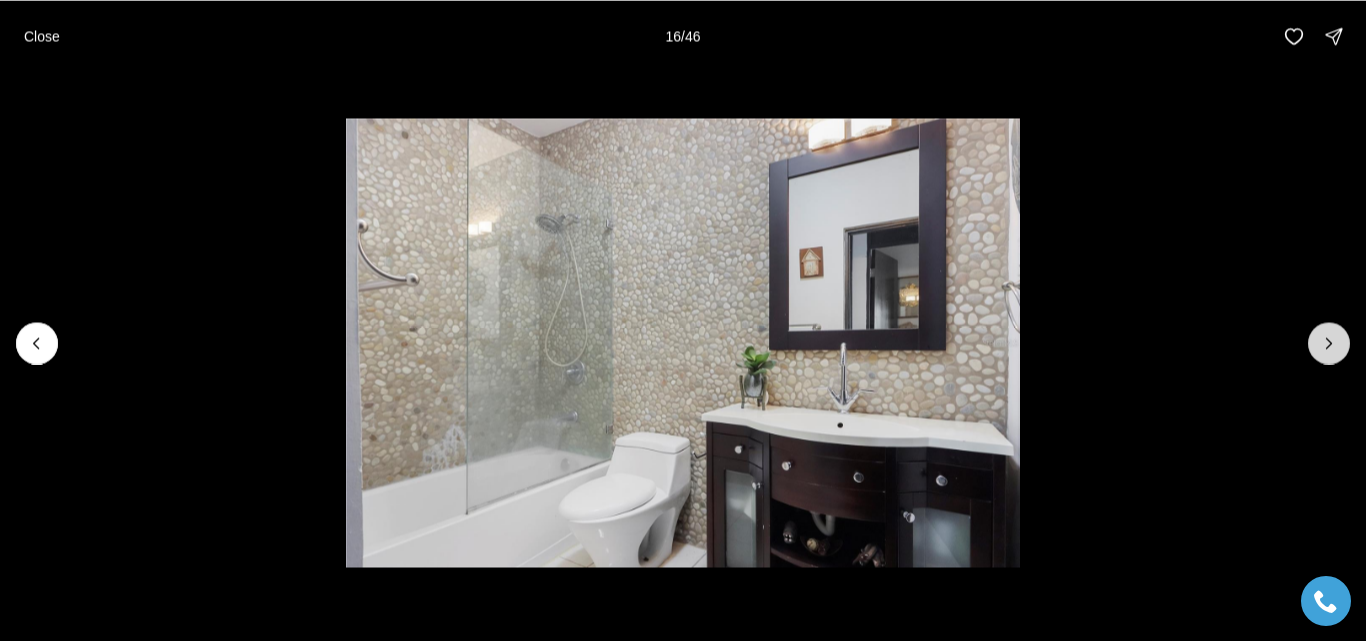 click at bounding box center [1329, 343] 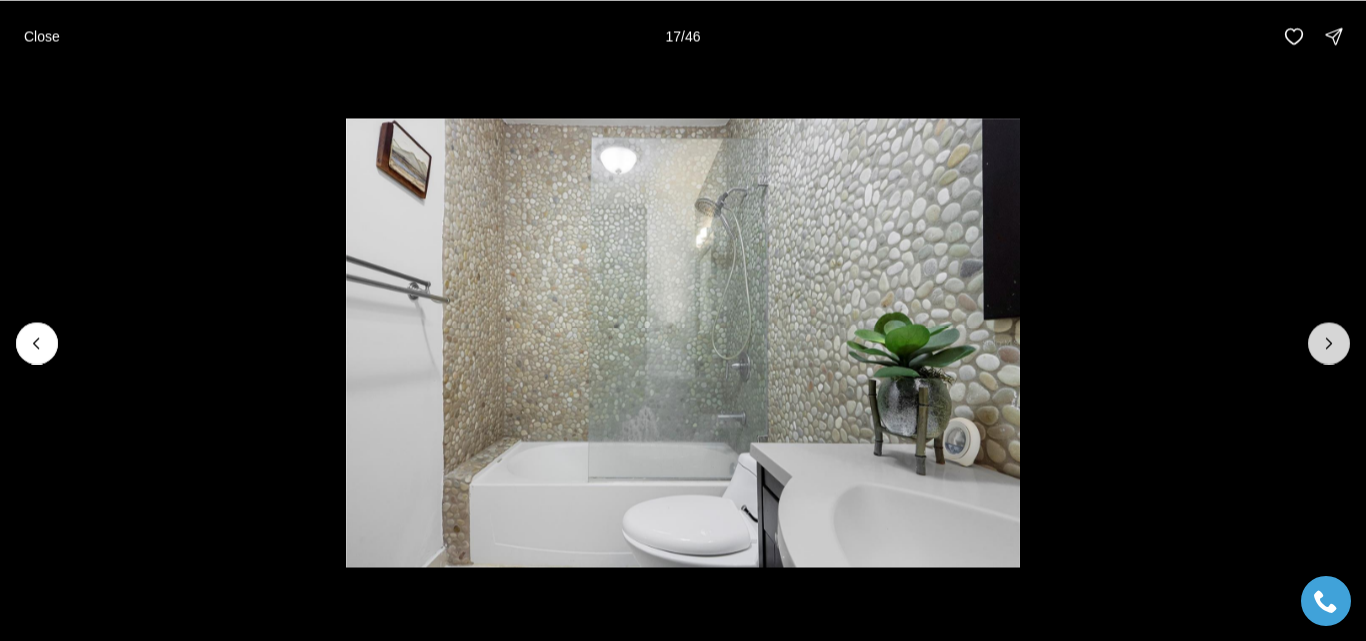 click at bounding box center (1329, 343) 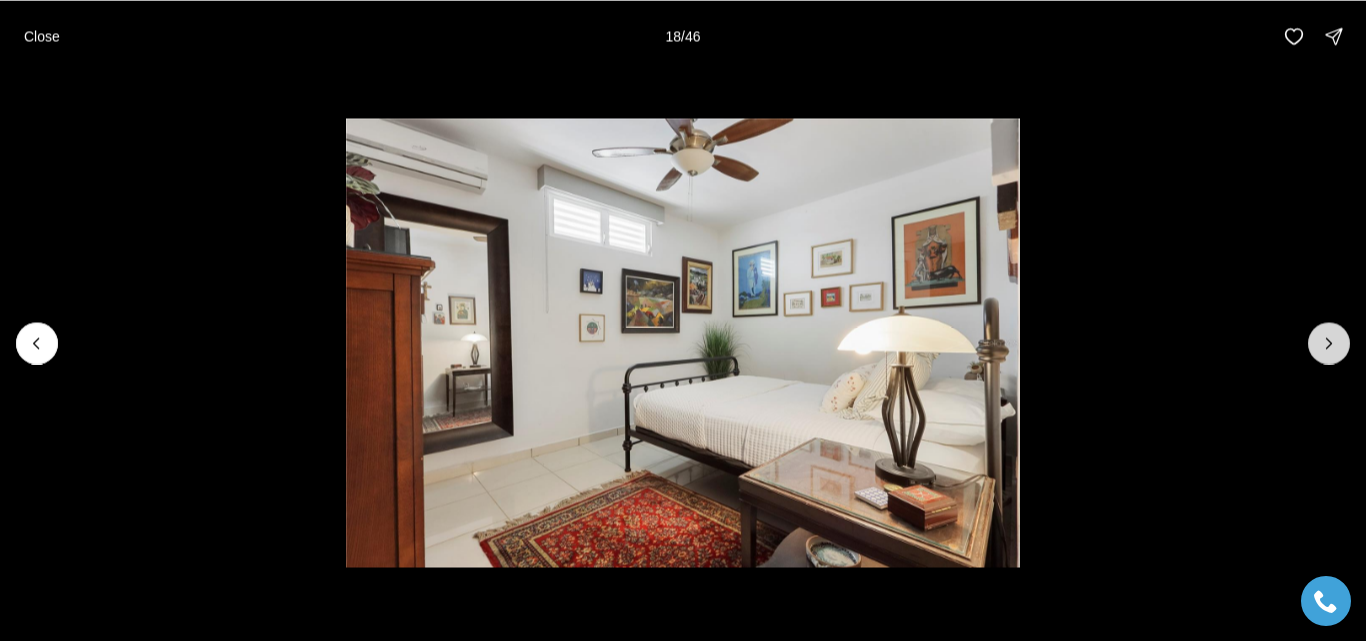click at bounding box center (1329, 343) 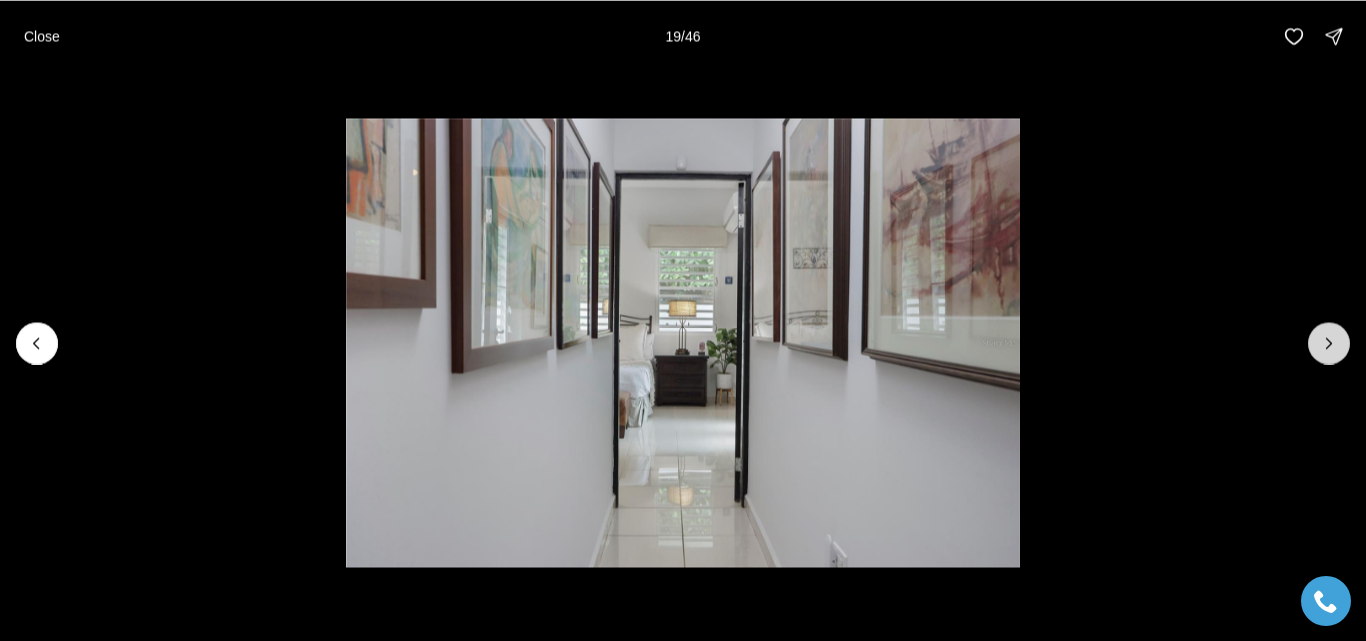 click at bounding box center [1329, 343] 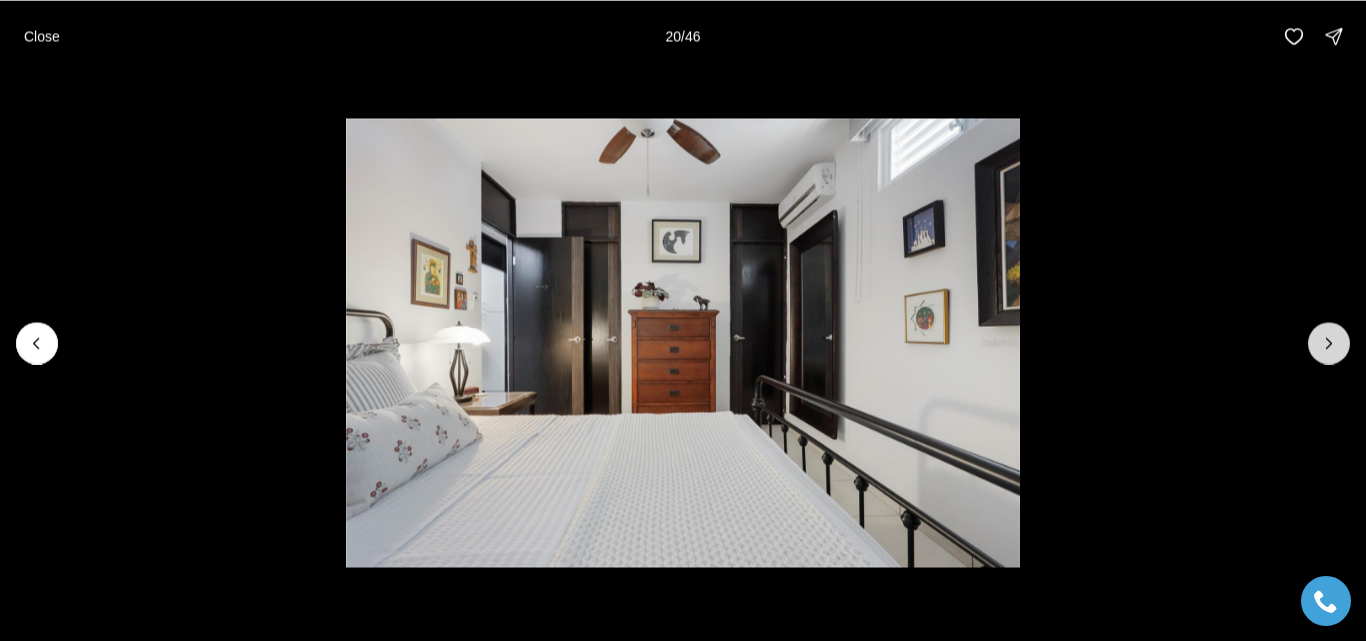click at bounding box center [1329, 343] 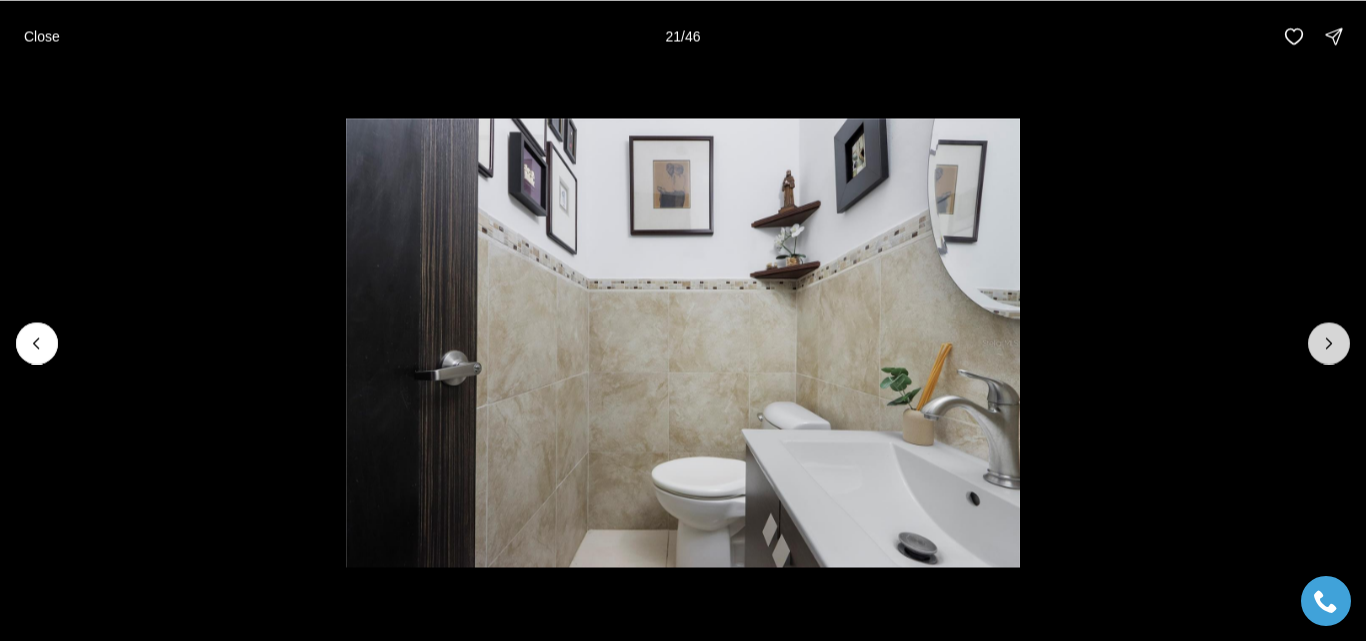 click at bounding box center (1329, 343) 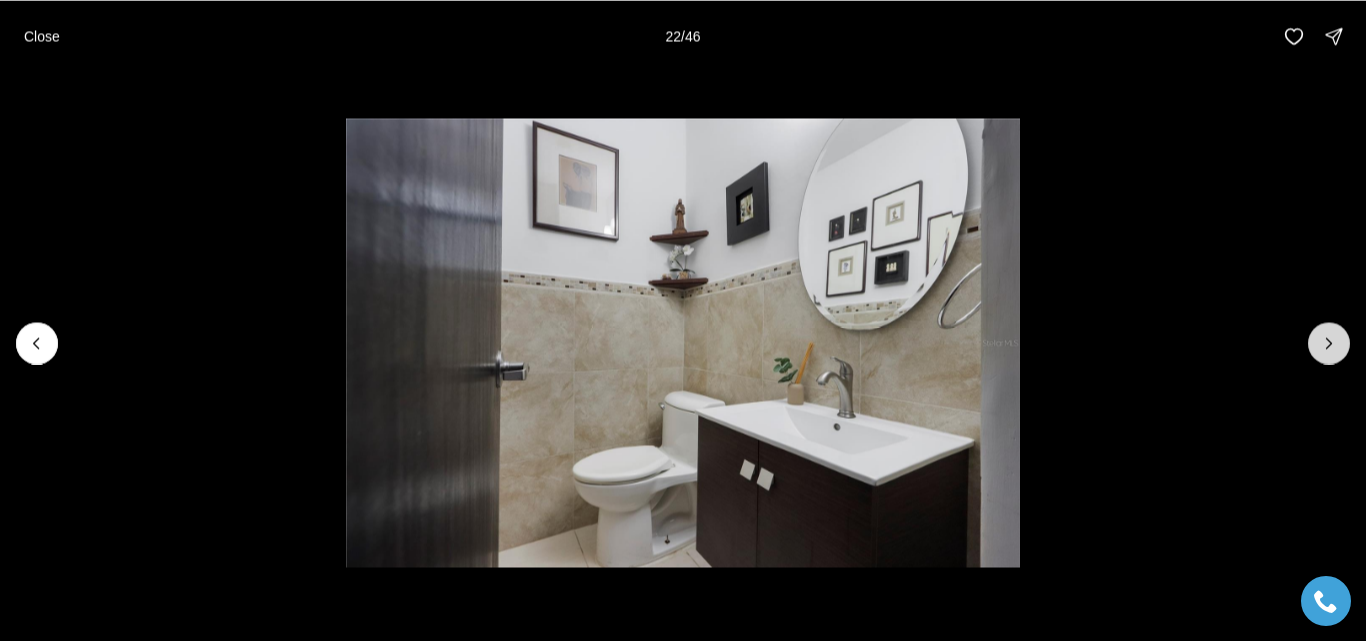 click at bounding box center (1329, 343) 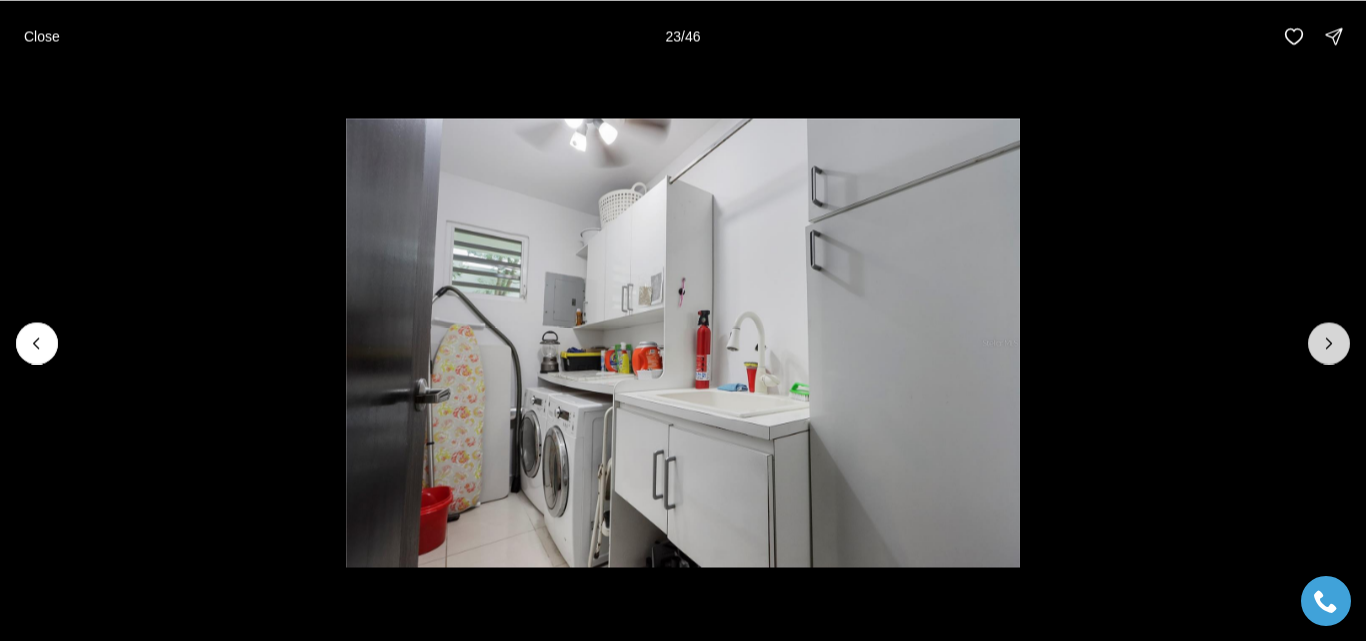 click at bounding box center [1329, 343] 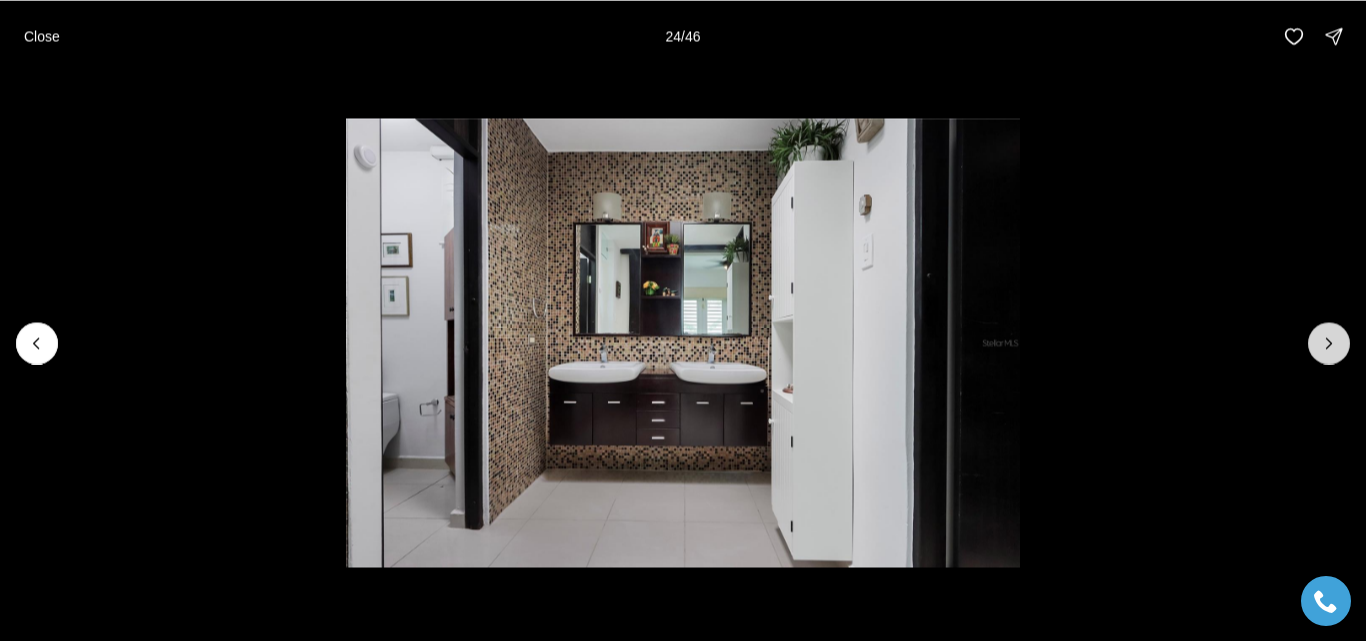 click at bounding box center (1329, 343) 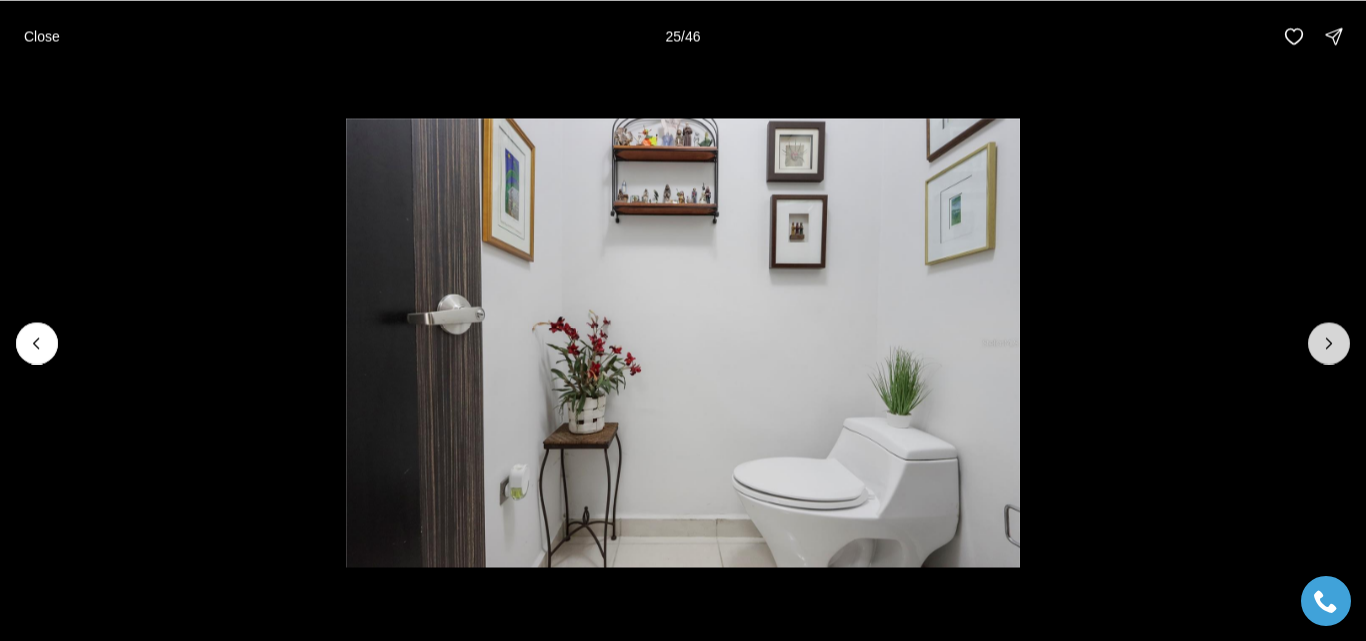 click at bounding box center (1329, 343) 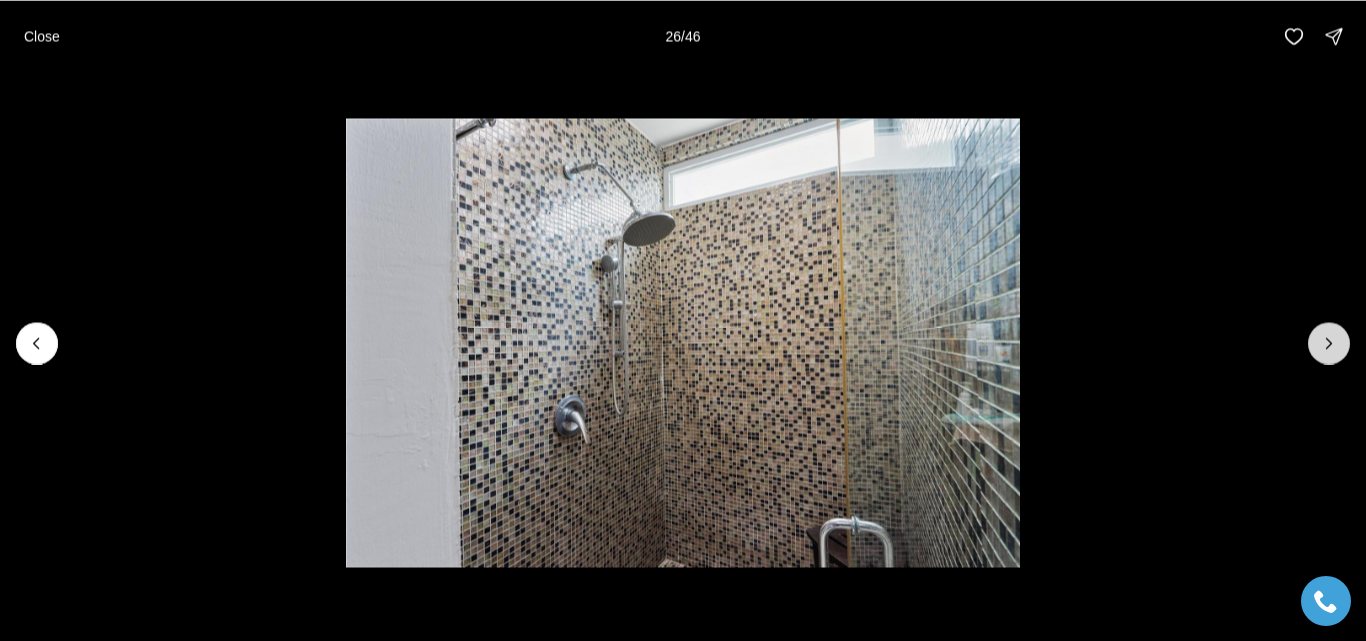 click at bounding box center (1329, 343) 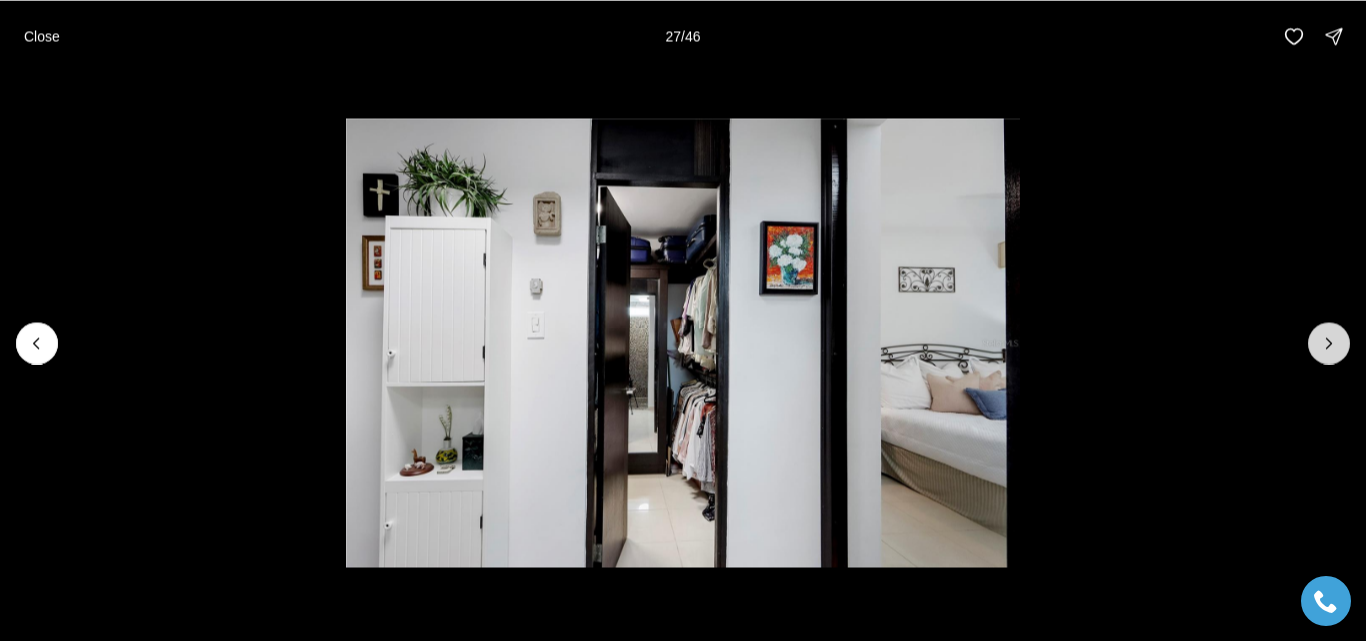 click at bounding box center (1329, 343) 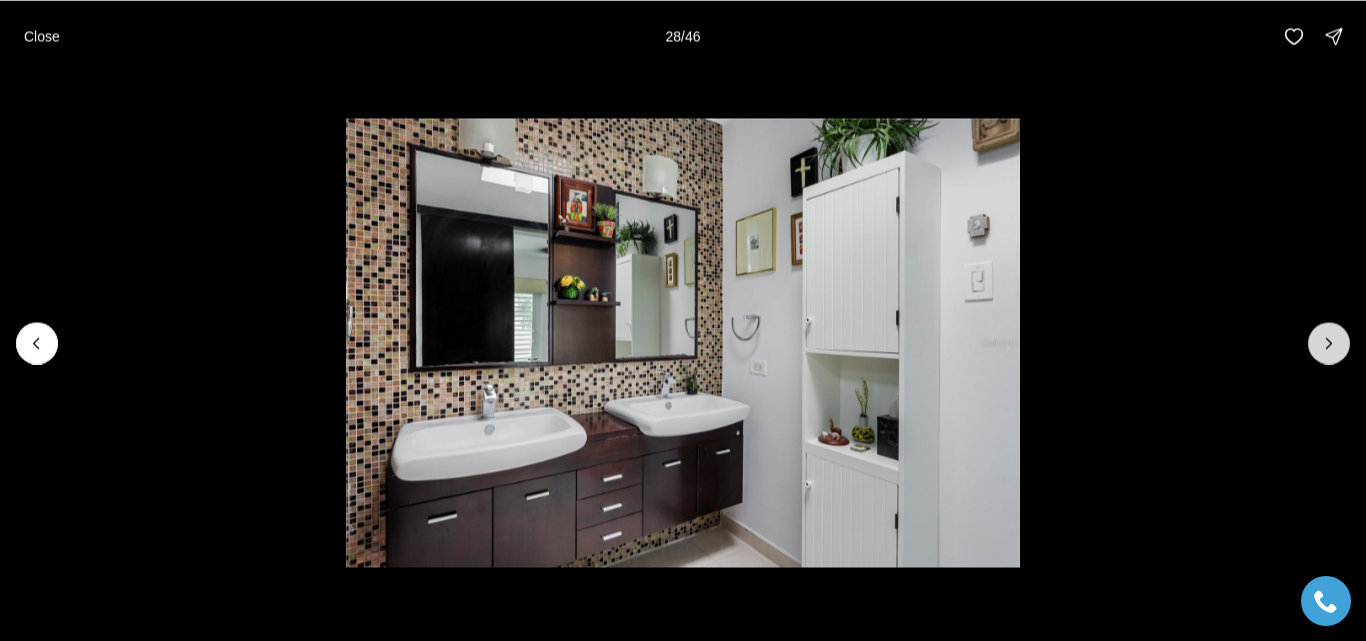 click 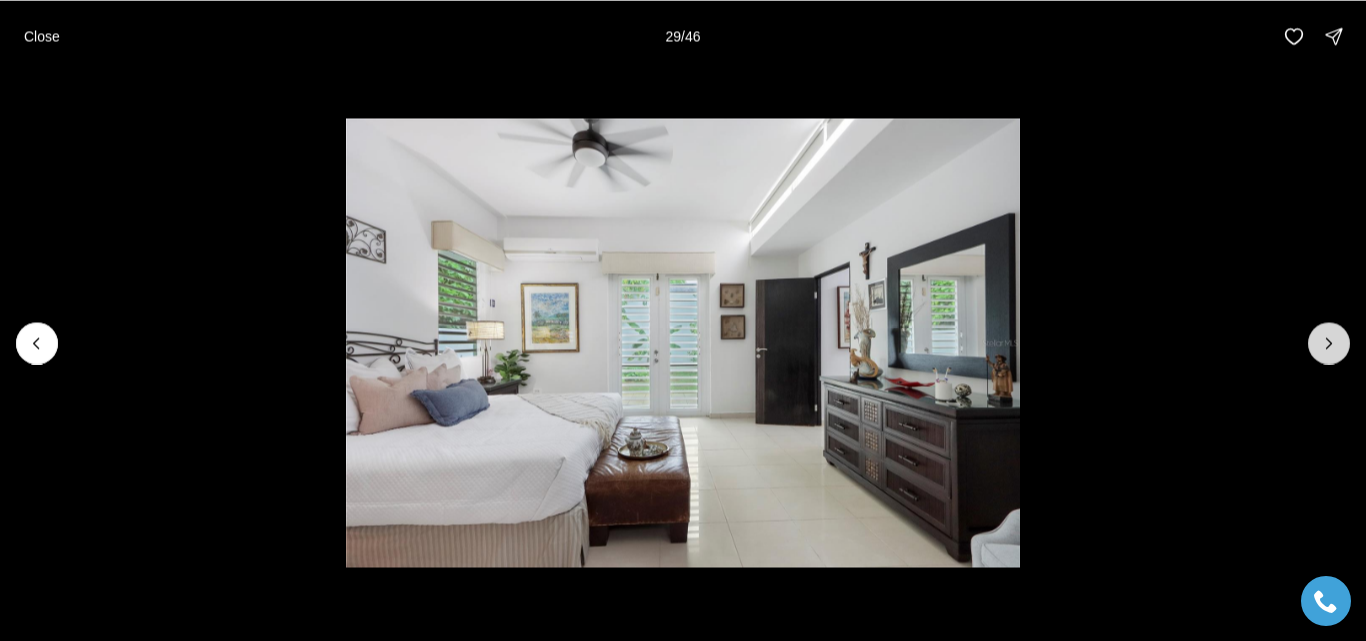 click 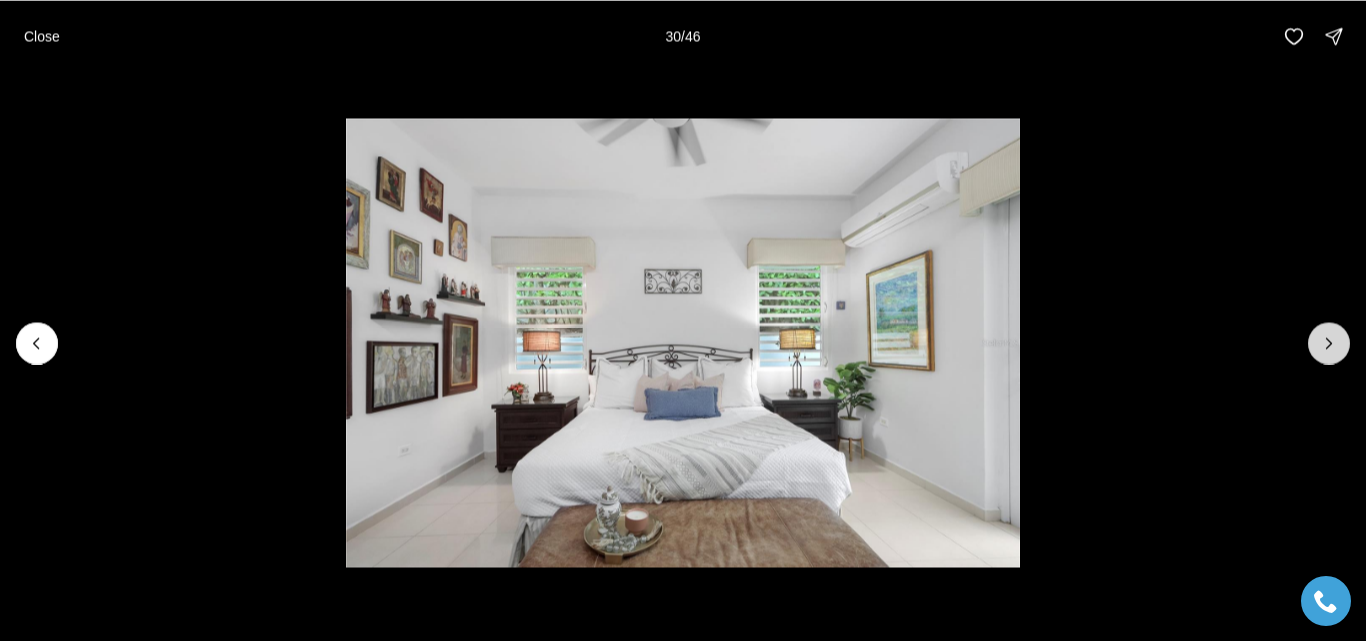 click 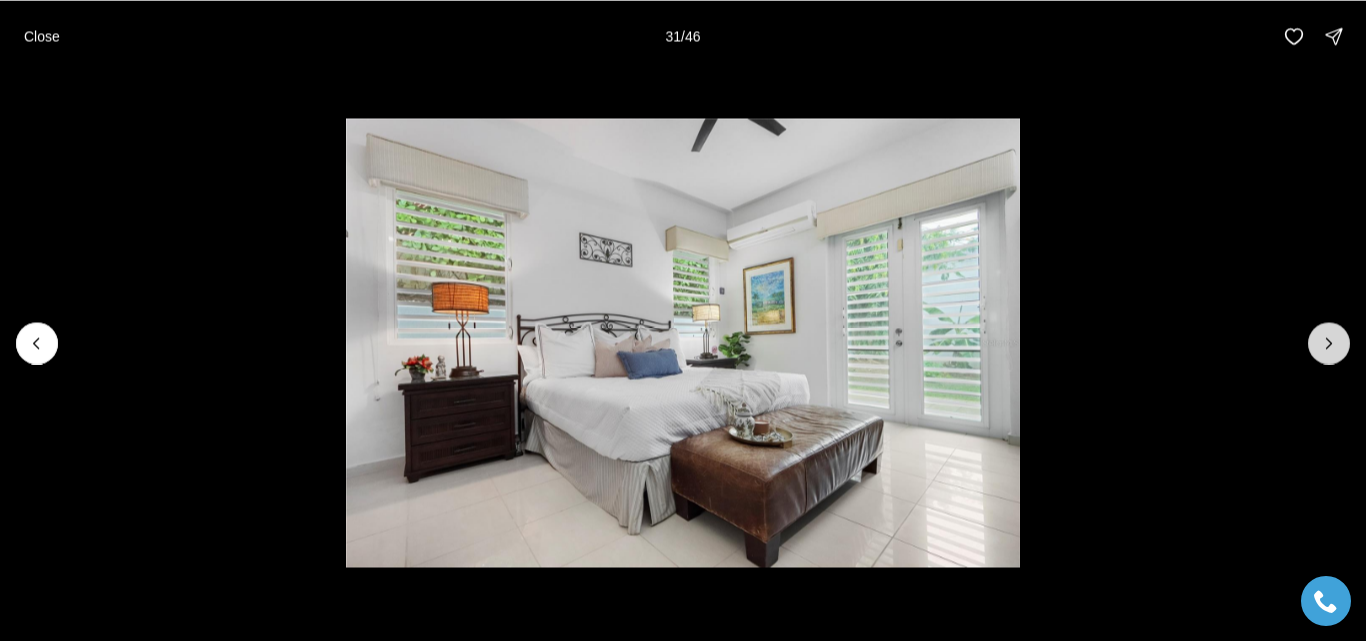 click 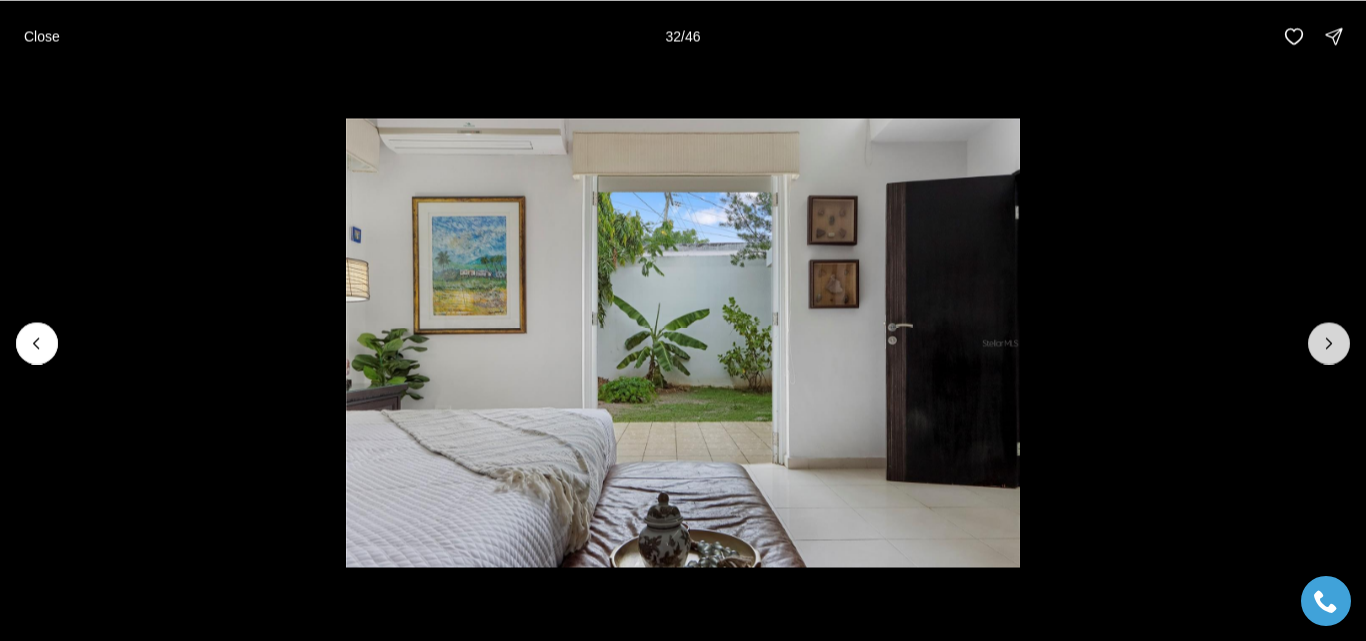 click 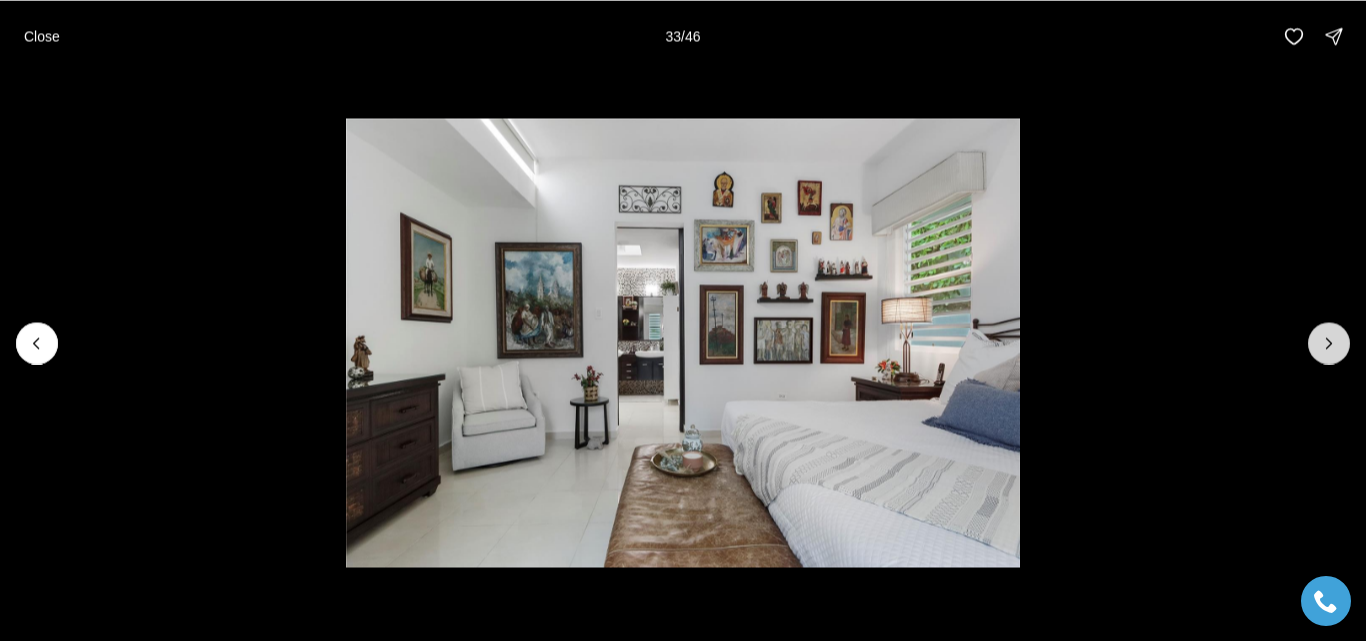 click 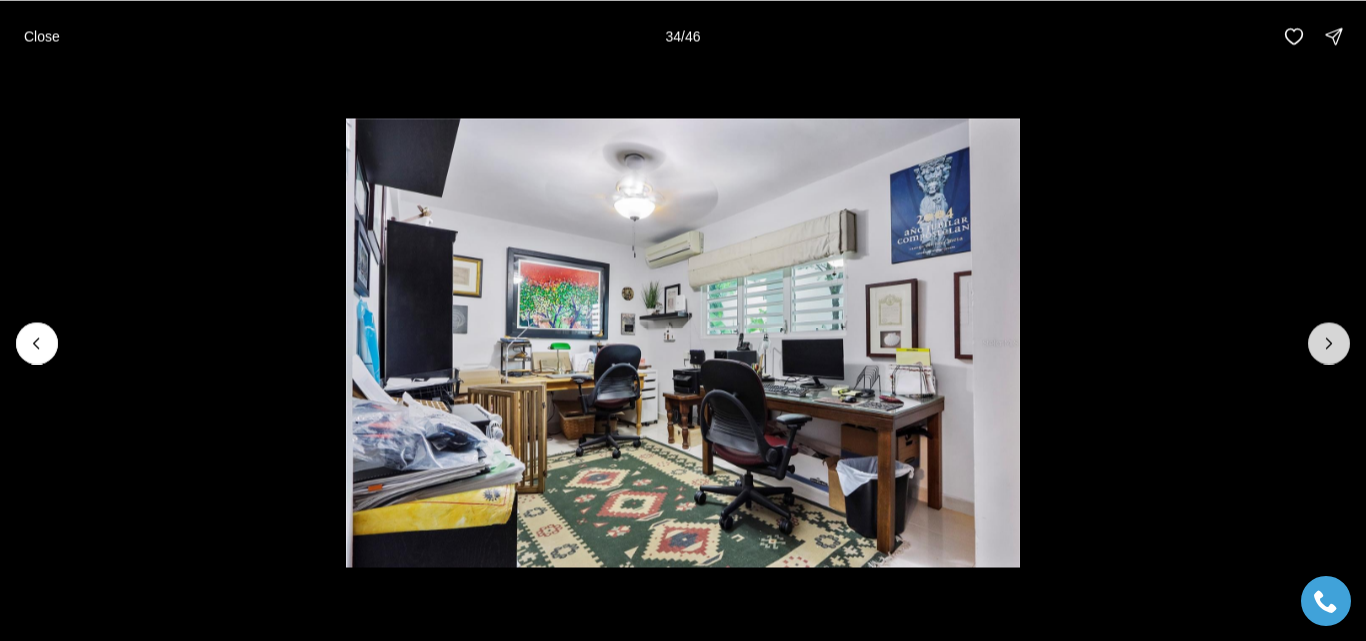 click 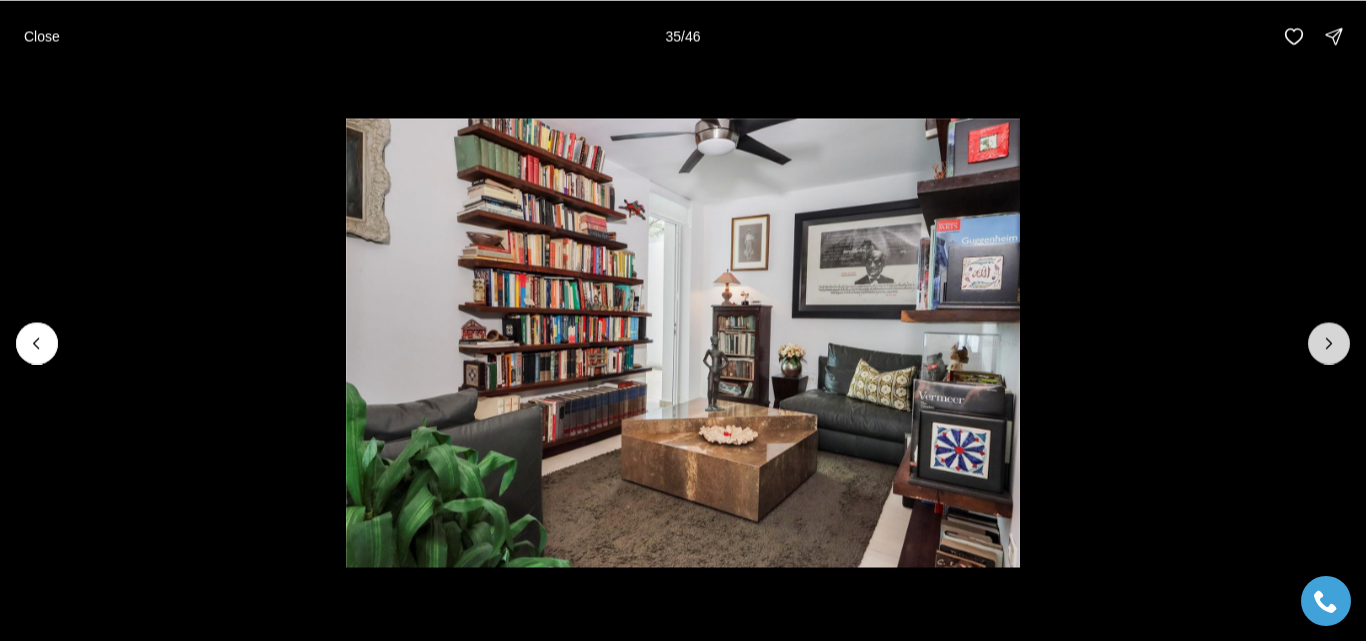 click 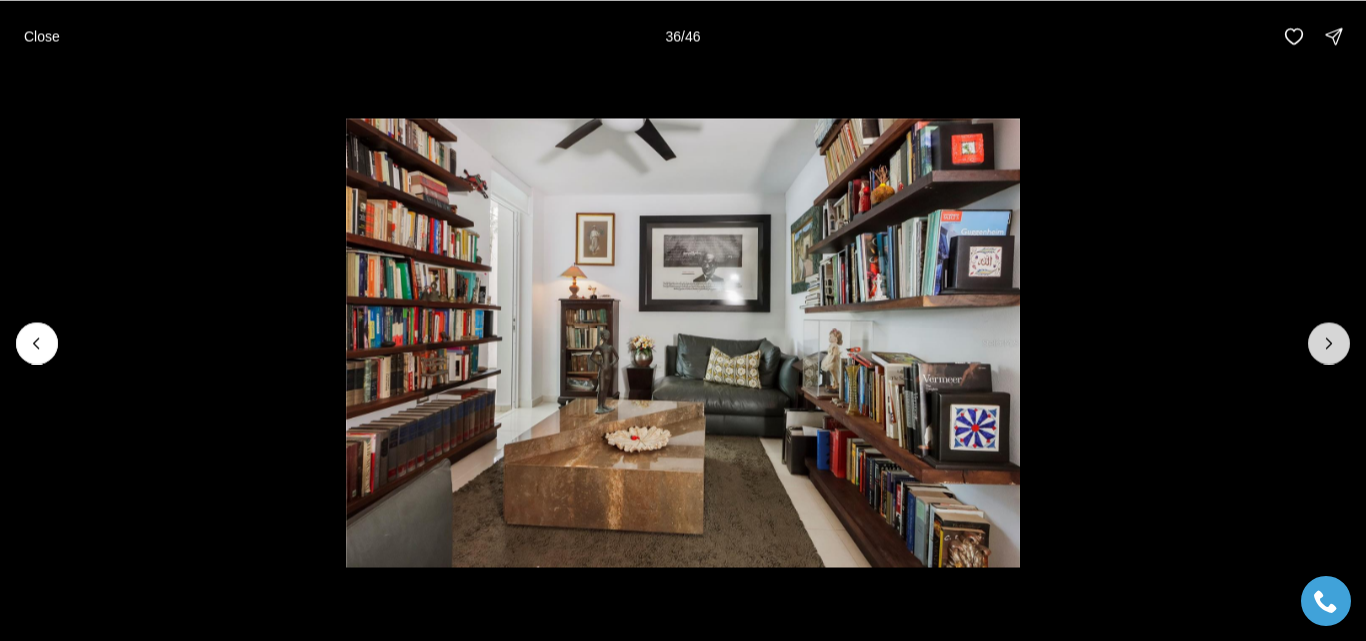 click 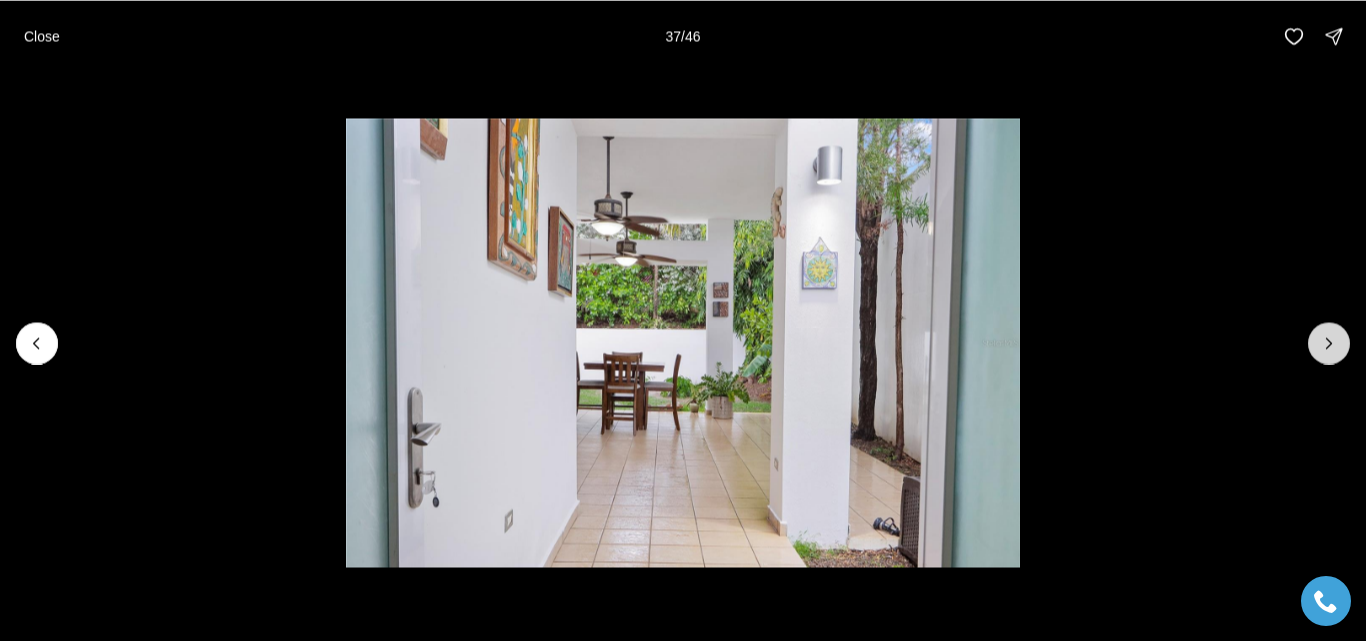 click 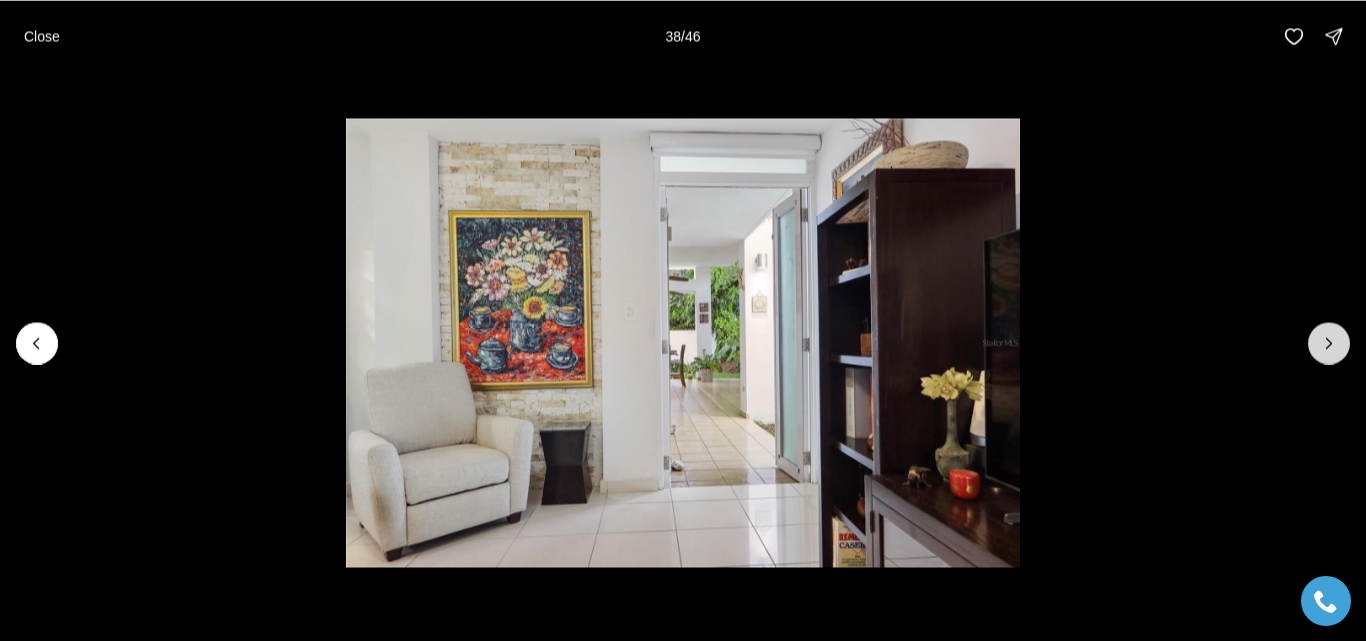 click 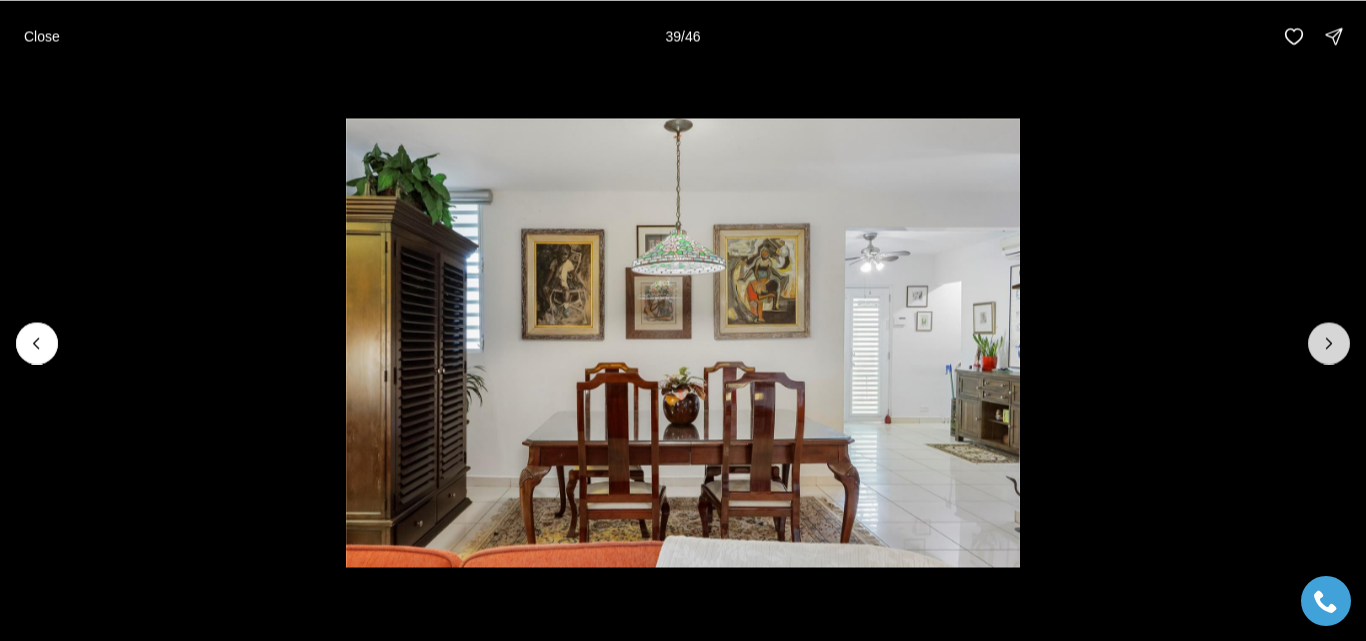 click 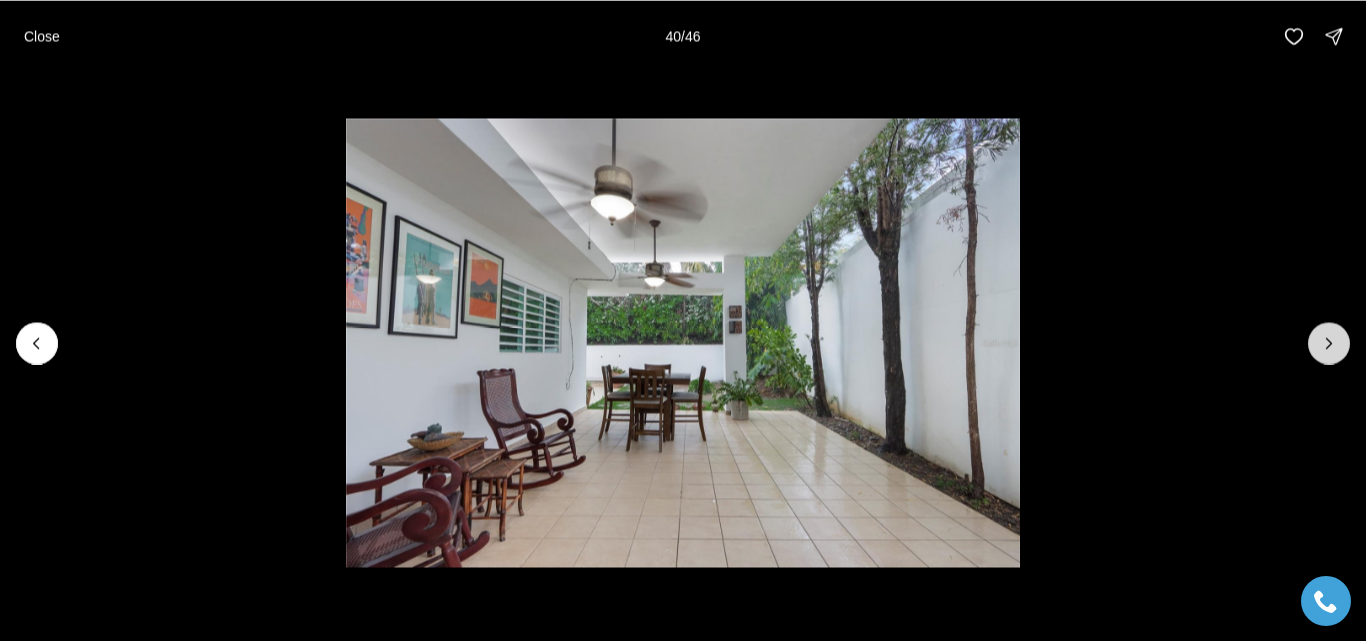 click 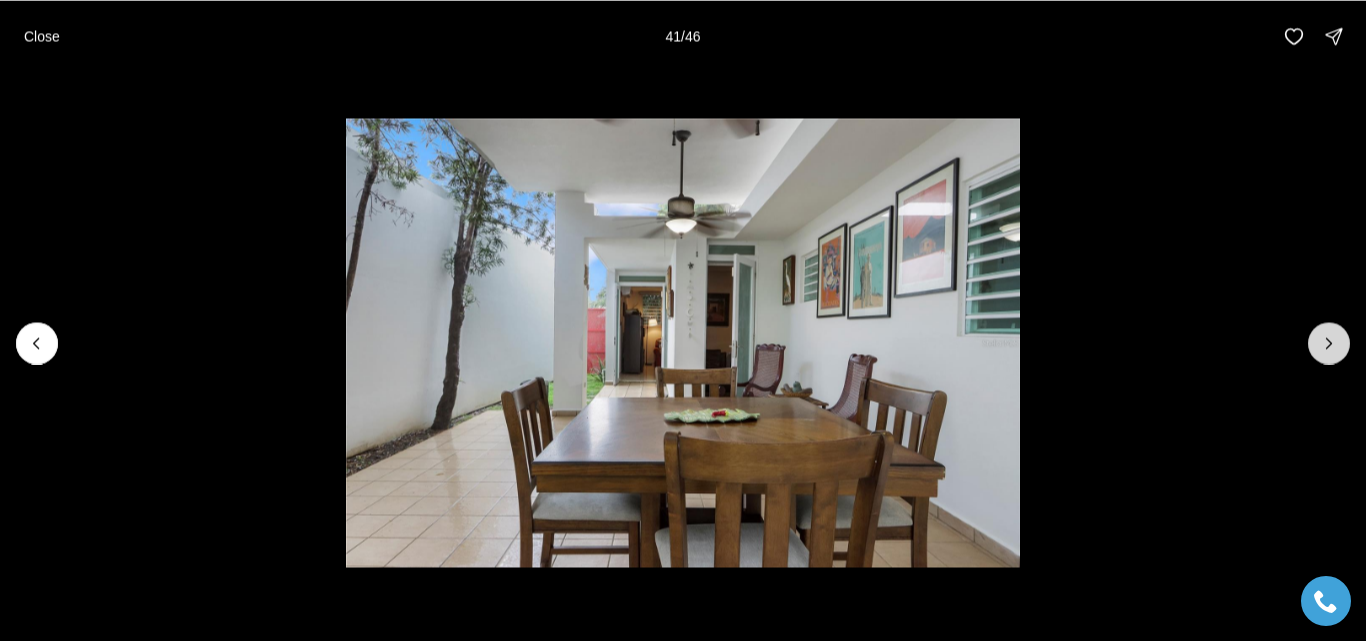 click 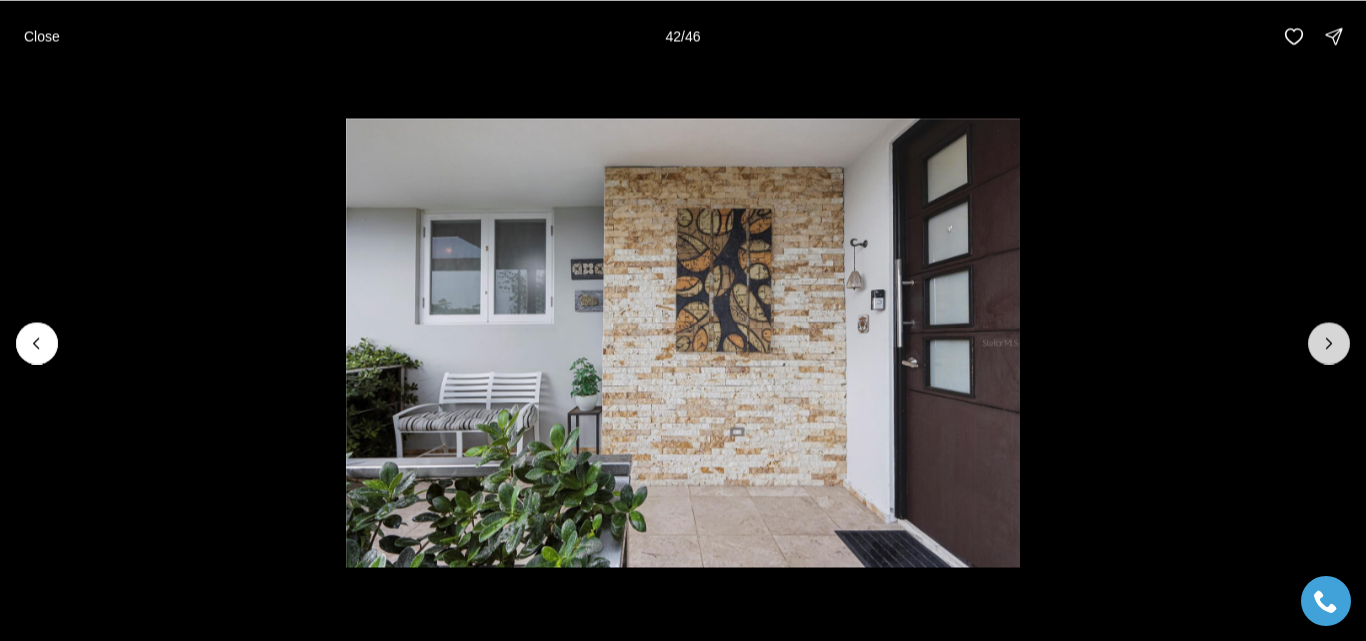 click 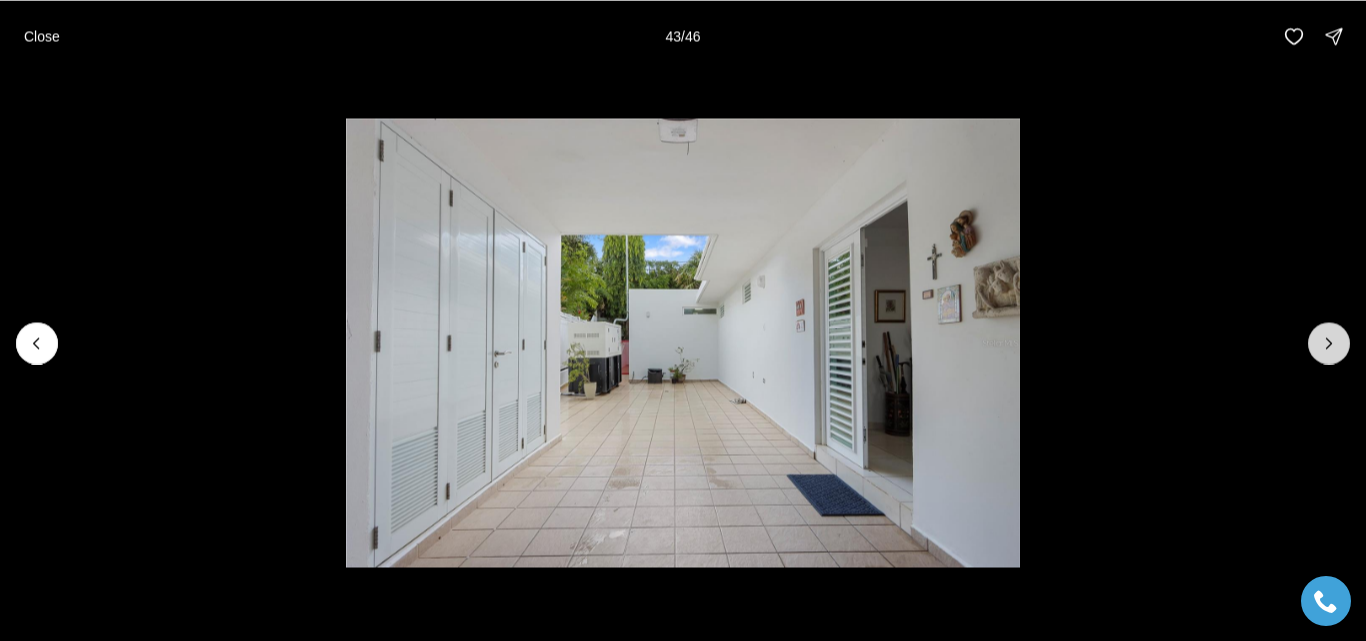 click 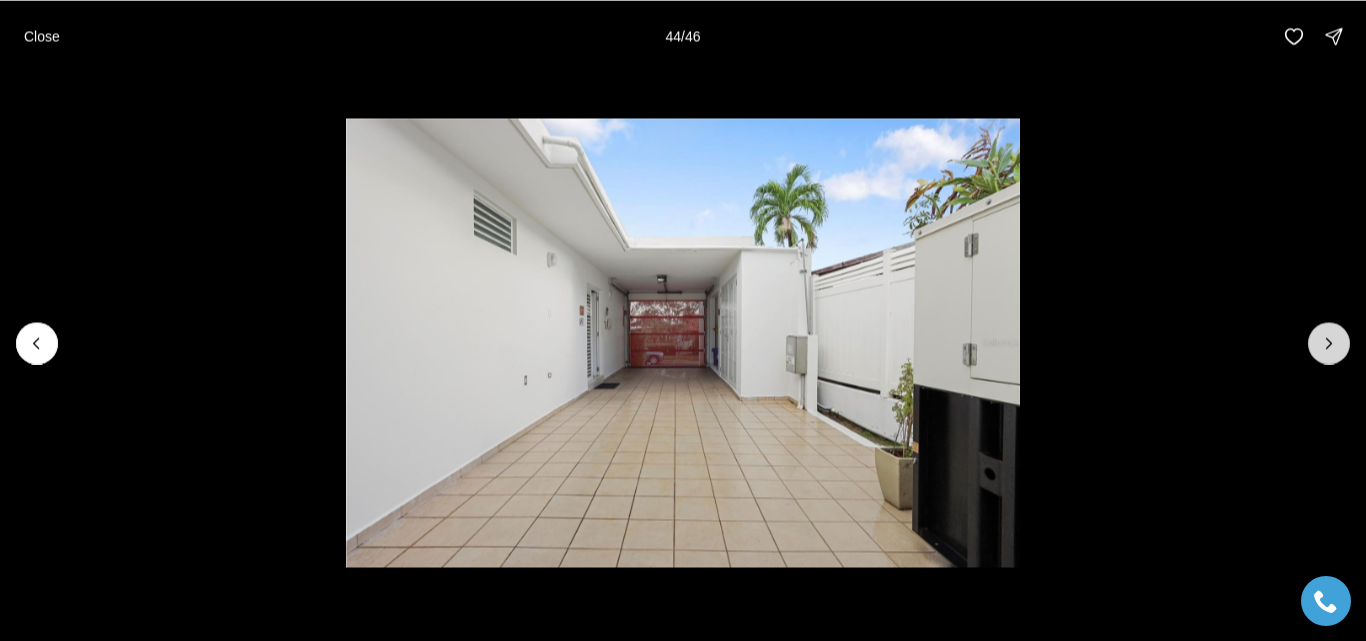 click 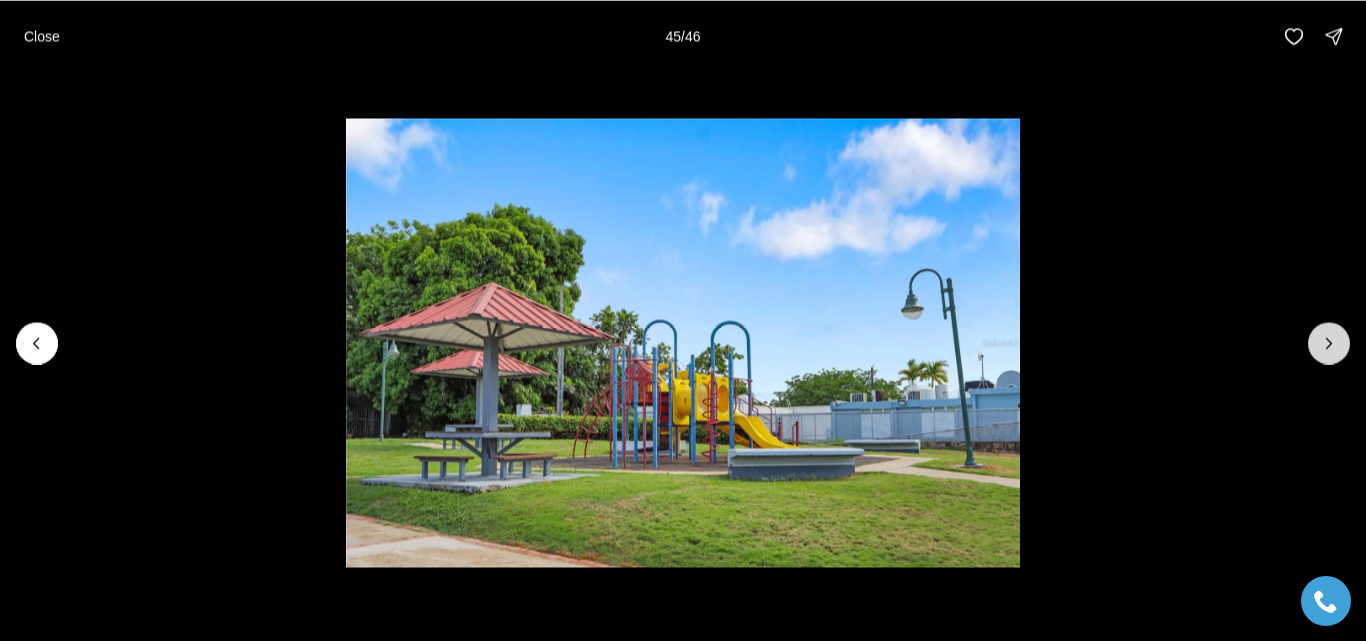 click 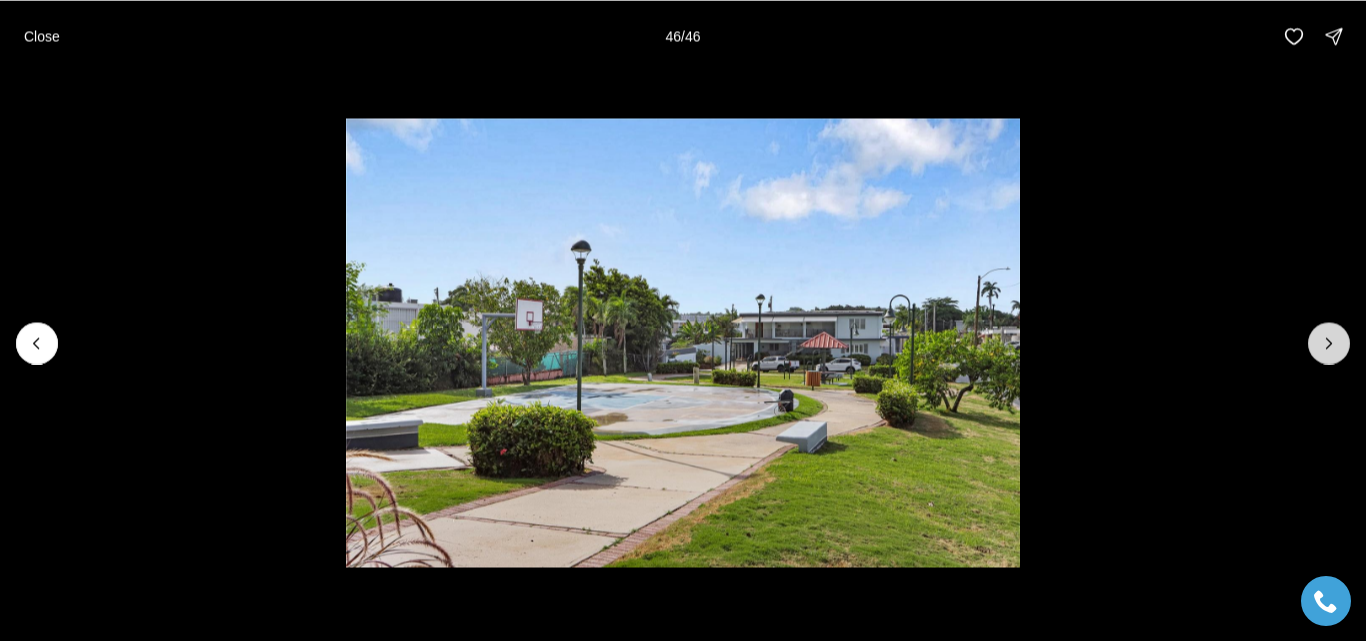 click at bounding box center (1329, 343) 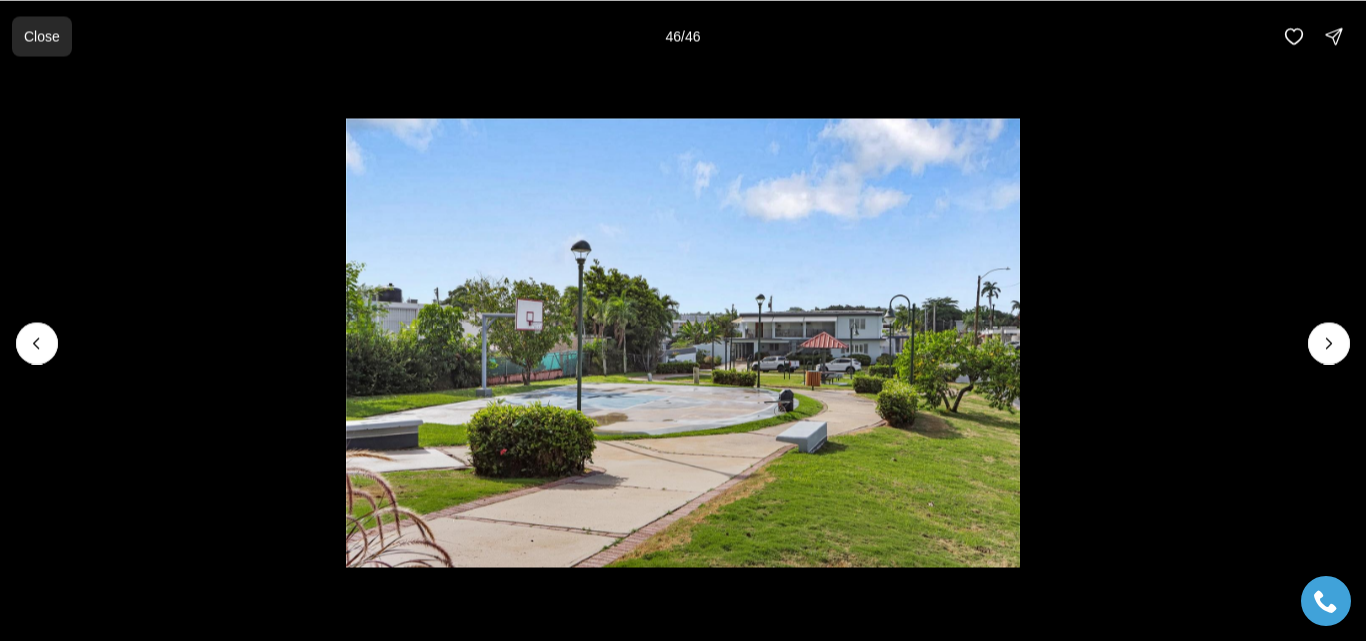 click on "Close" at bounding box center [42, 36] 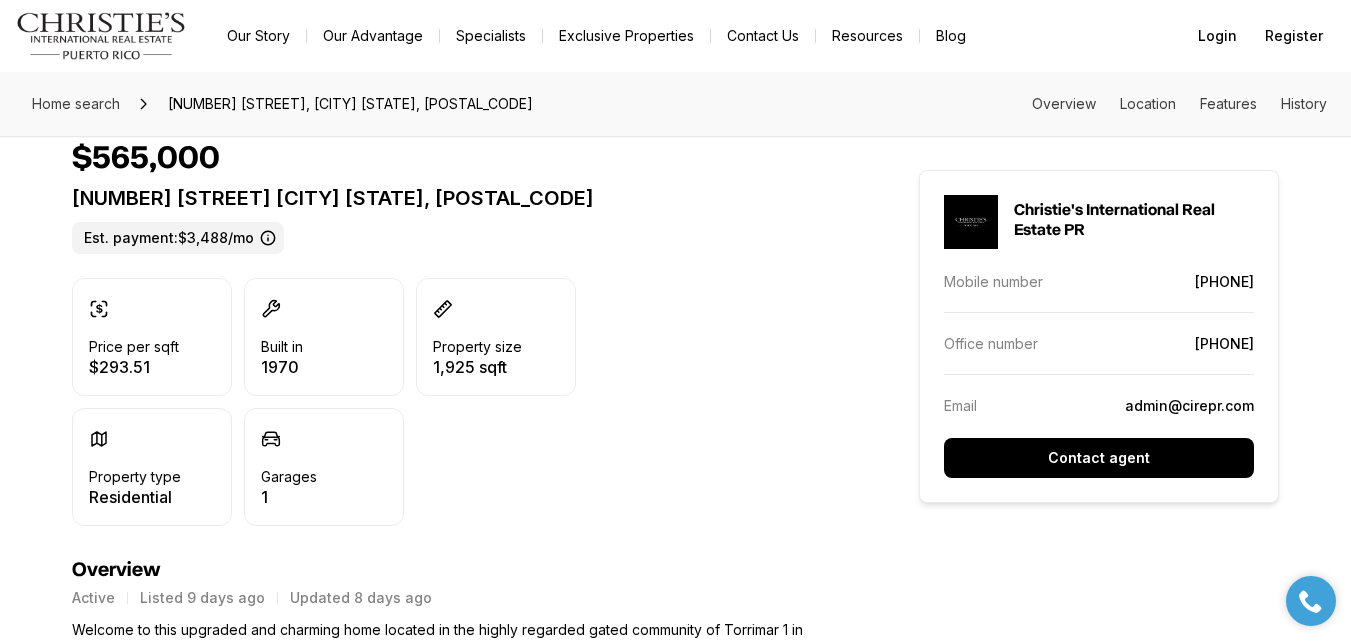 scroll, scrollTop: 0, scrollLeft: 0, axis: both 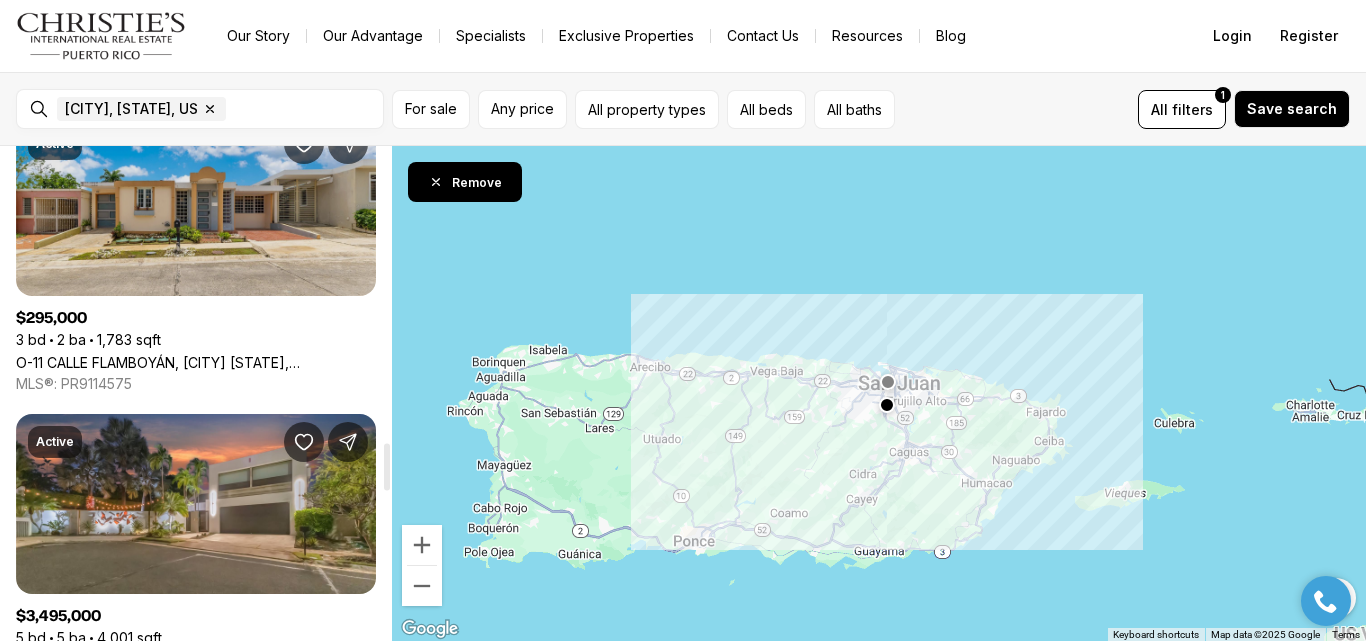 click on "O-11 CALLE FLAMBOYÁN, [CITY] [STATE], [POSTAL_CODE]" at bounding box center [196, 362] 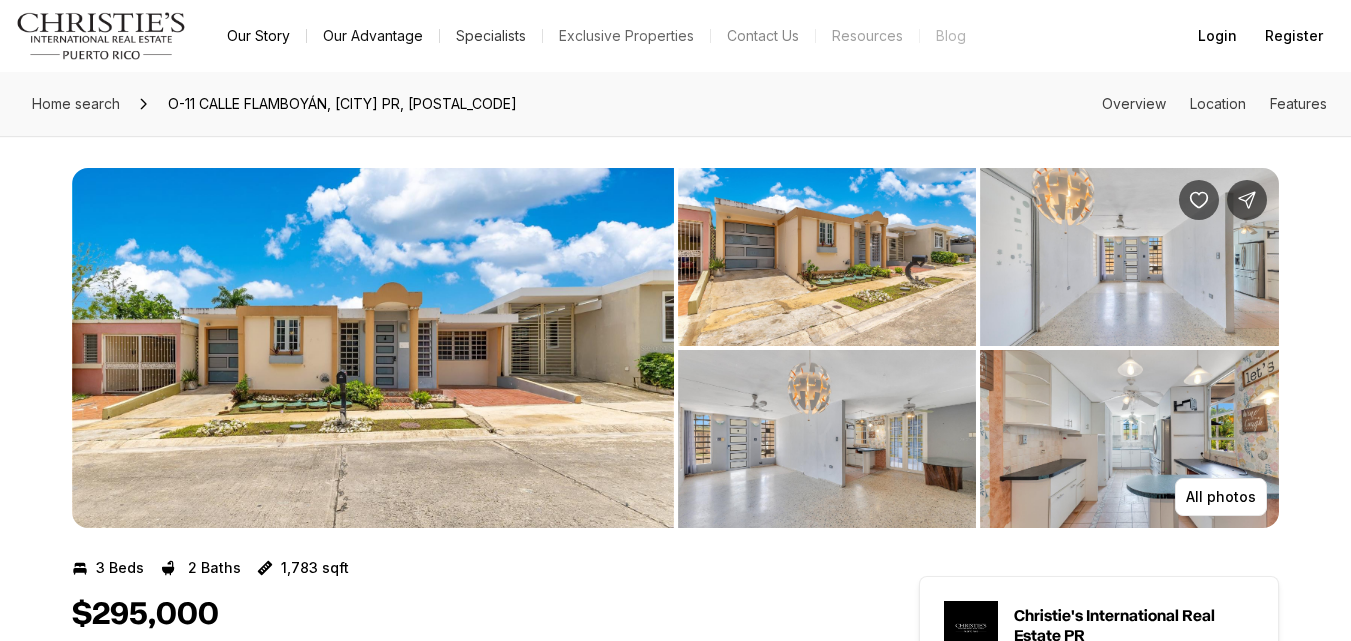 scroll, scrollTop: 0, scrollLeft: 0, axis: both 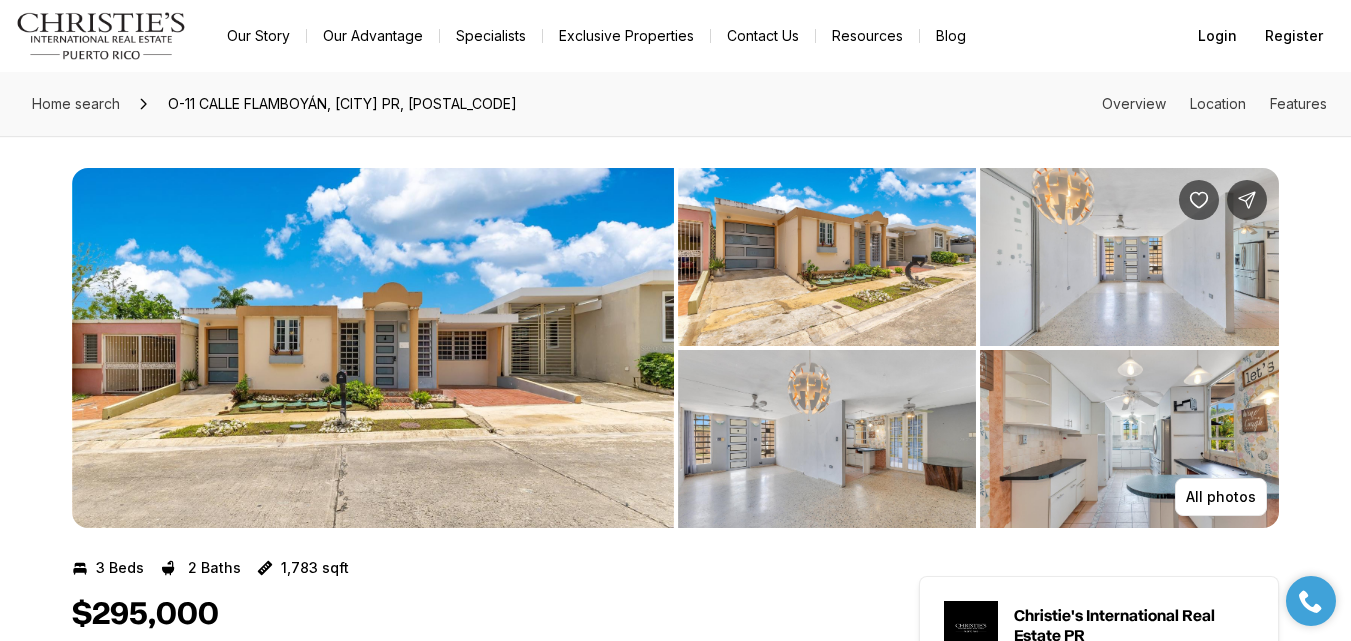 click at bounding box center [827, 257] 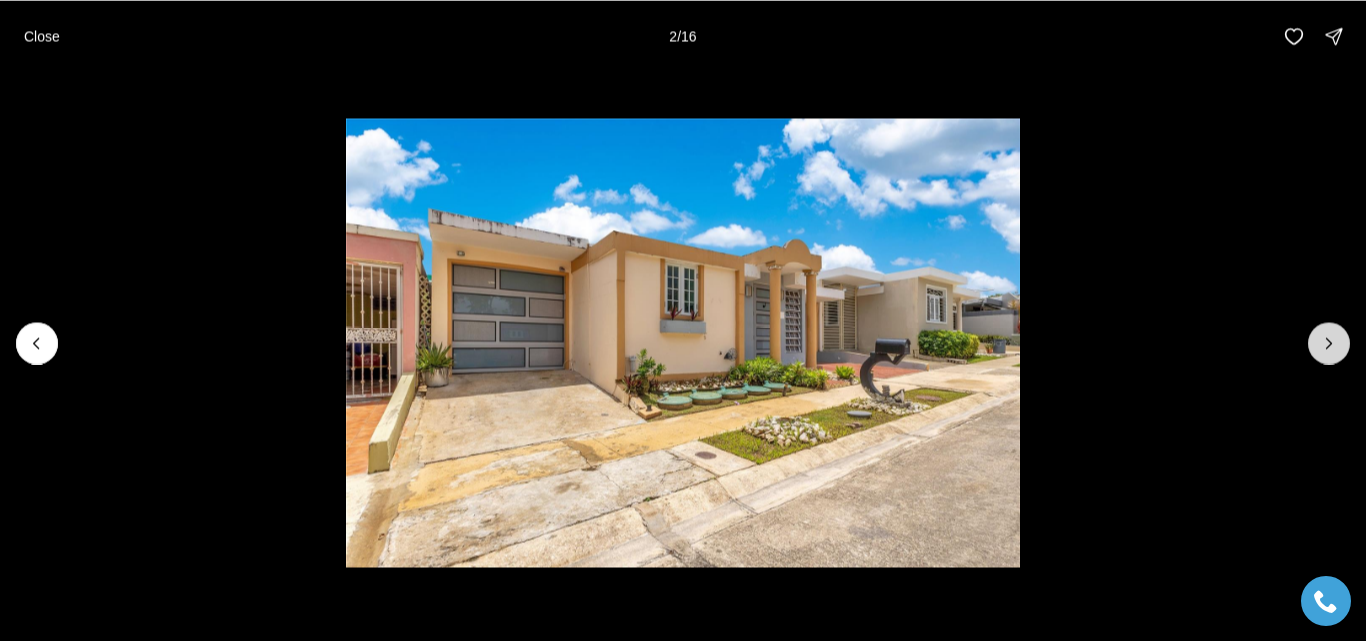 click 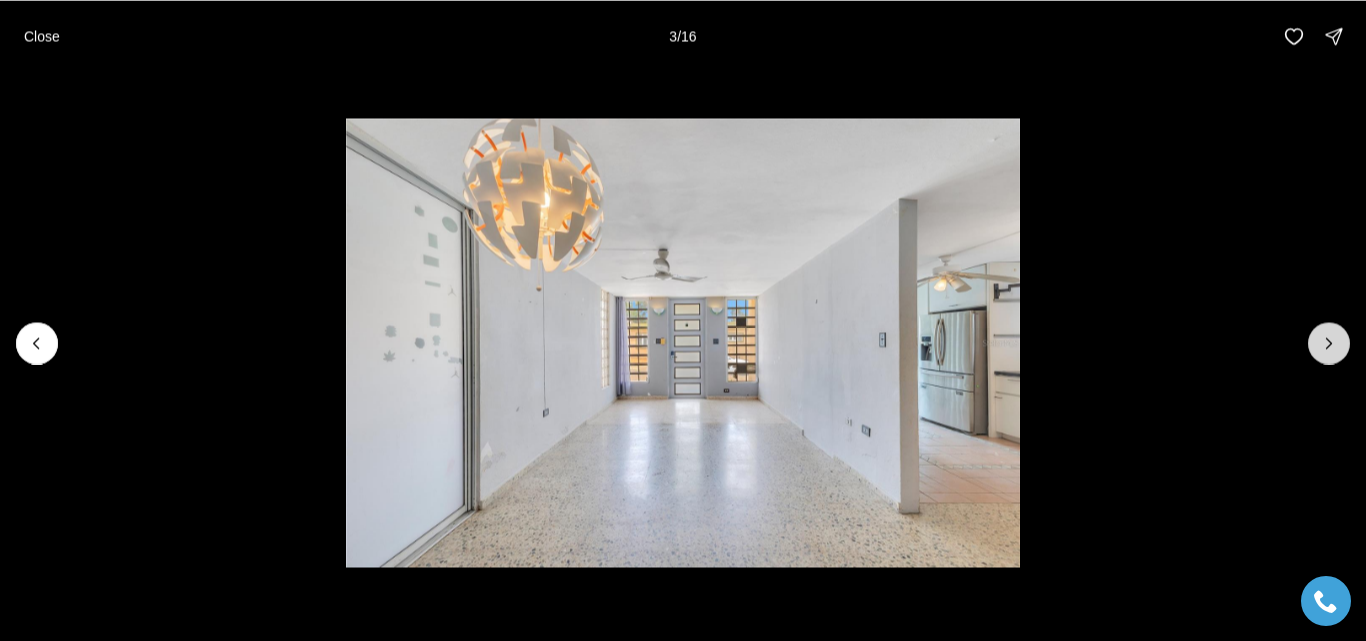 click 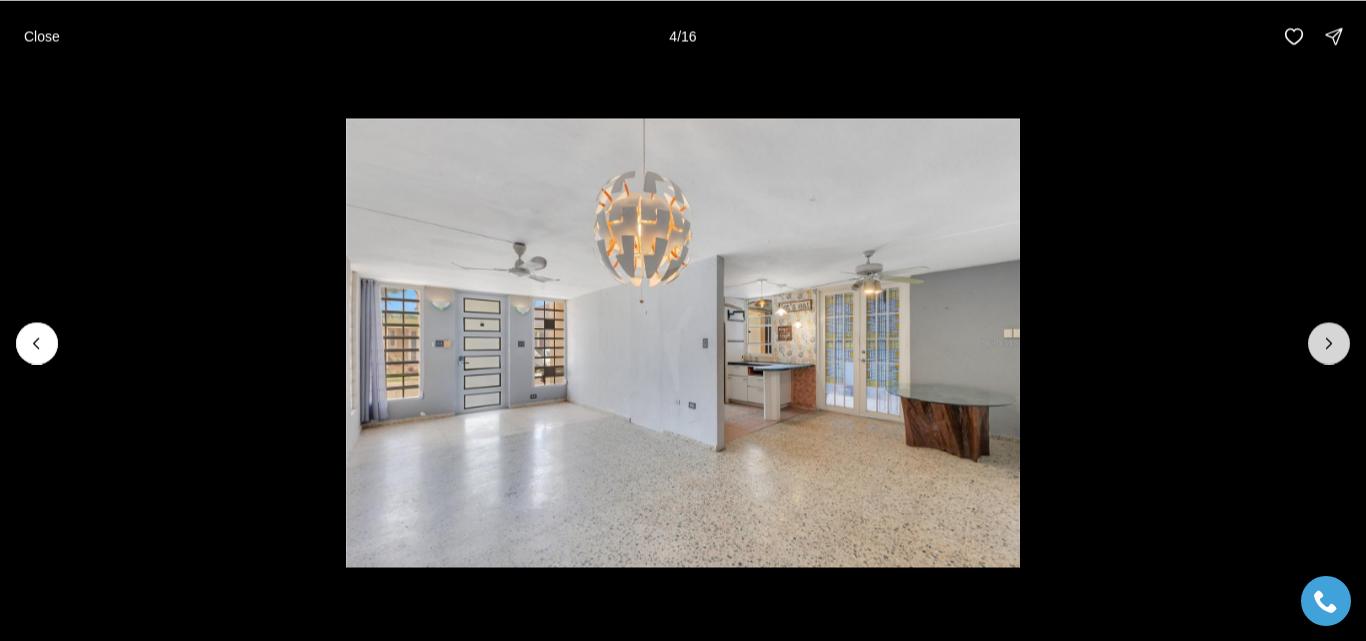 click 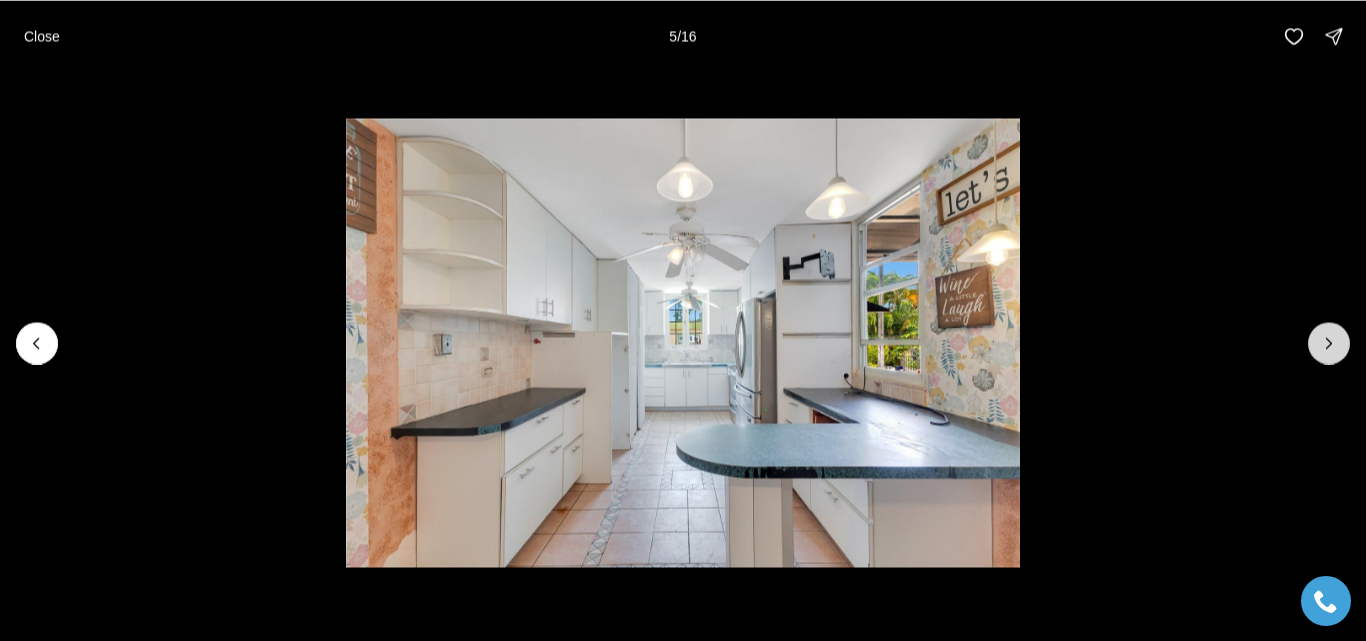 click 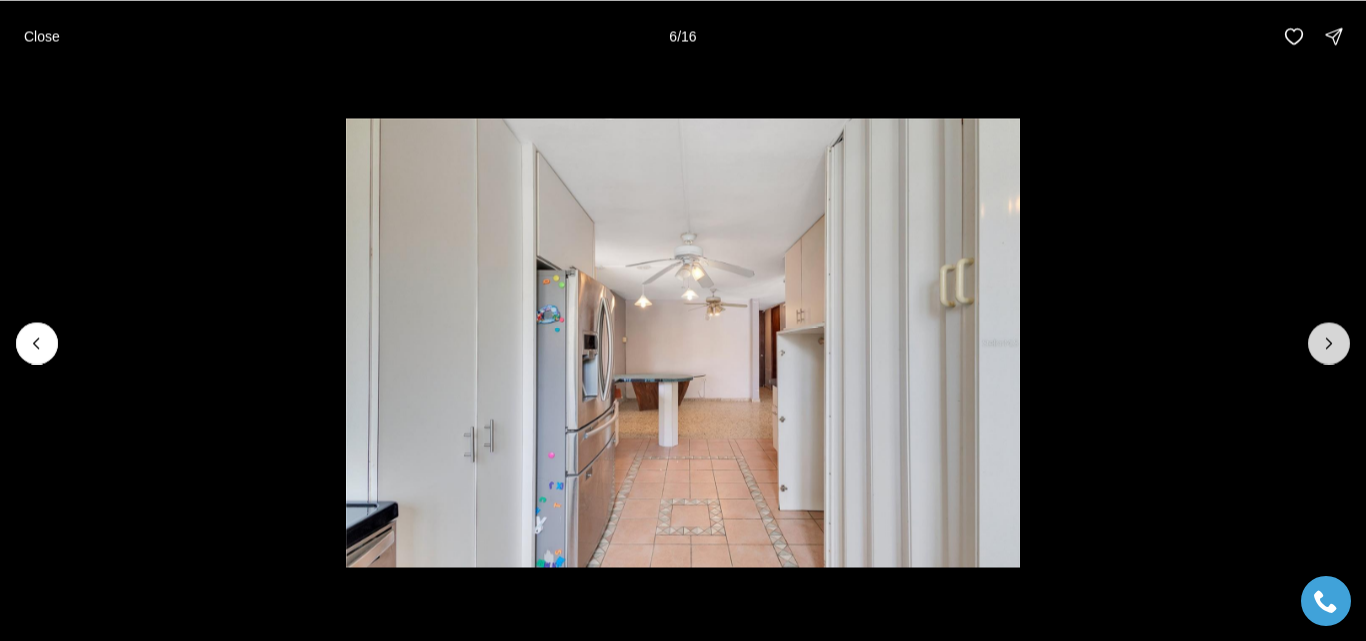 click 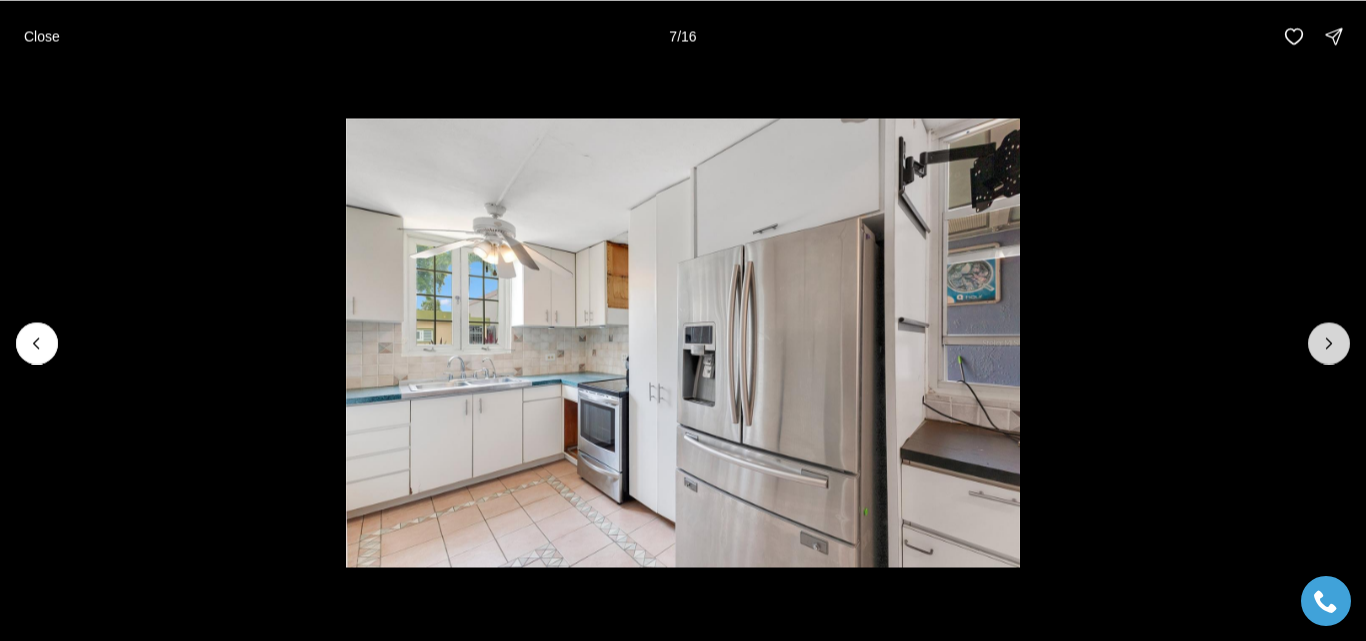 click 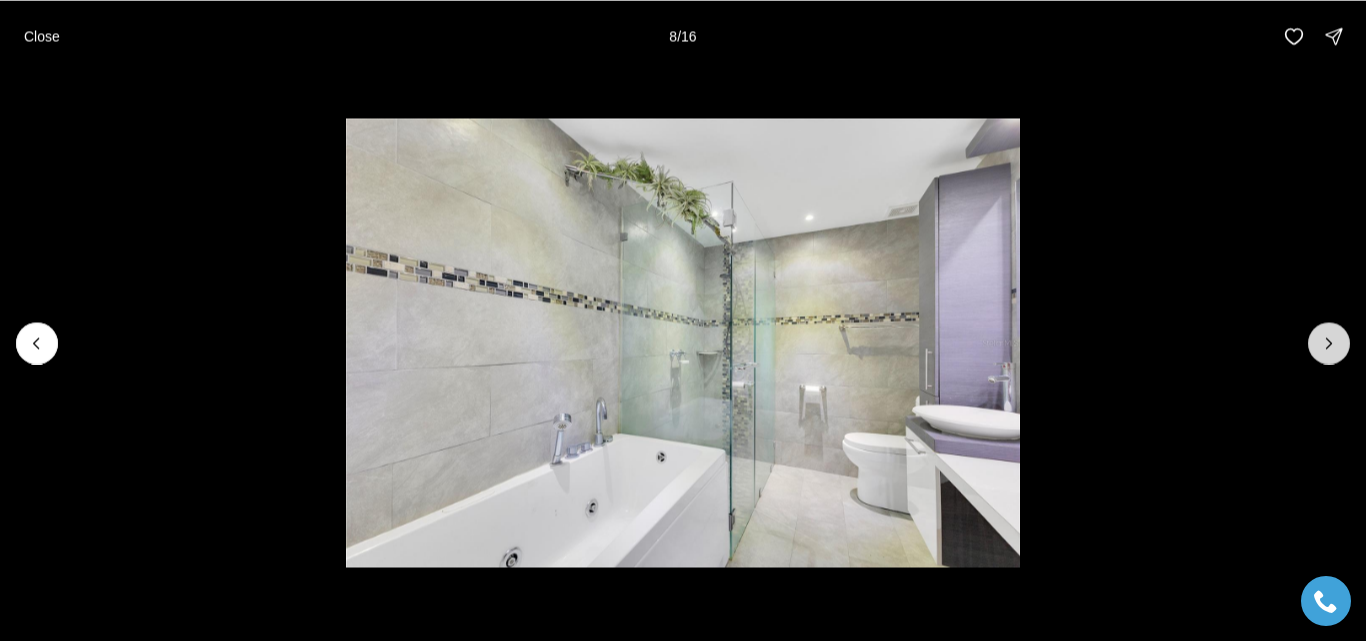 click 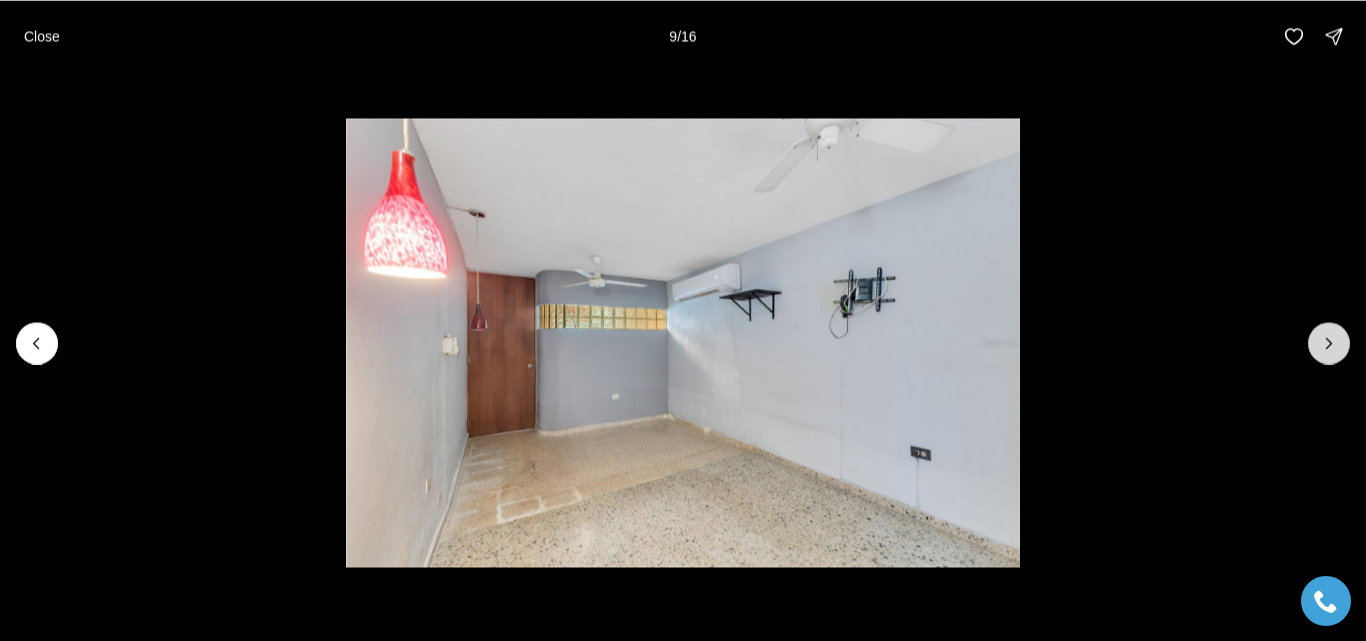 click 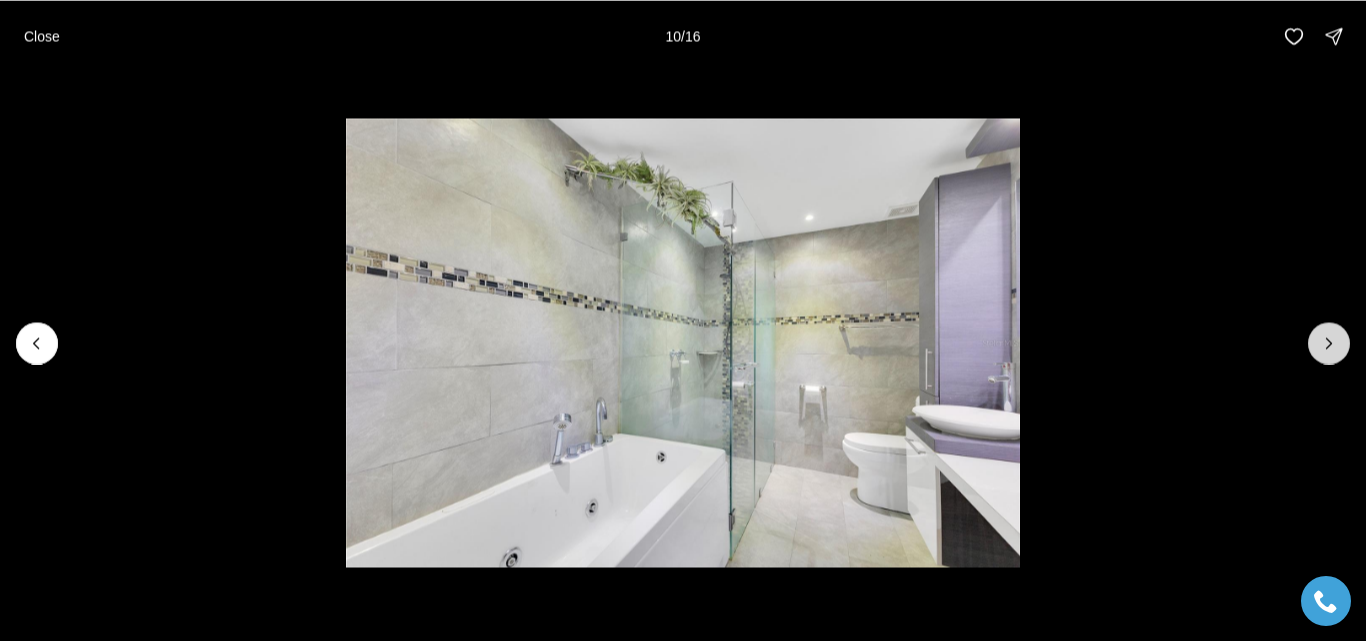 click 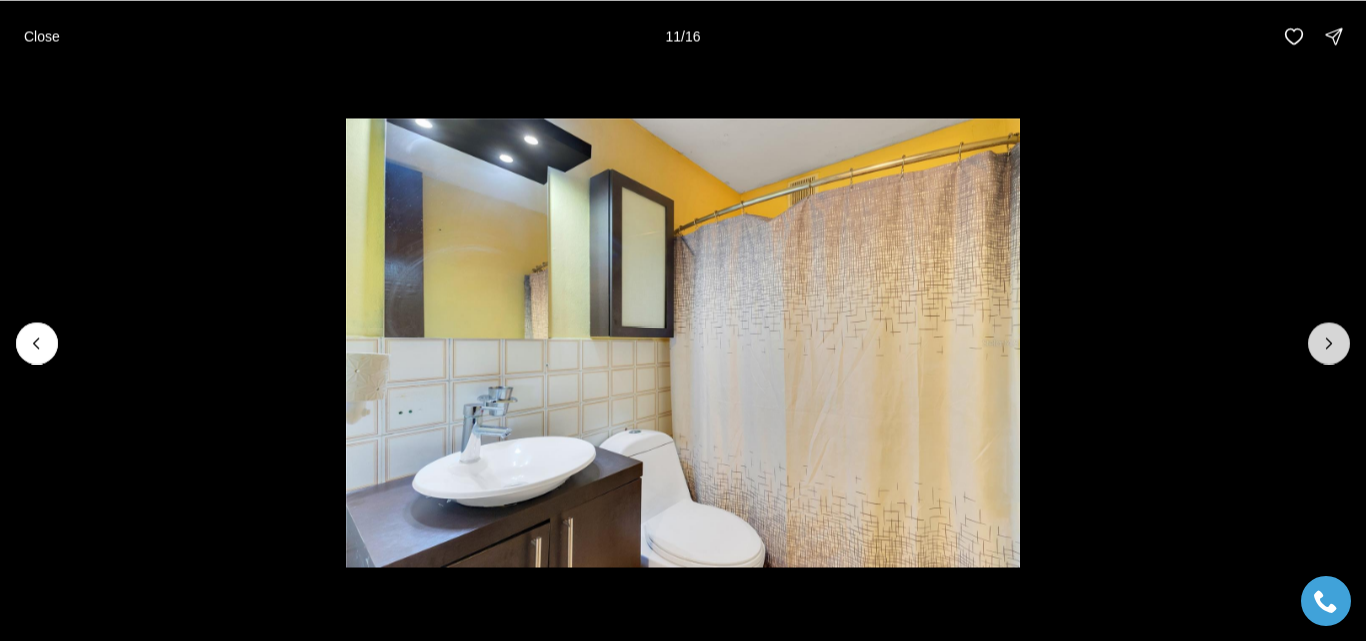 click 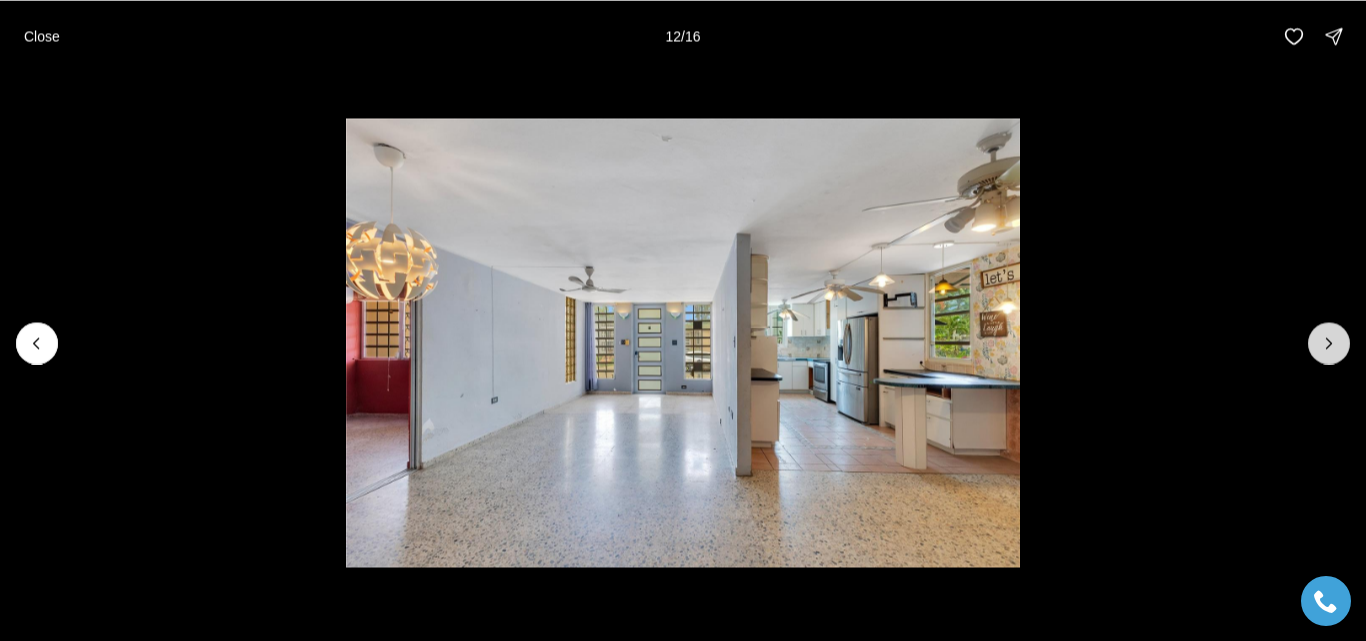 click 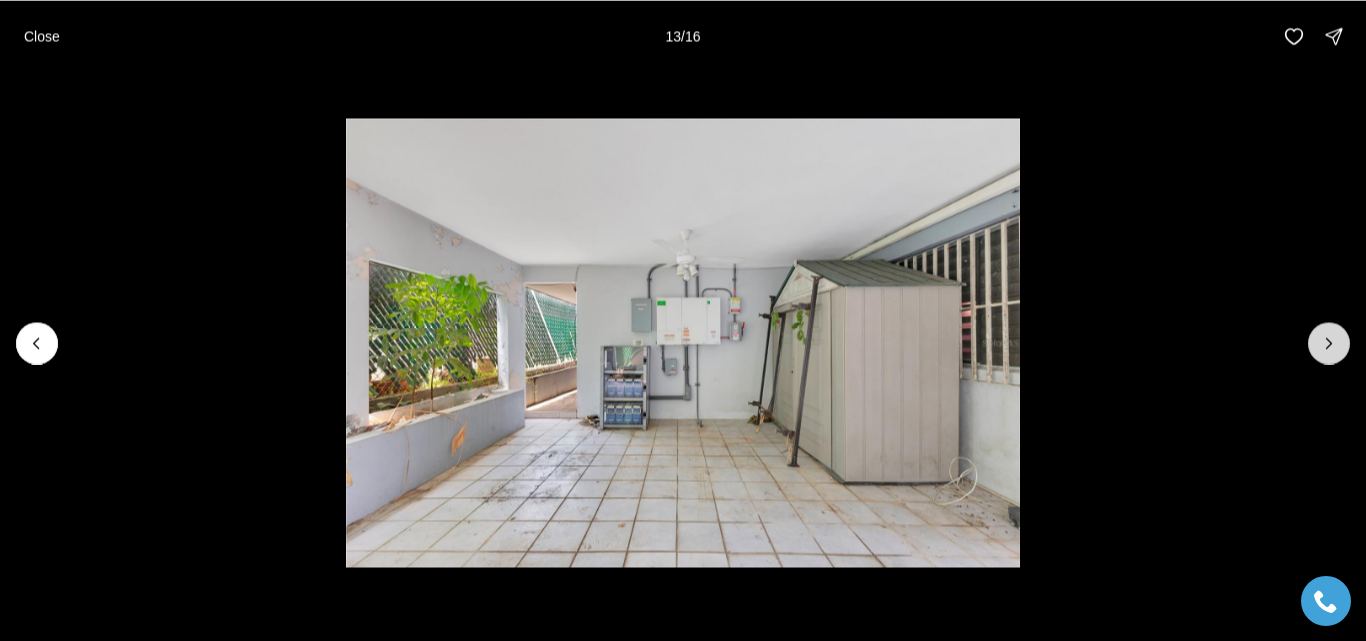 click 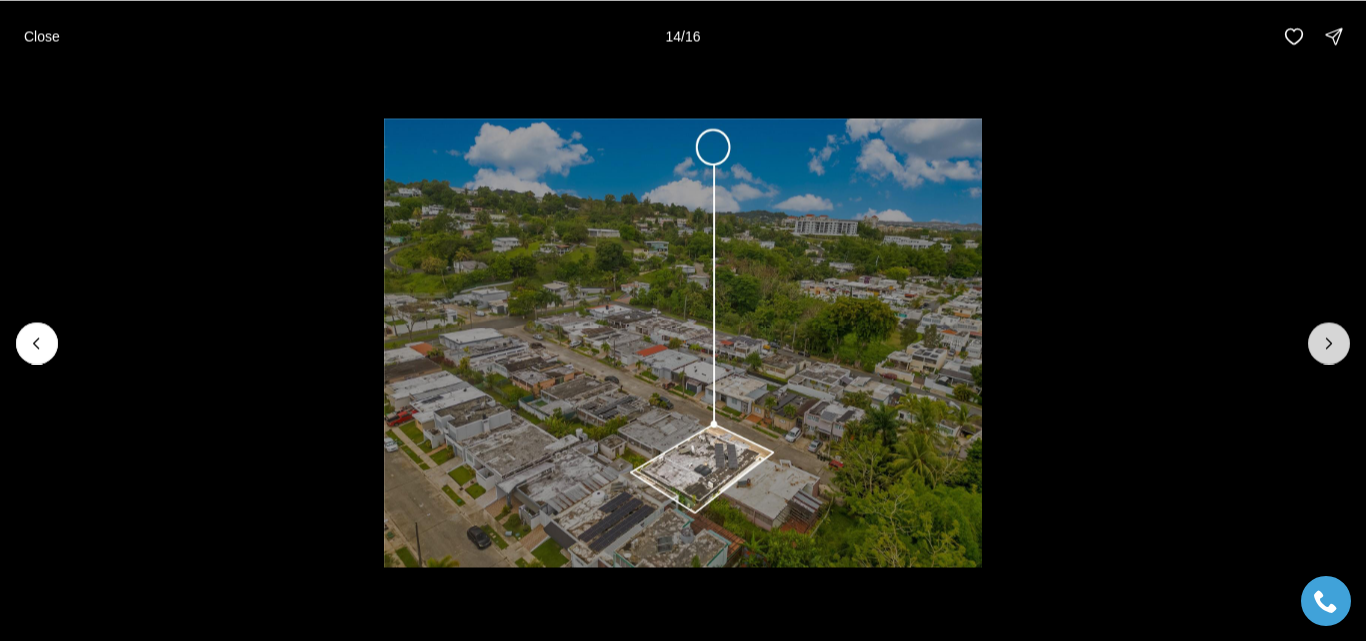 click 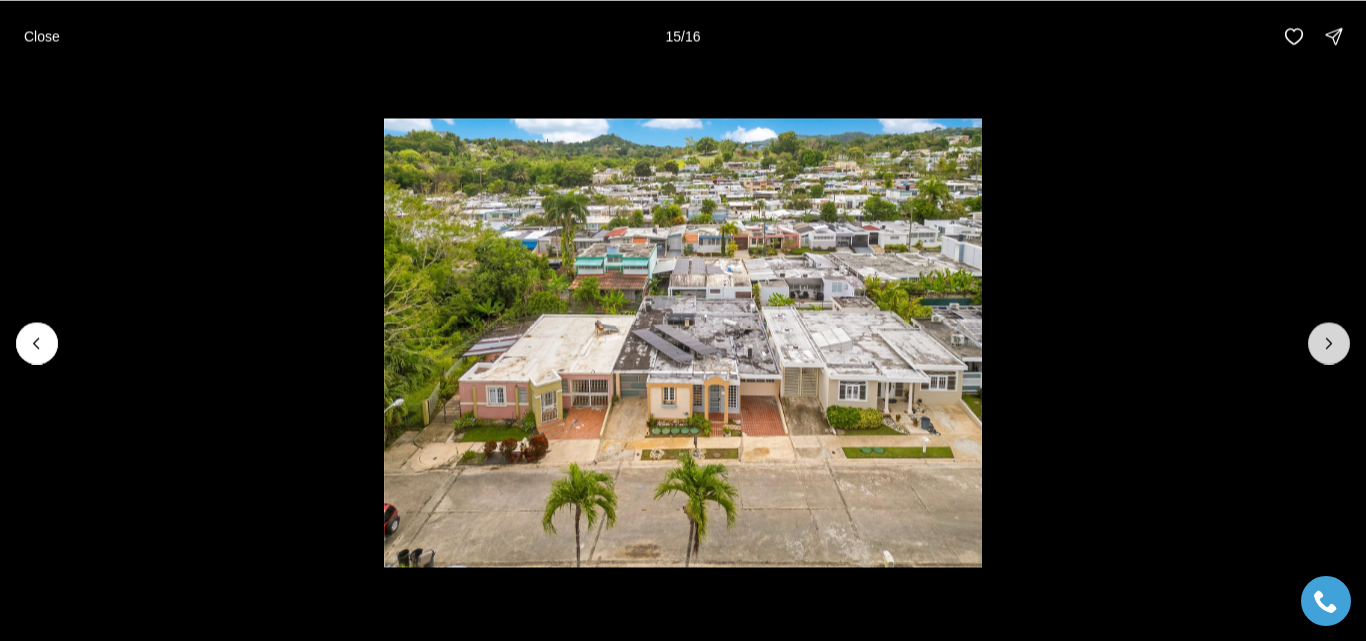 click at bounding box center [1329, 343] 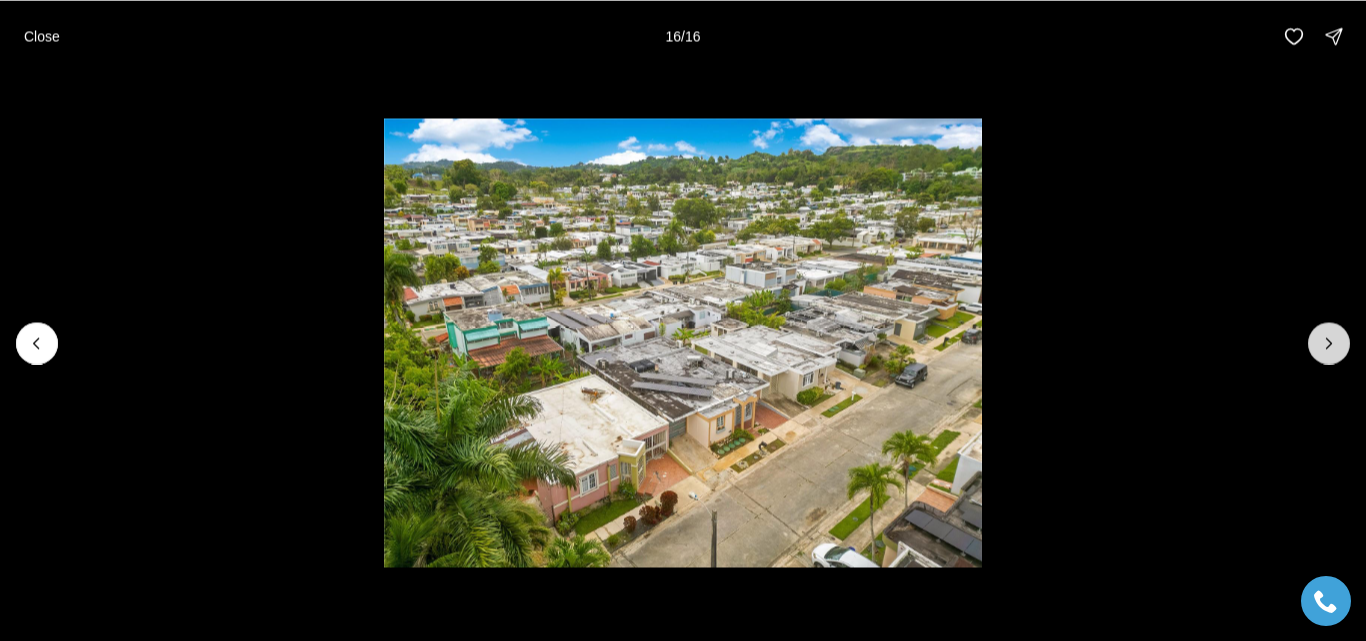 click at bounding box center [1329, 343] 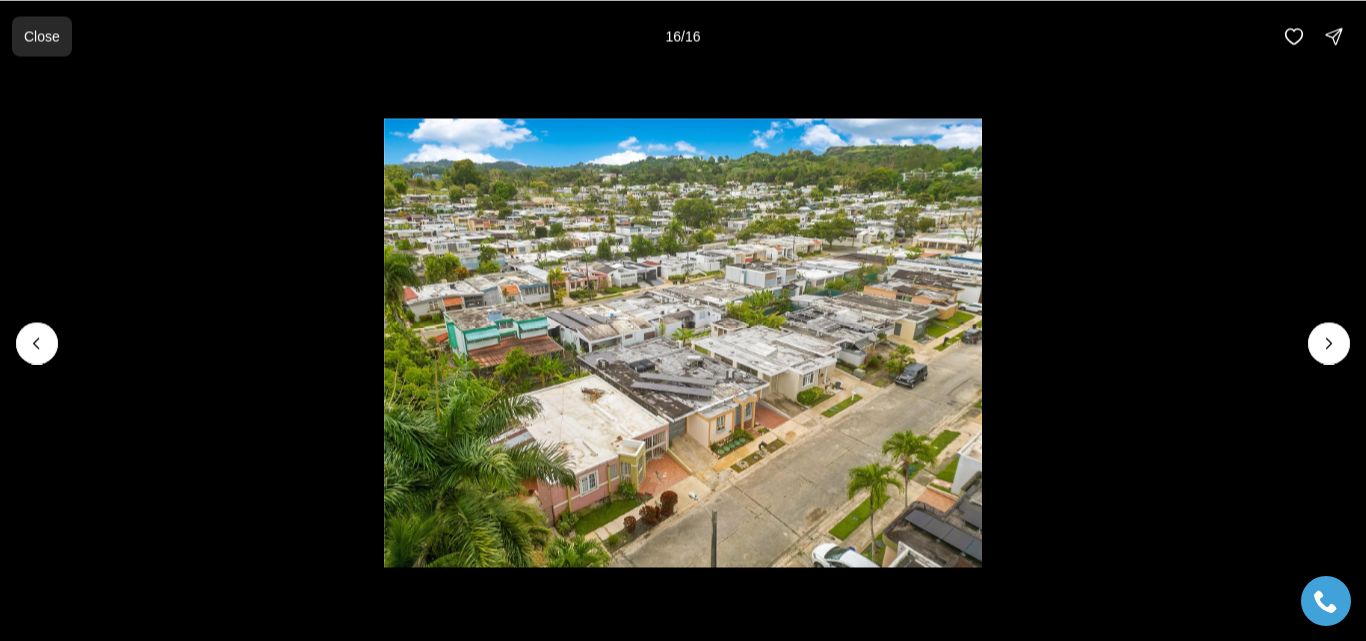 click on "Close" at bounding box center [42, 36] 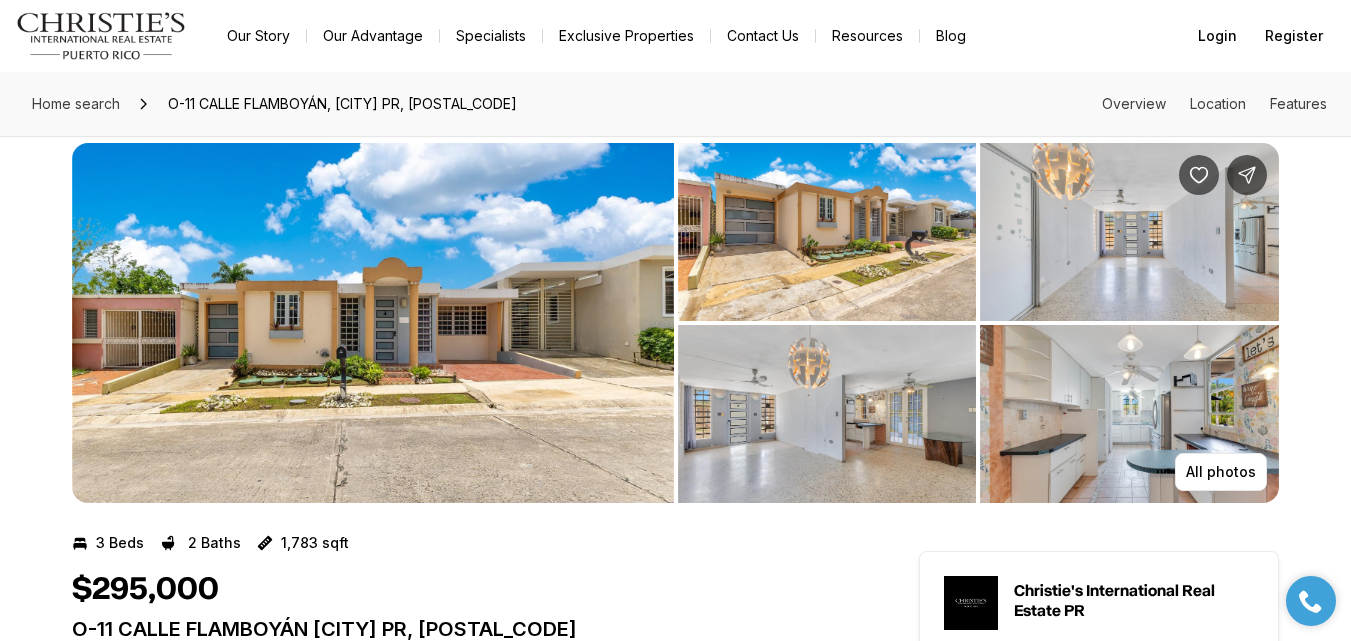 scroll, scrollTop: 9, scrollLeft: 0, axis: vertical 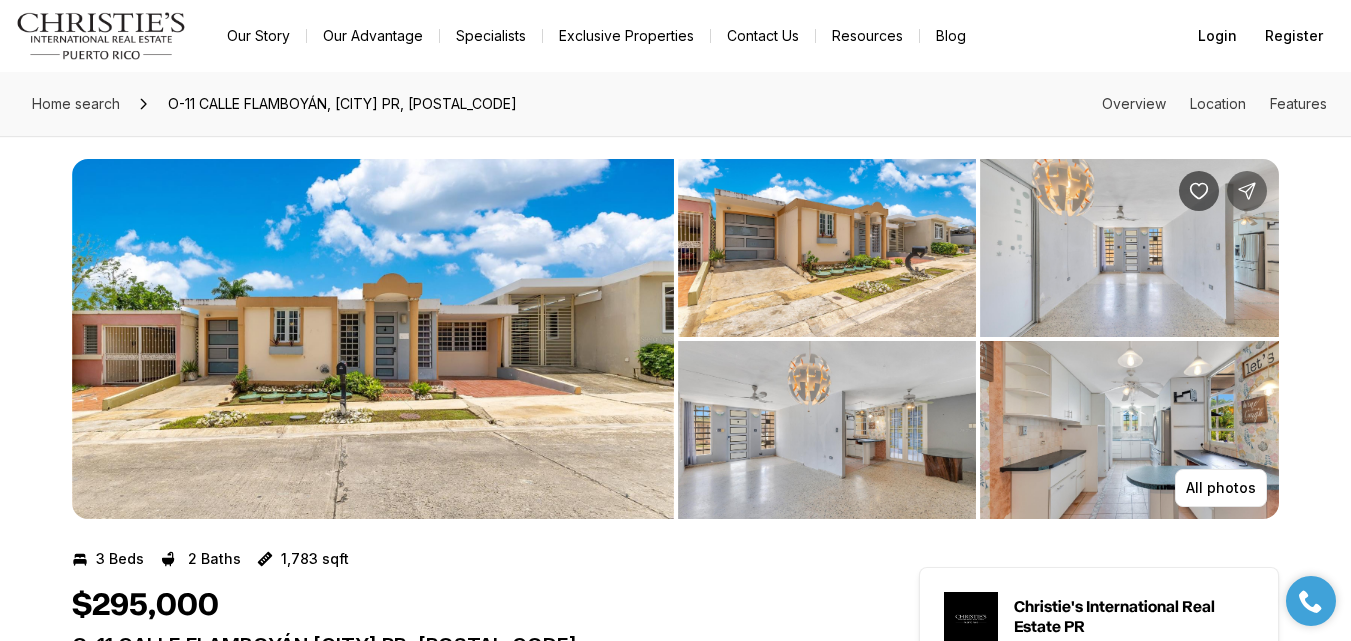 click 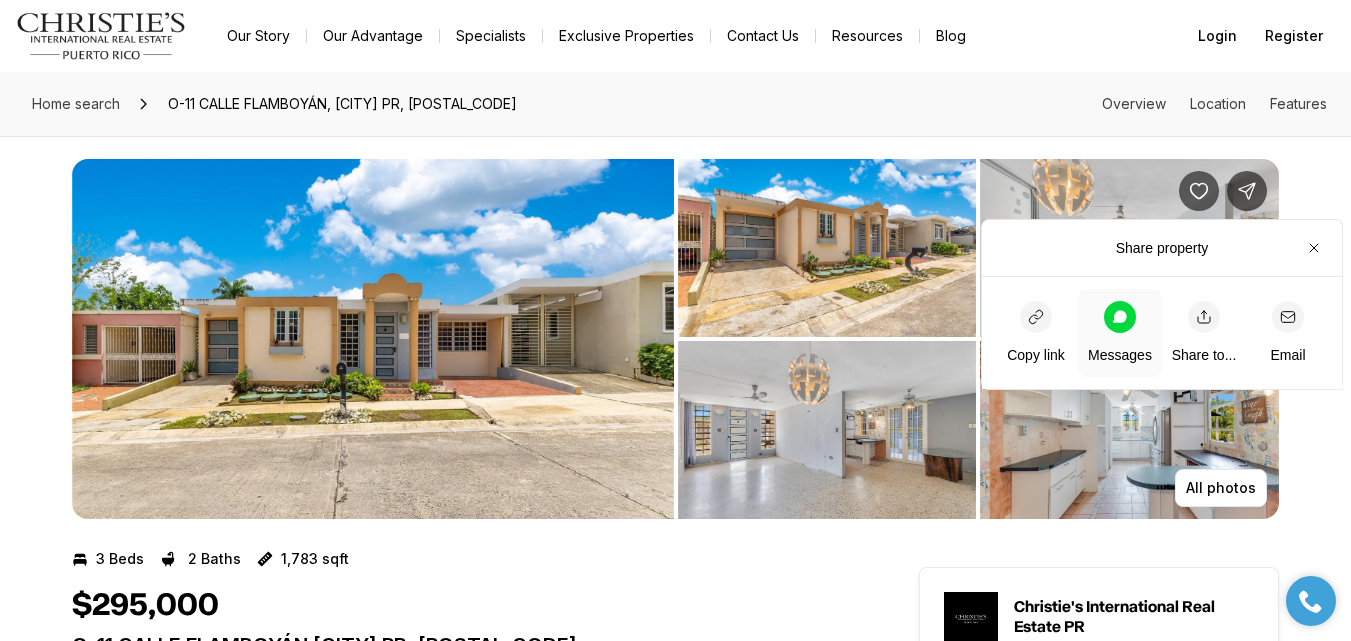 click 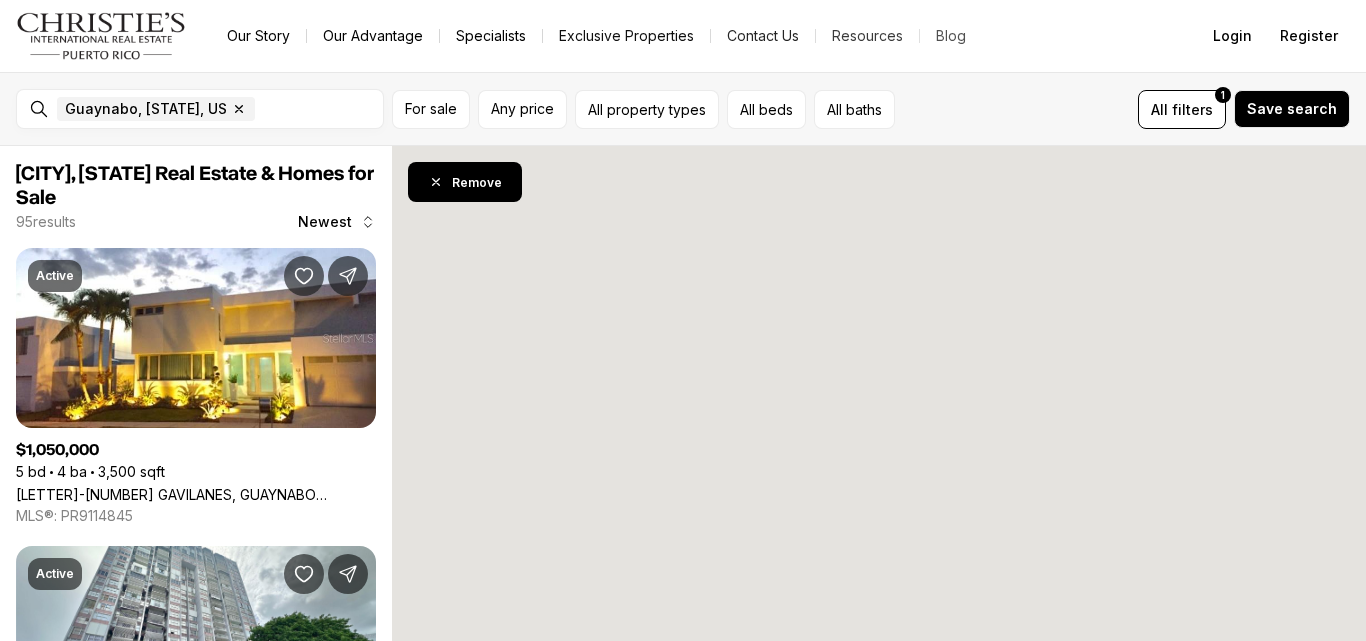 scroll, scrollTop: 0, scrollLeft: 0, axis: both 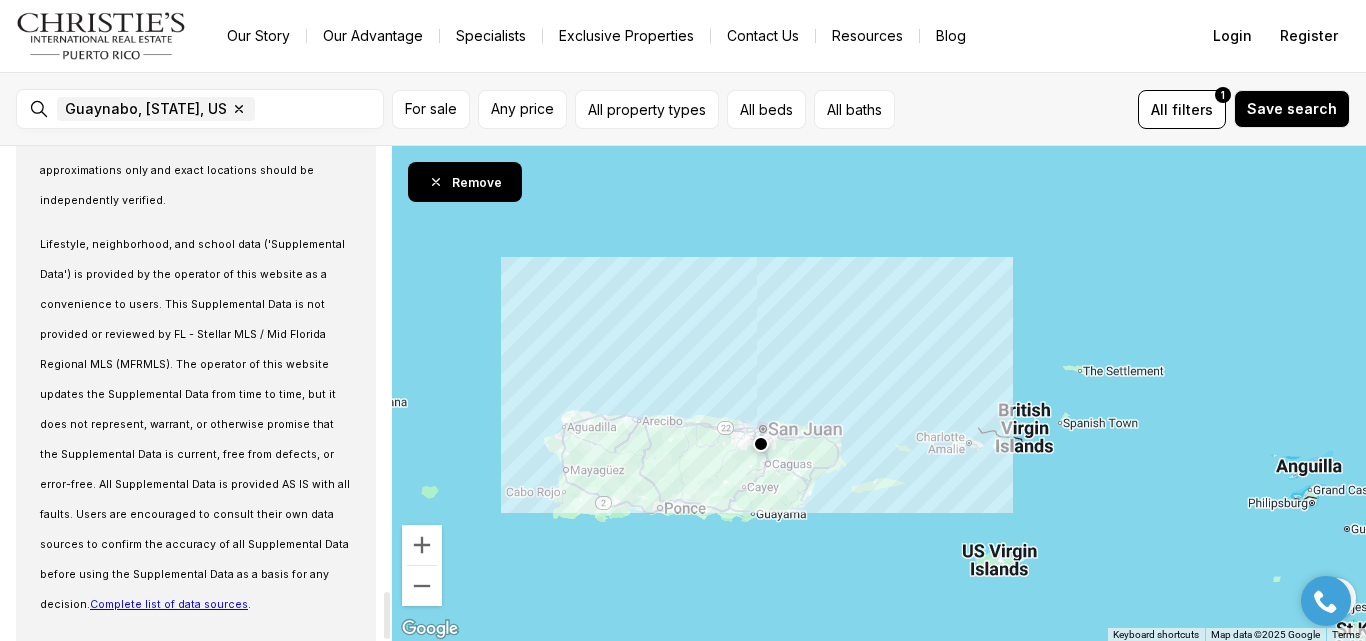 drag, startPoint x: 384, startPoint y: 245, endPoint x: 439, endPoint y: 667, distance: 425.56903 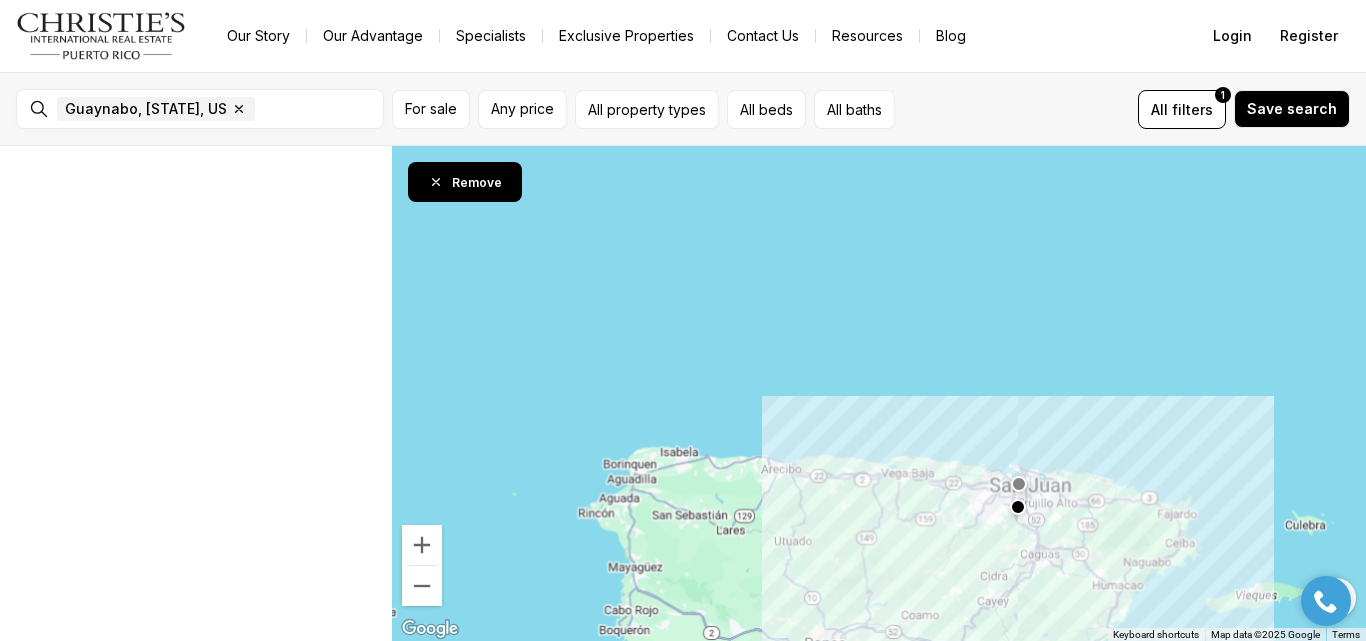 scroll, scrollTop: 0, scrollLeft: 0, axis: both 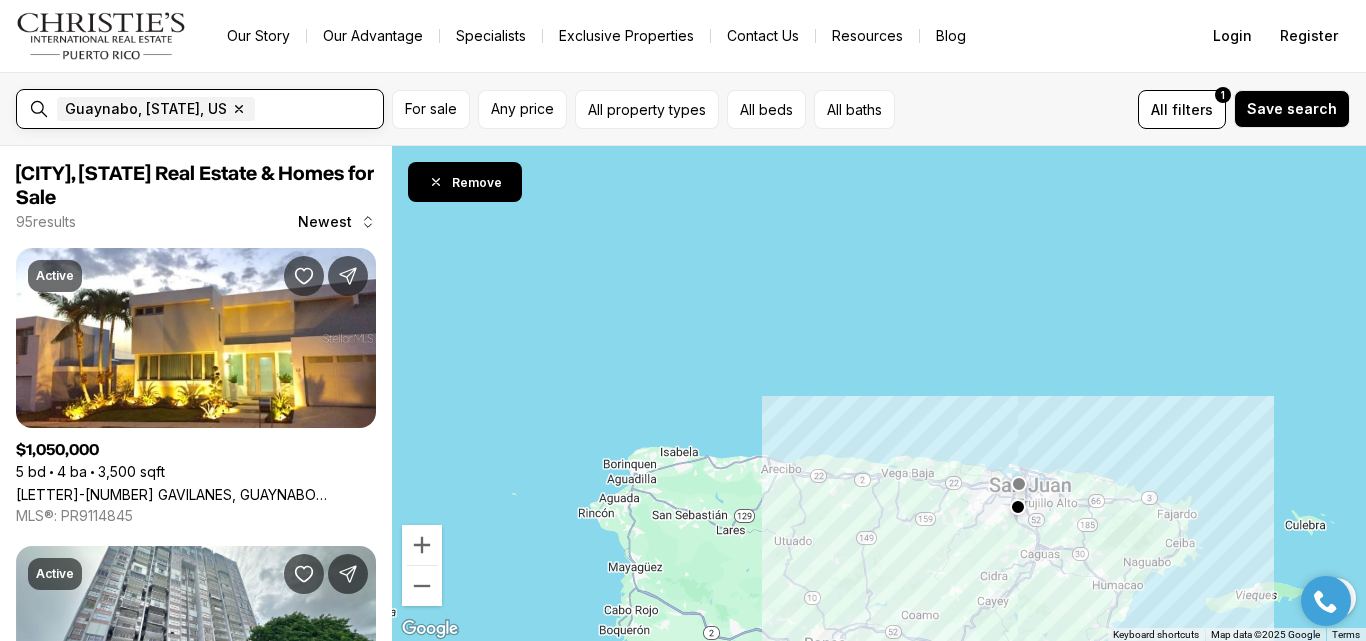 click at bounding box center [330, 109] 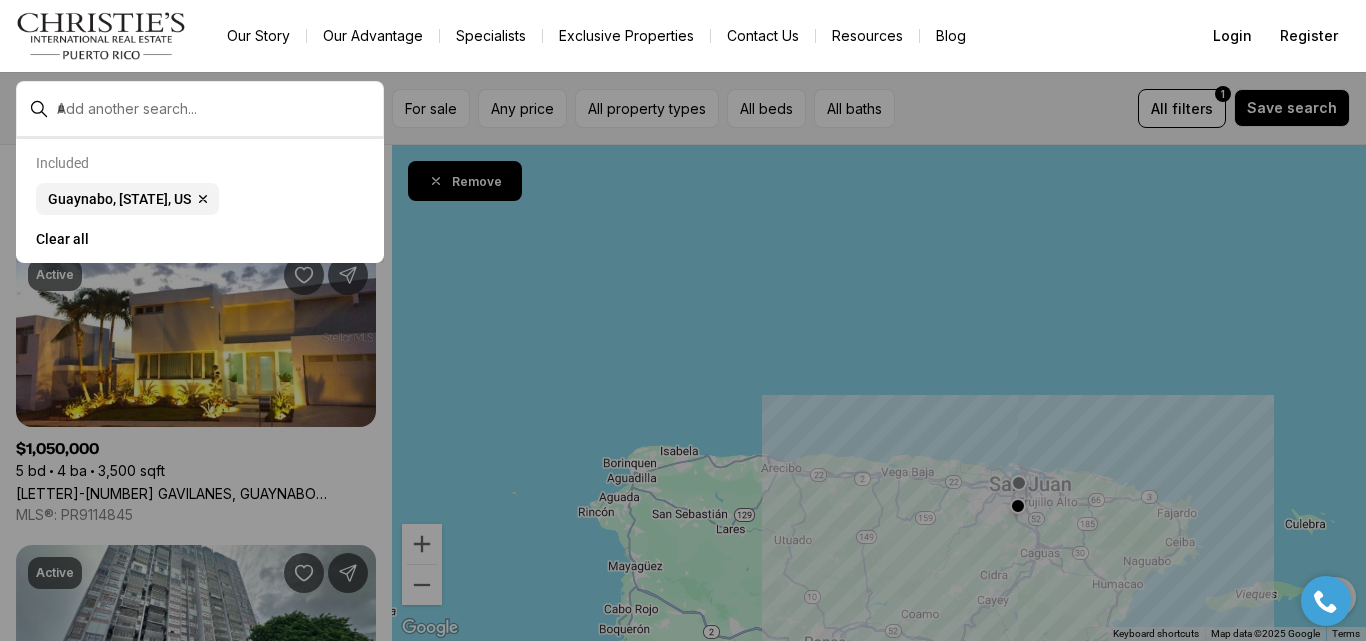 click at bounding box center [216, 109] 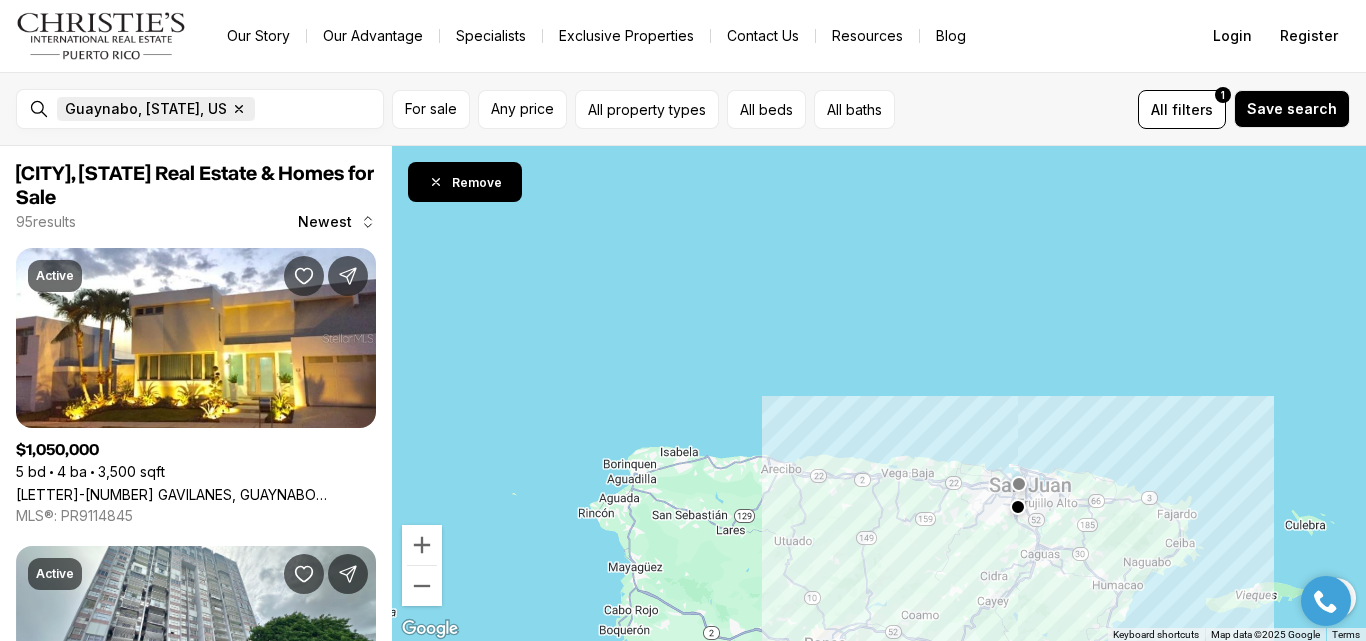 click 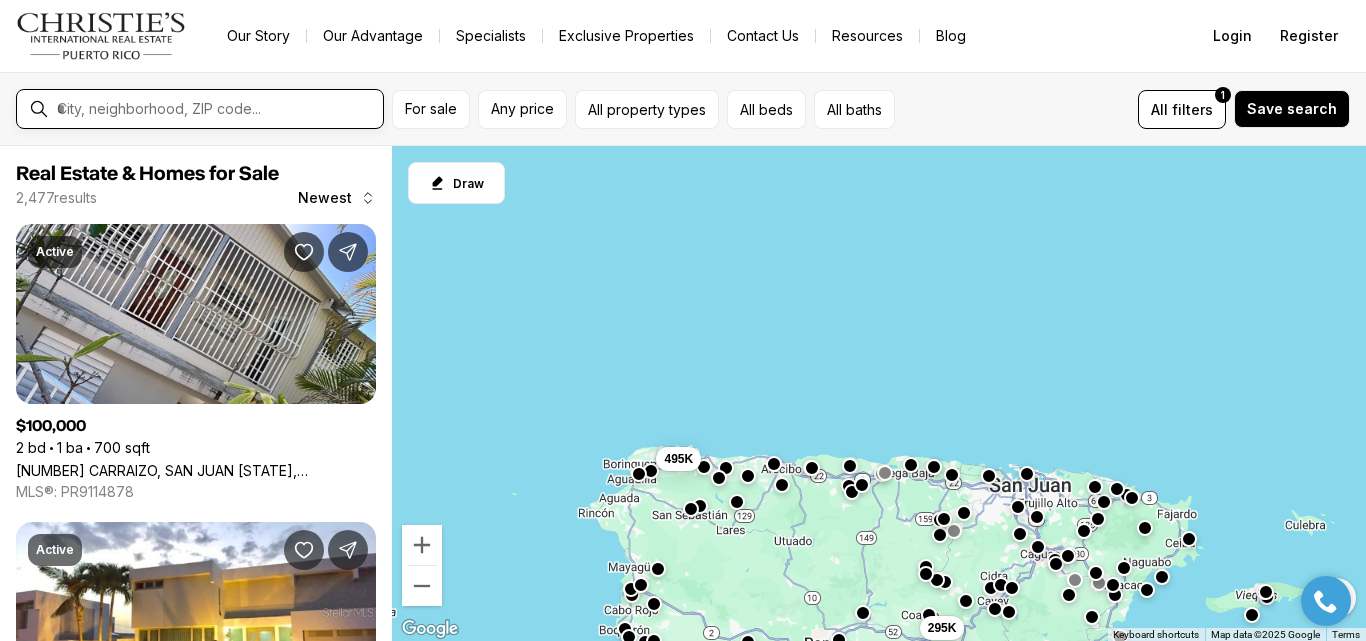 click at bounding box center [216, 109] 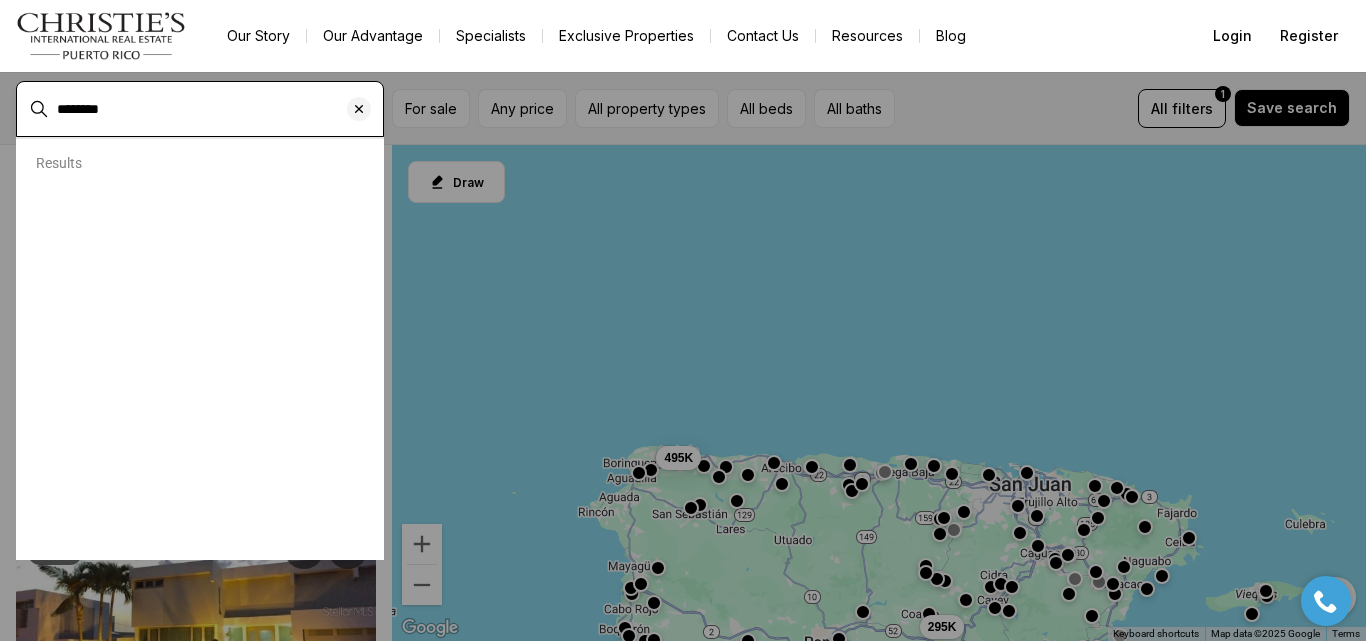 type on "********" 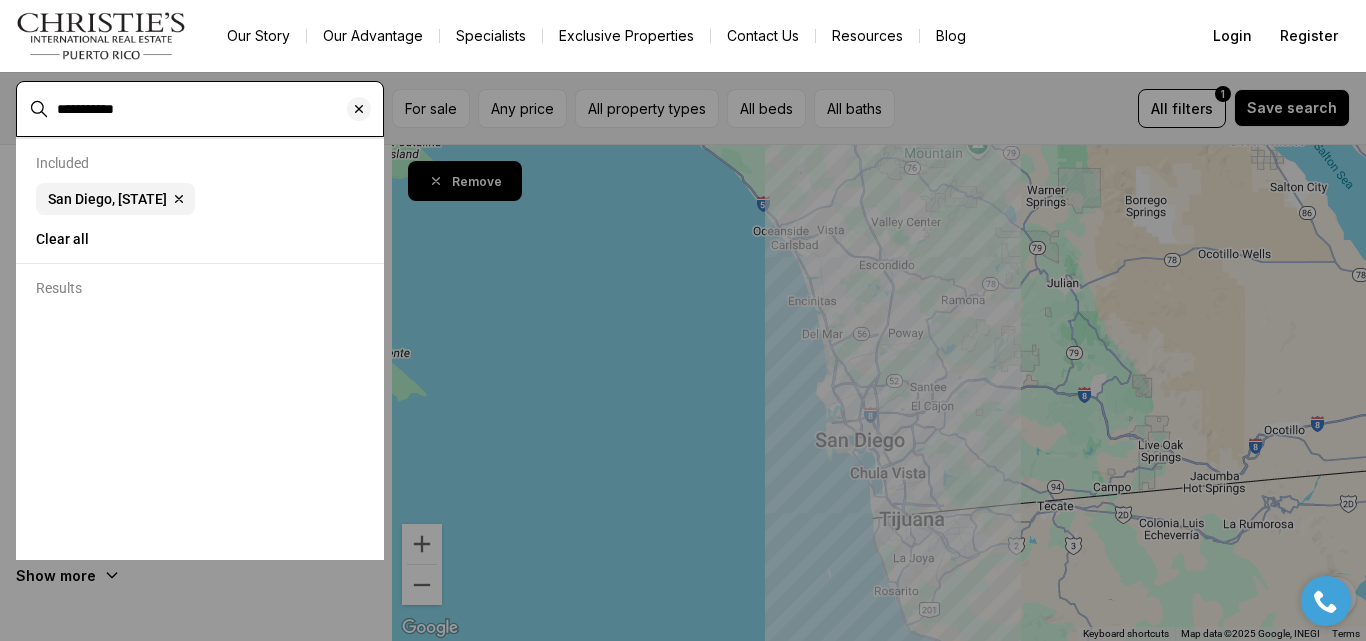 type on "**********" 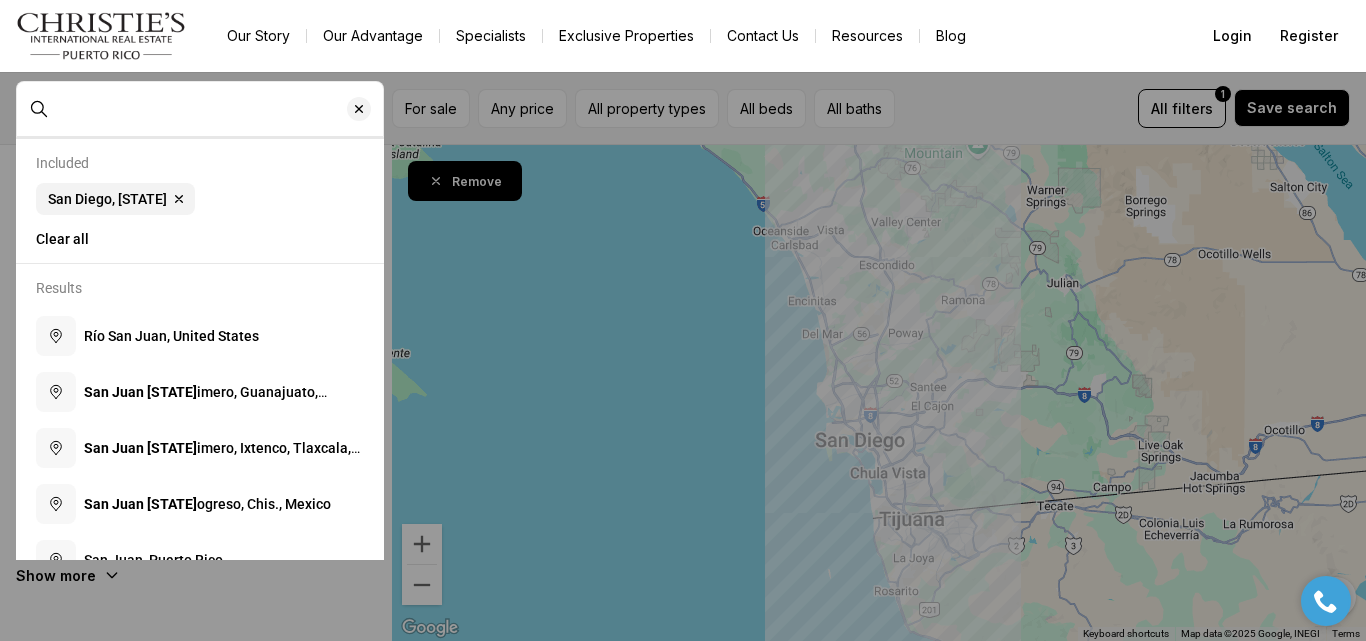 click at bounding box center [216, 109] 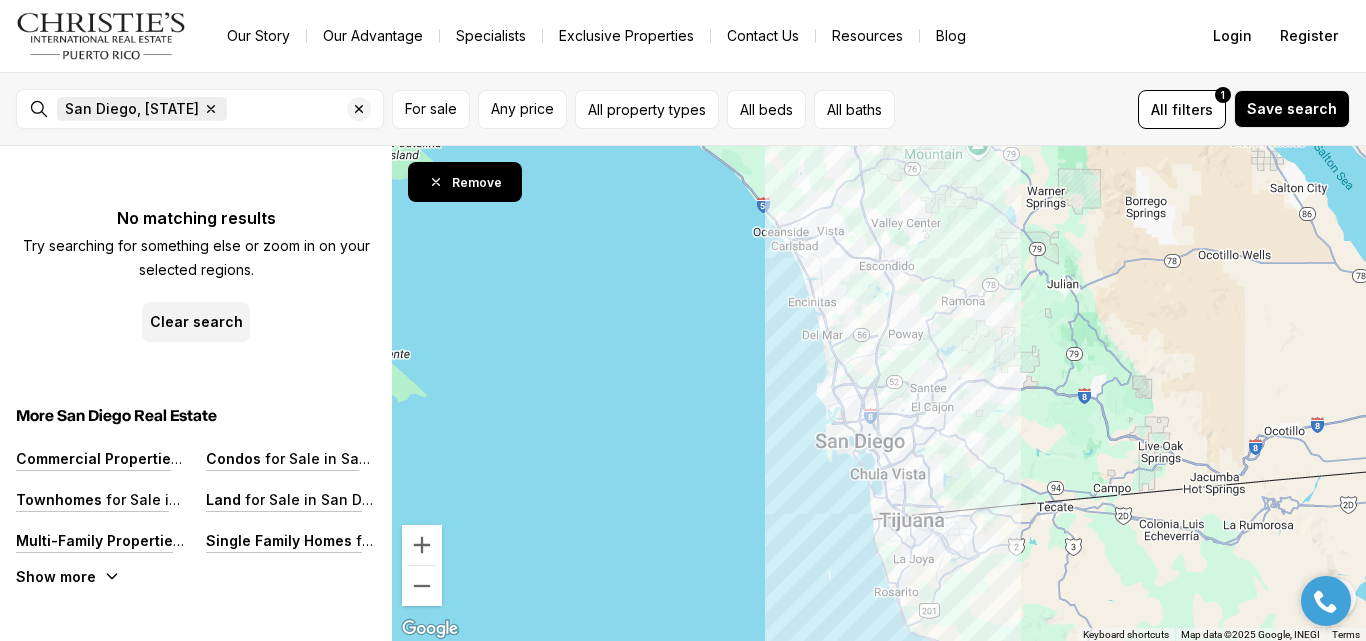 click 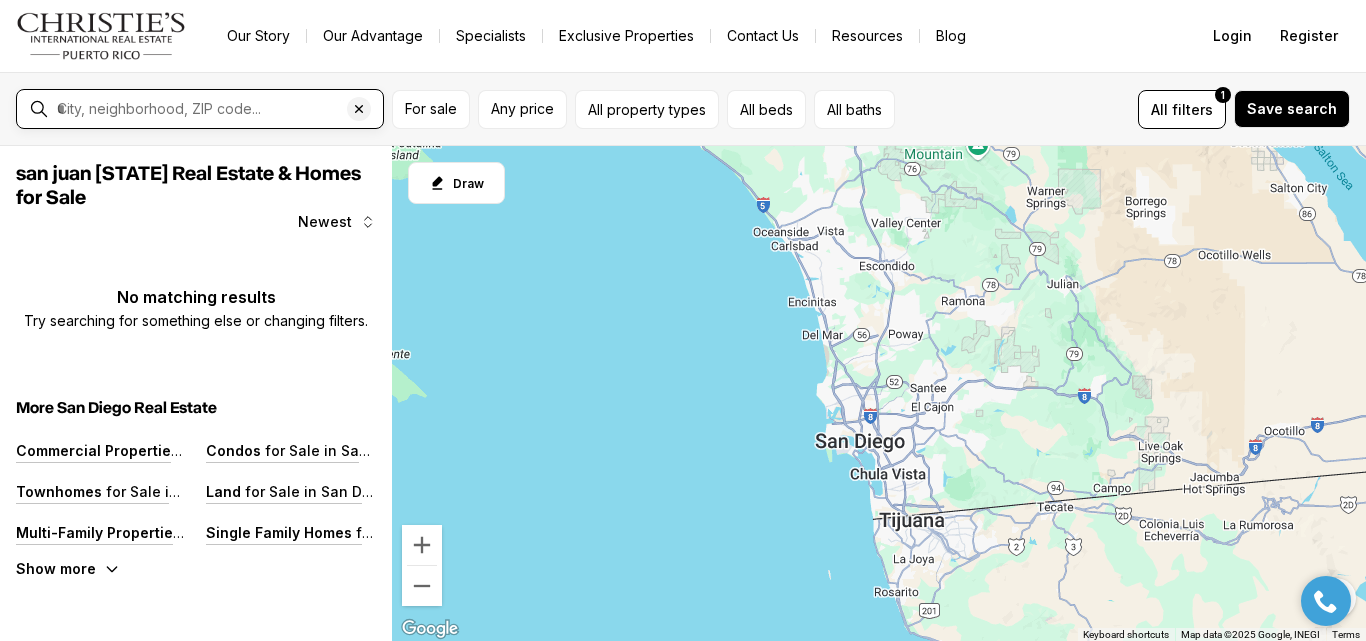 click at bounding box center [216, 109] 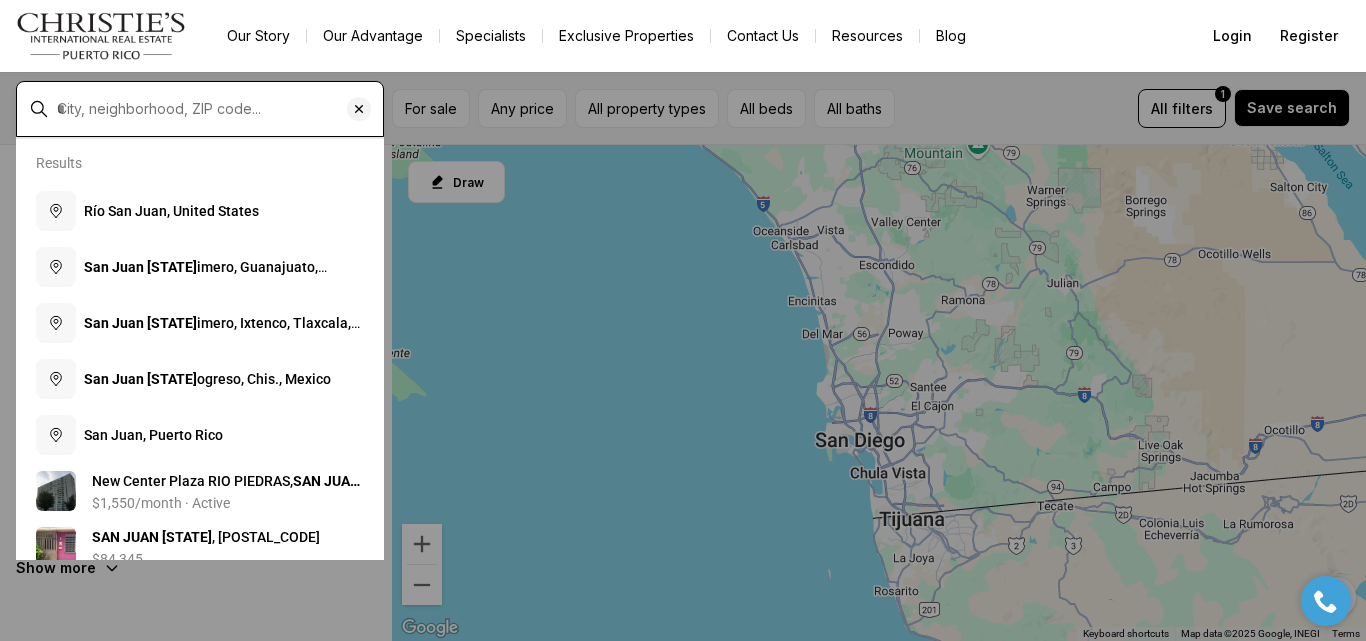 click at bounding box center [216, 109] 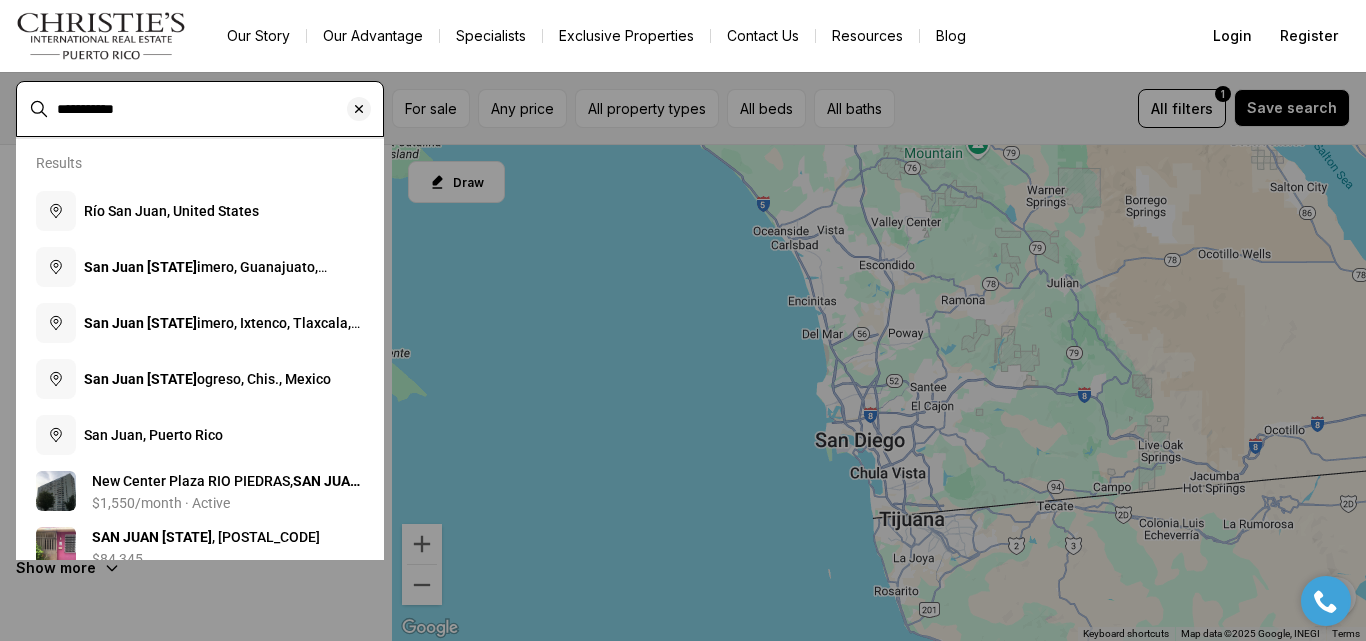type on "**********" 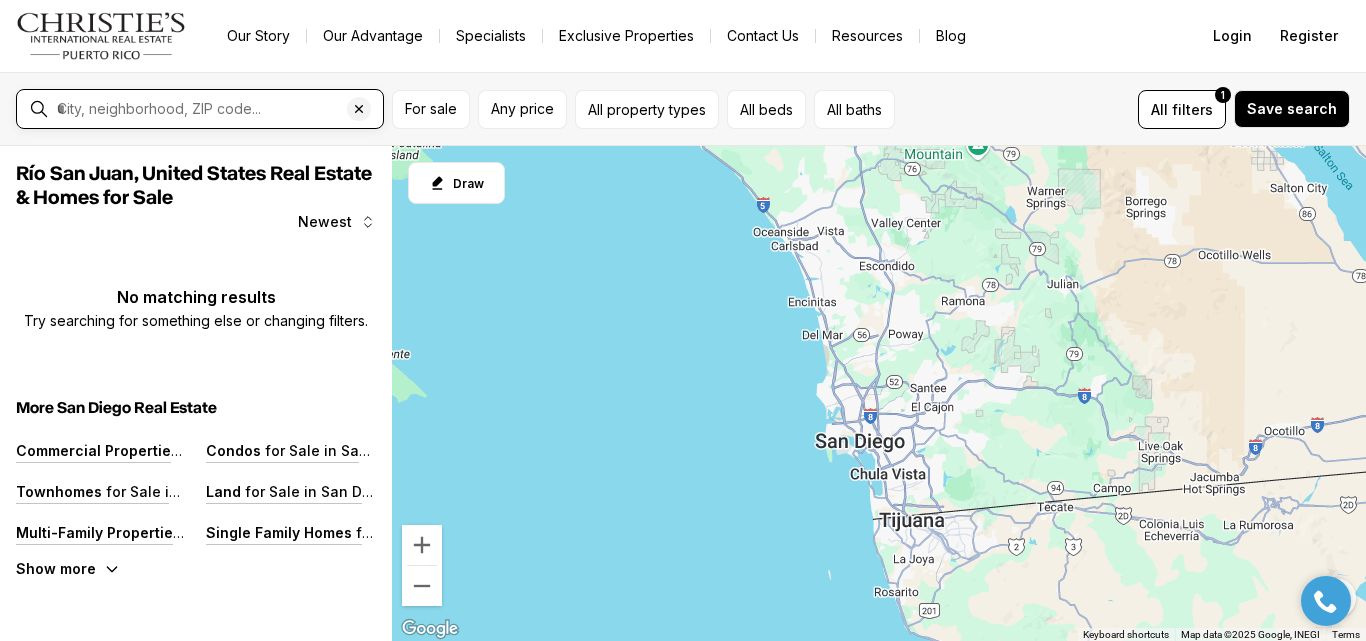 type on "**********" 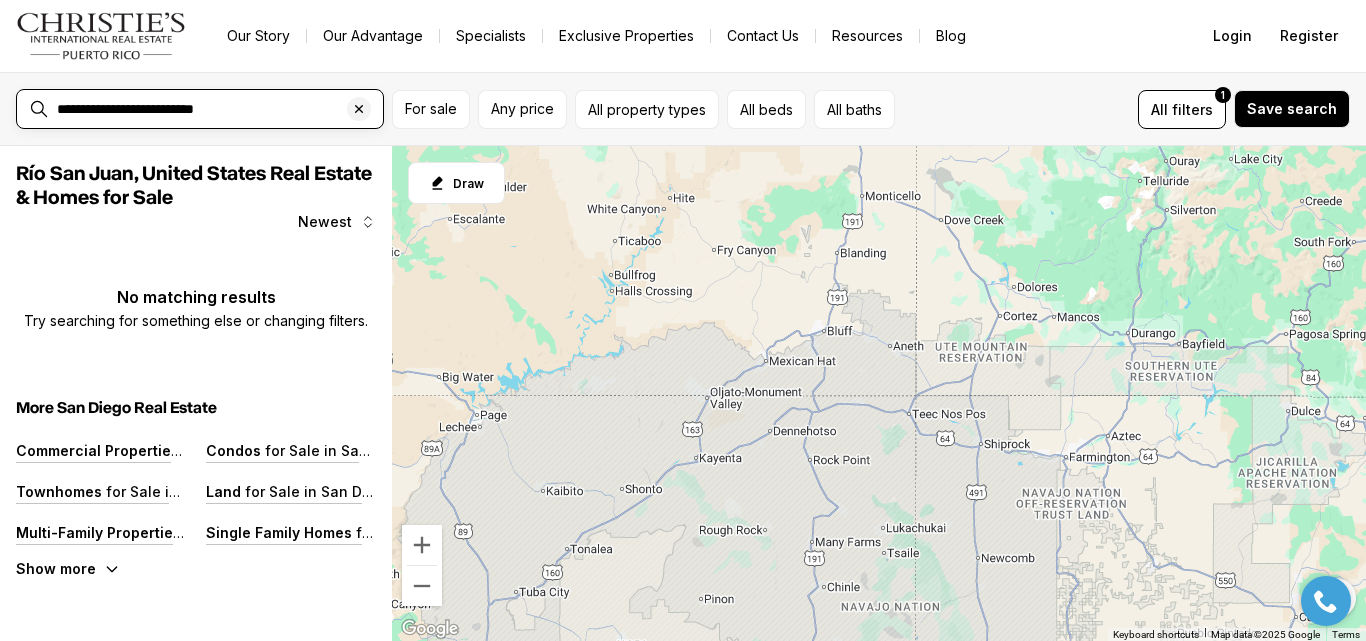 click on "**********" at bounding box center [216, 109] 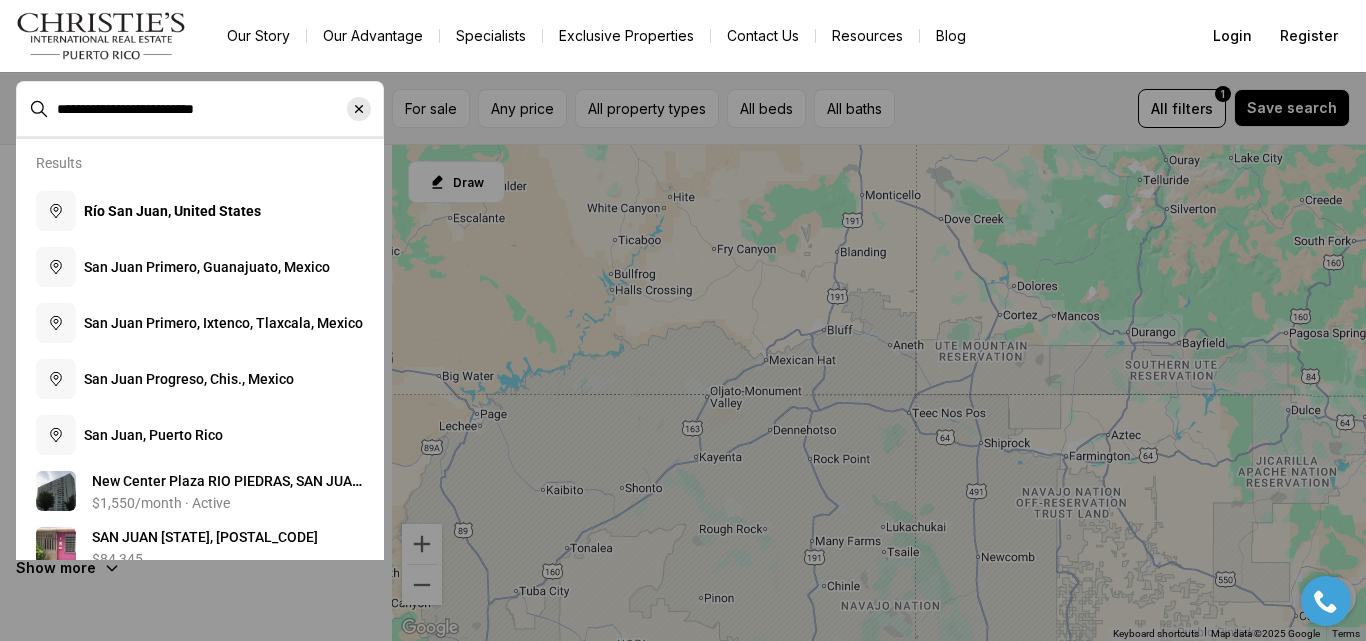 click 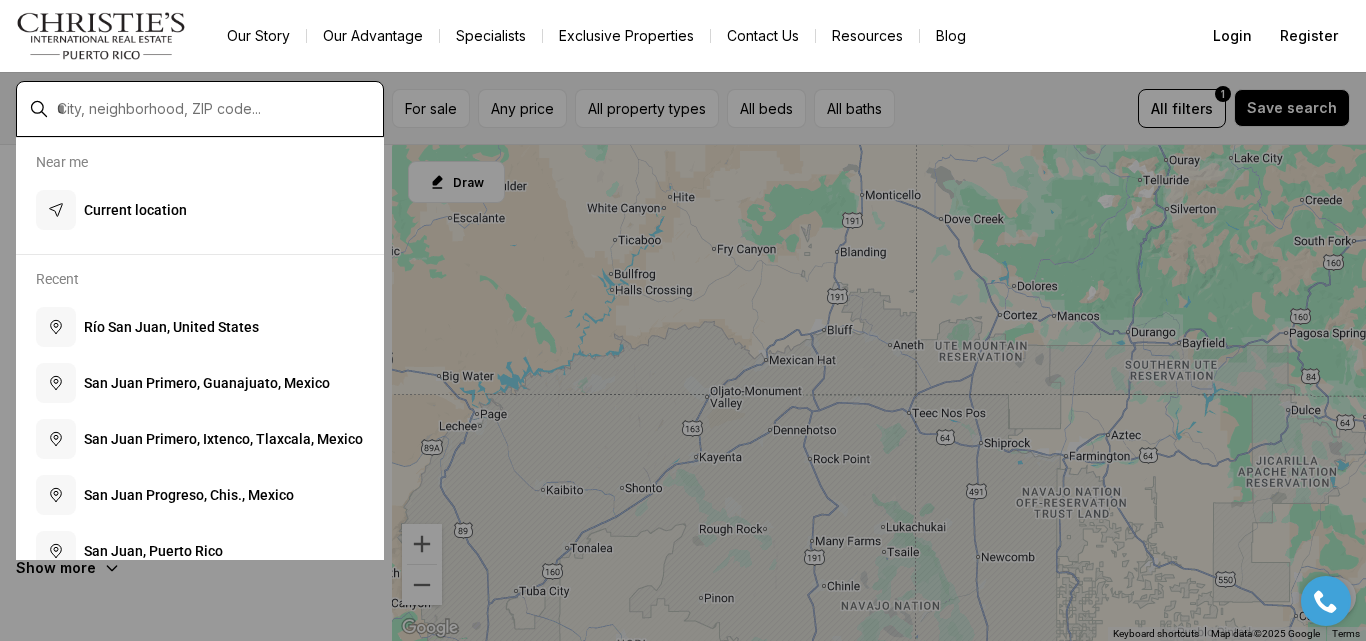 click at bounding box center [216, 109] 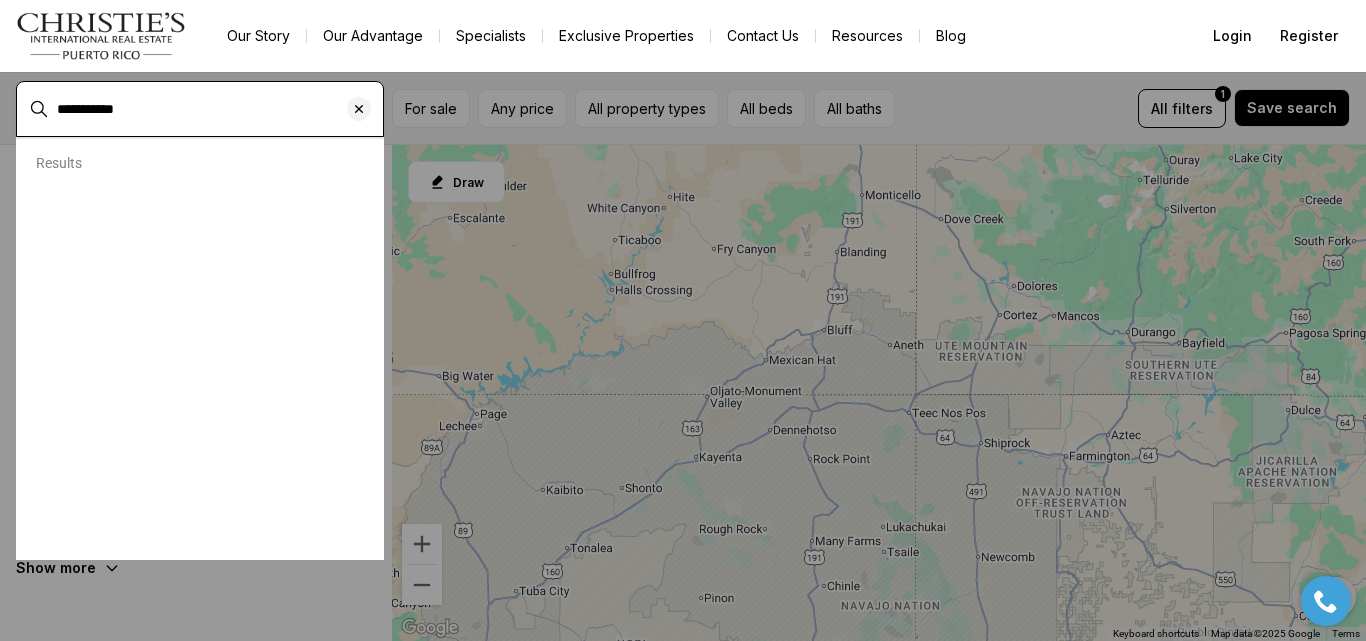 type on "**********" 